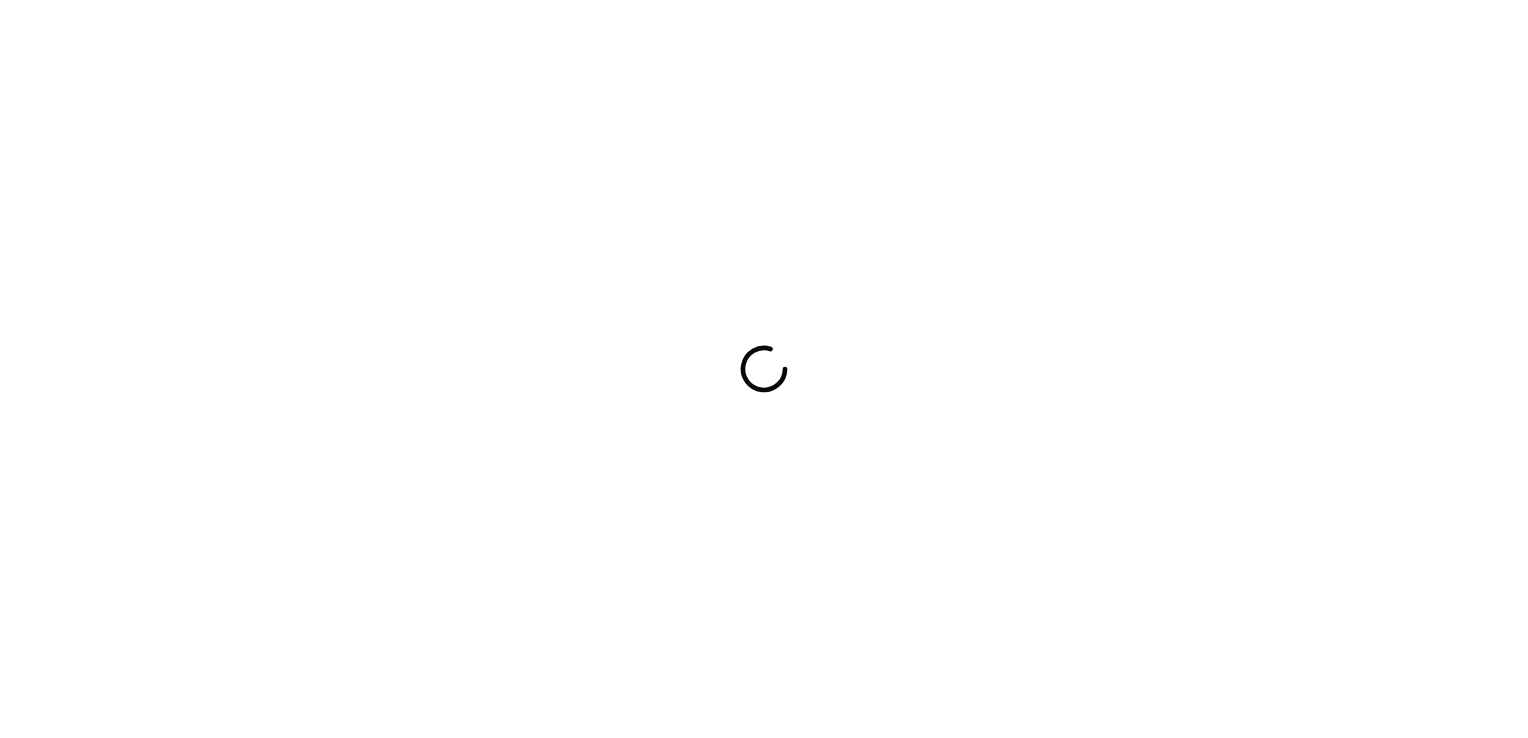 scroll, scrollTop: 0, scrollLeft: 0, axis: both 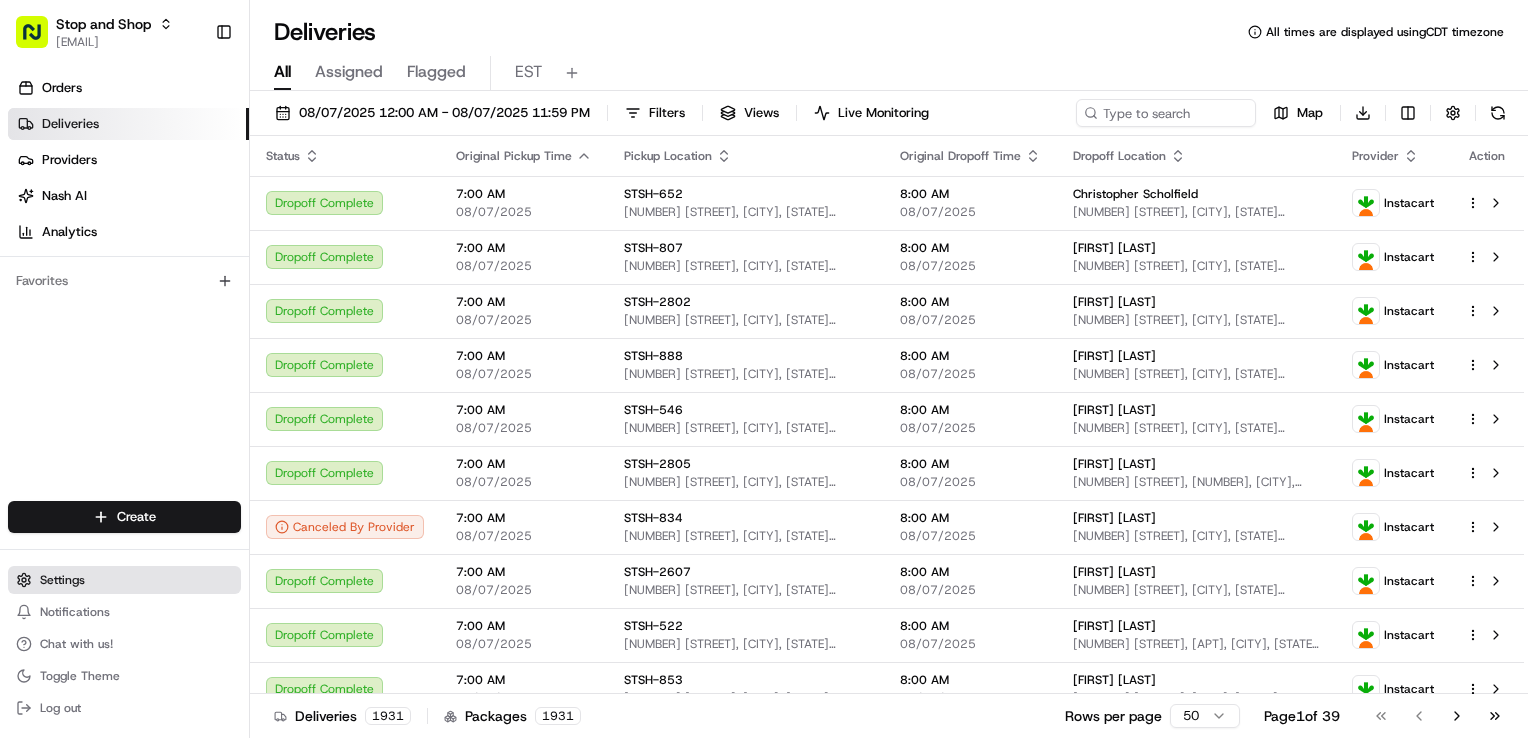 click on "Settings" at bounding box center [124, 580] 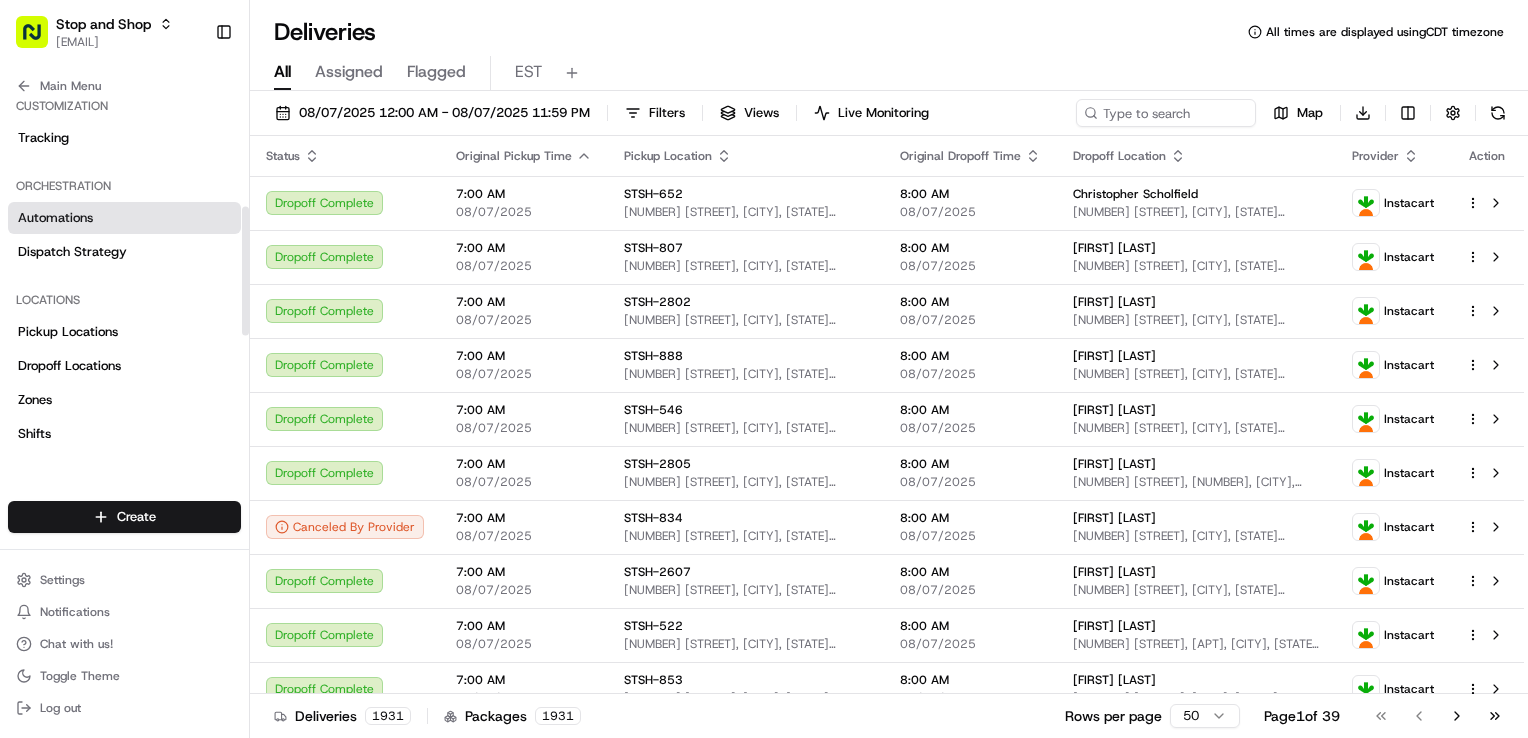 scroll, scrollTop: 100, scrollLeft: 0, axis: vertical 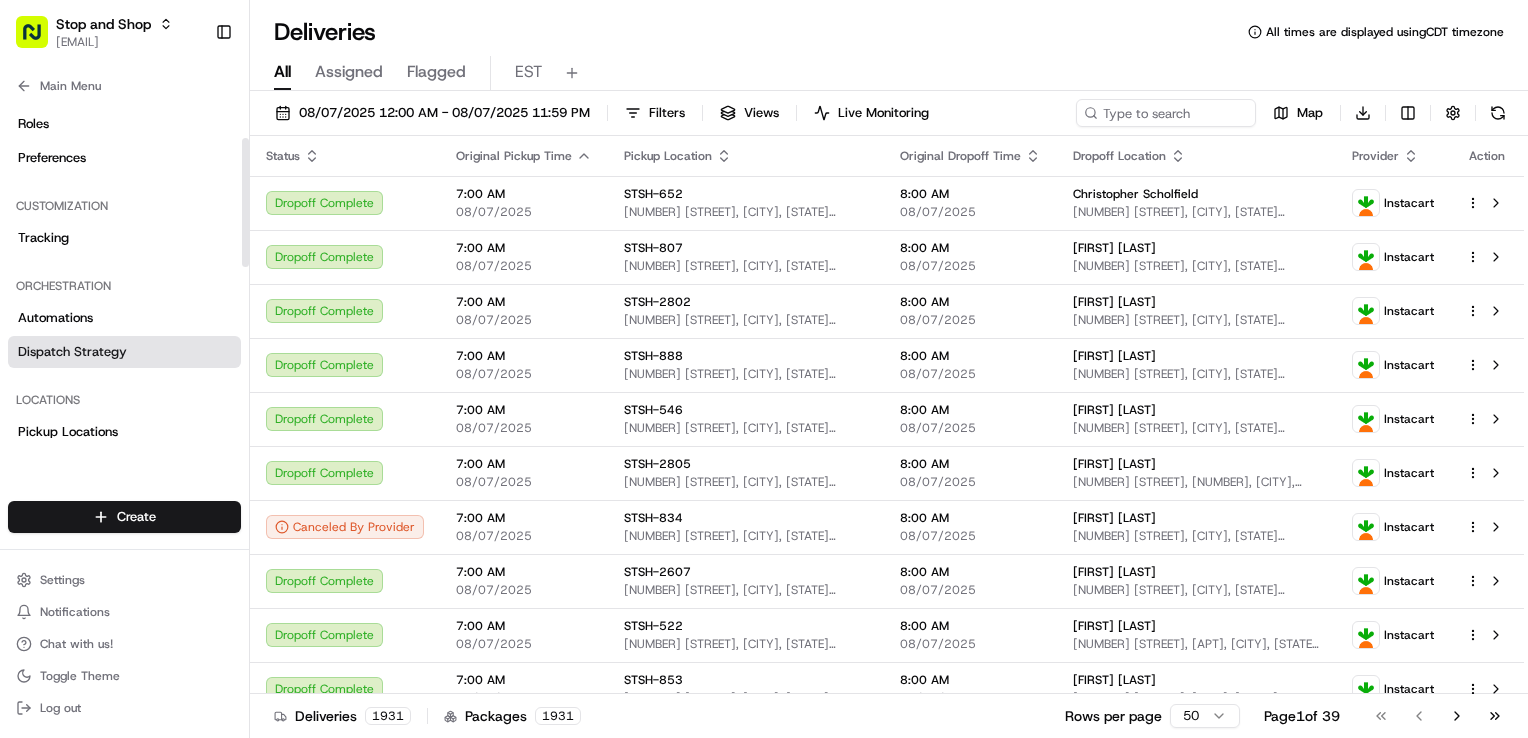click on "Dispatch Strategy" at bounding box center (72, 352) 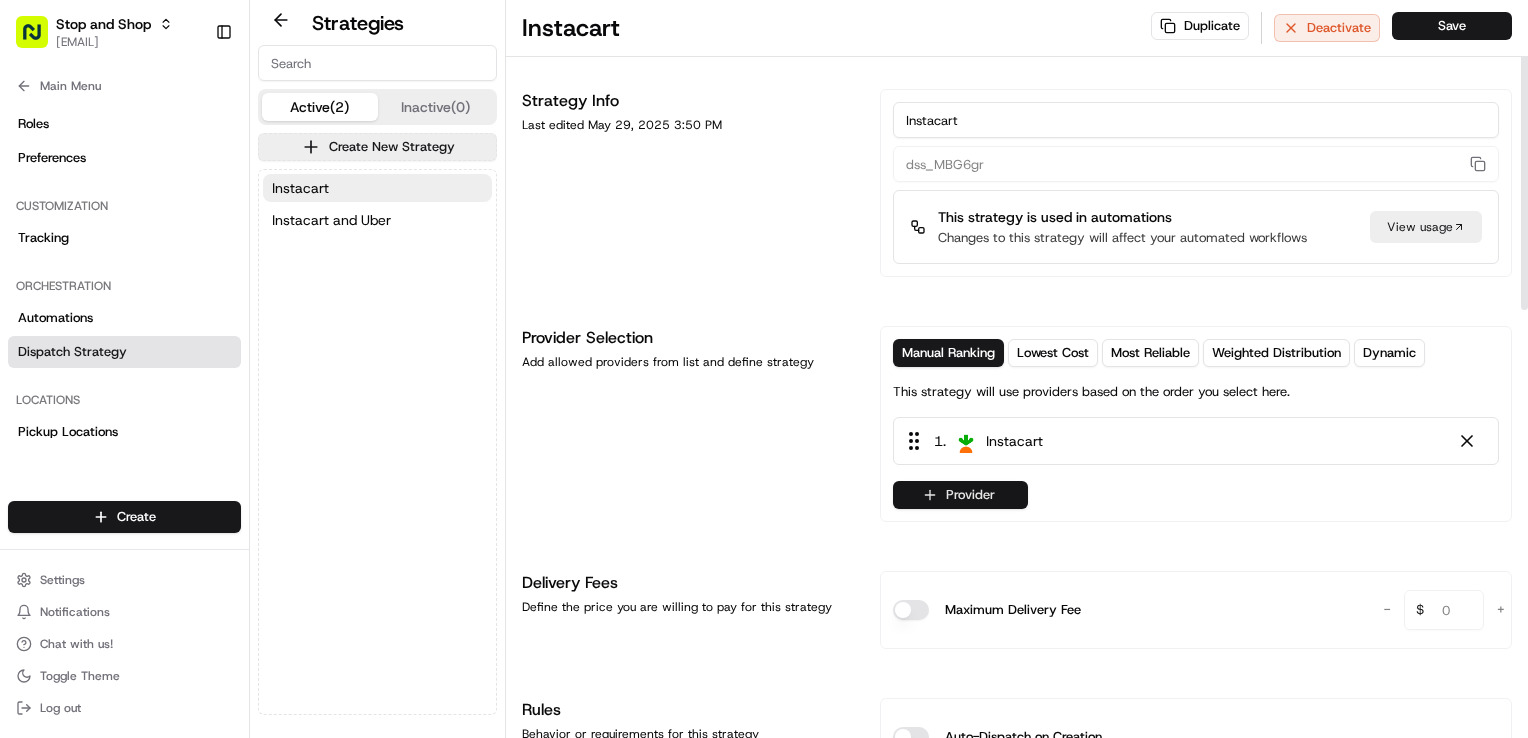 click on "Provider" at bounding box center [960, 495] 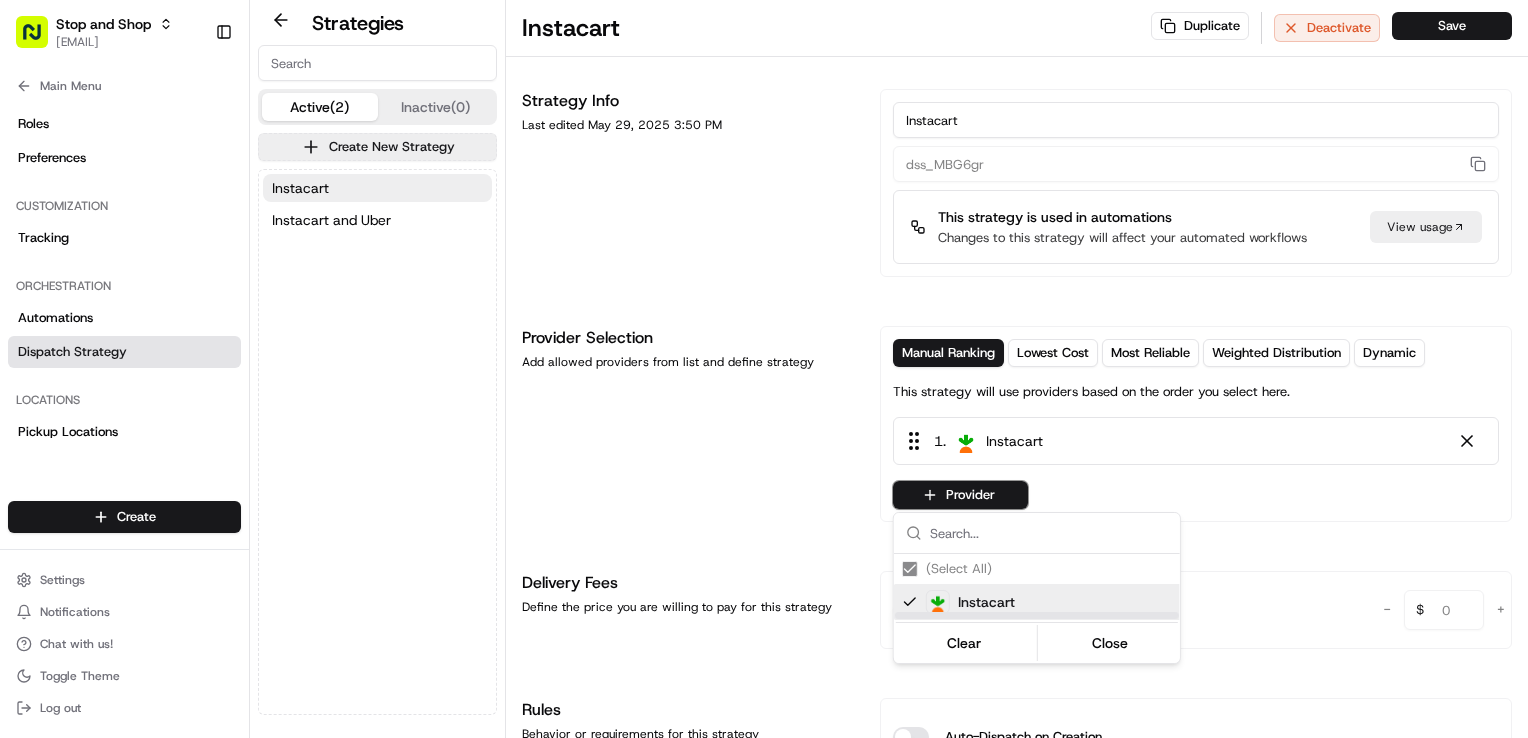 click on "Stop and Shop [EMAIL] Toggle Sidebar Orders Deliveries Providers Nash AI Analytics Favorites Main Menu Members & Organization Organization Users Roles Preferences Customization Tracking Orchestration Automations Dispatch Strategy Locations Pickup Locations Dropoff Locations Zones Shifts Delivery Windows Billing Billing Refund Requests Integrations Notification Triggers Webhooks API Keys Request Logs Create Settings Notifications Chat with us! Toggle Theme Log out Strategies Active (2) Inactive (0) Create New Strategy Instacart Instacart and Uber Instacart Duplicate Deactivate Save Strategy Info Last edited May 29, 2025 3:50 PM Instacart dss_MBG6gr This strategy is used in automations Changes to this strategy will affect your automated workflows View usage Provider Selection Add allowed providers from list and define strategy Manual Ranking Lowest Cost Most Reliable Weighted Distribution Dynamic This strategy will use providers based on the order you select here. 1 . Instacart -" at bounding box center [764, 369] 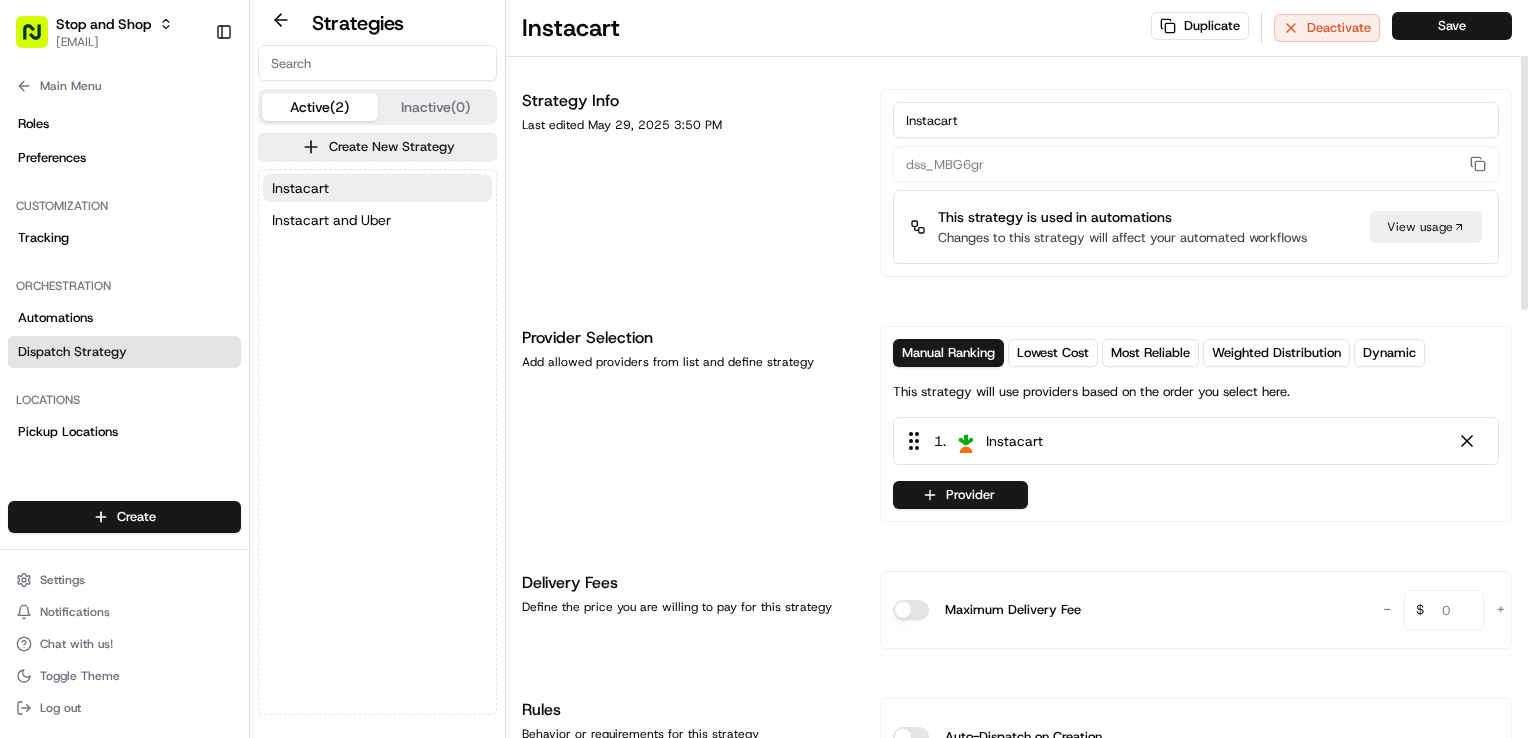 click on "Provider" at bounding box center (960, 495) 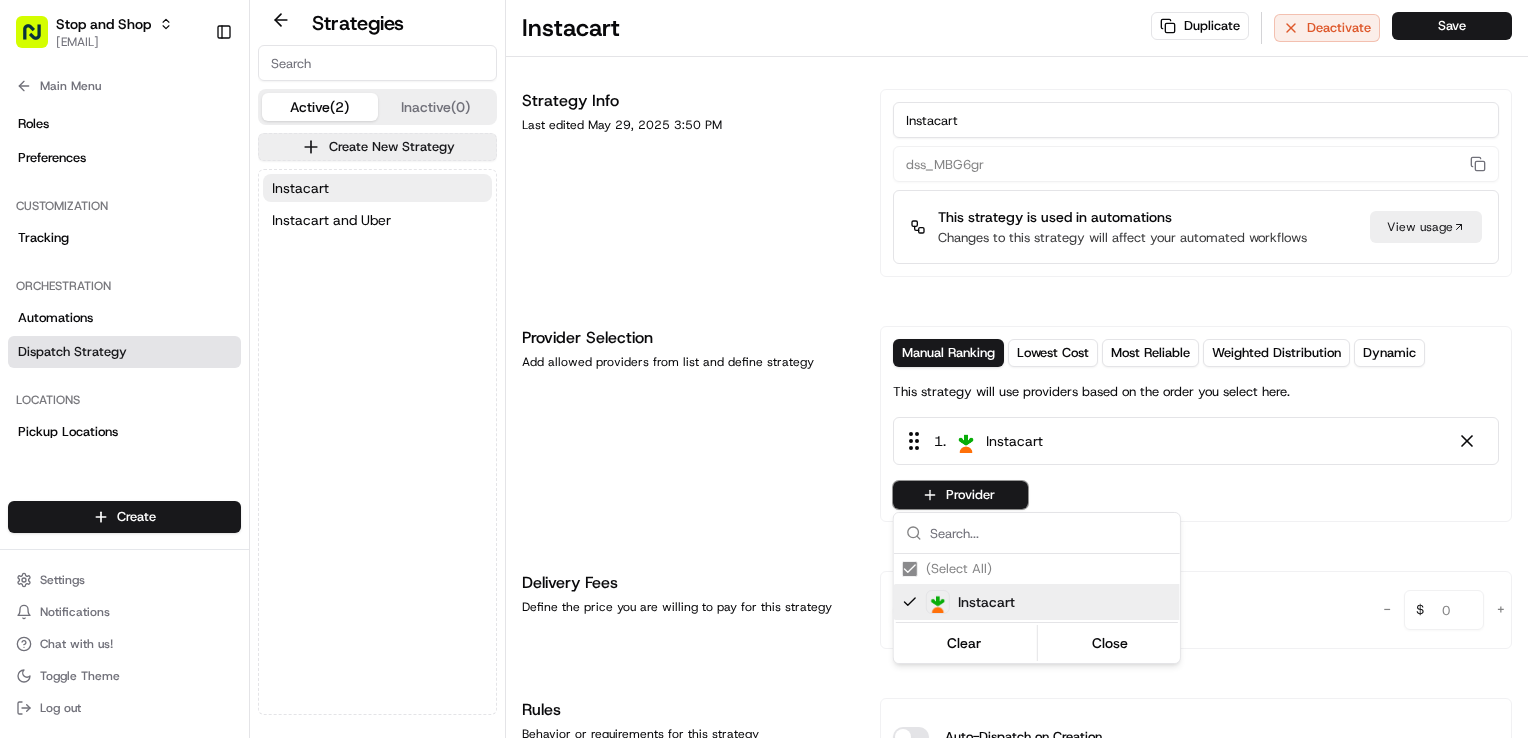 type on "u" 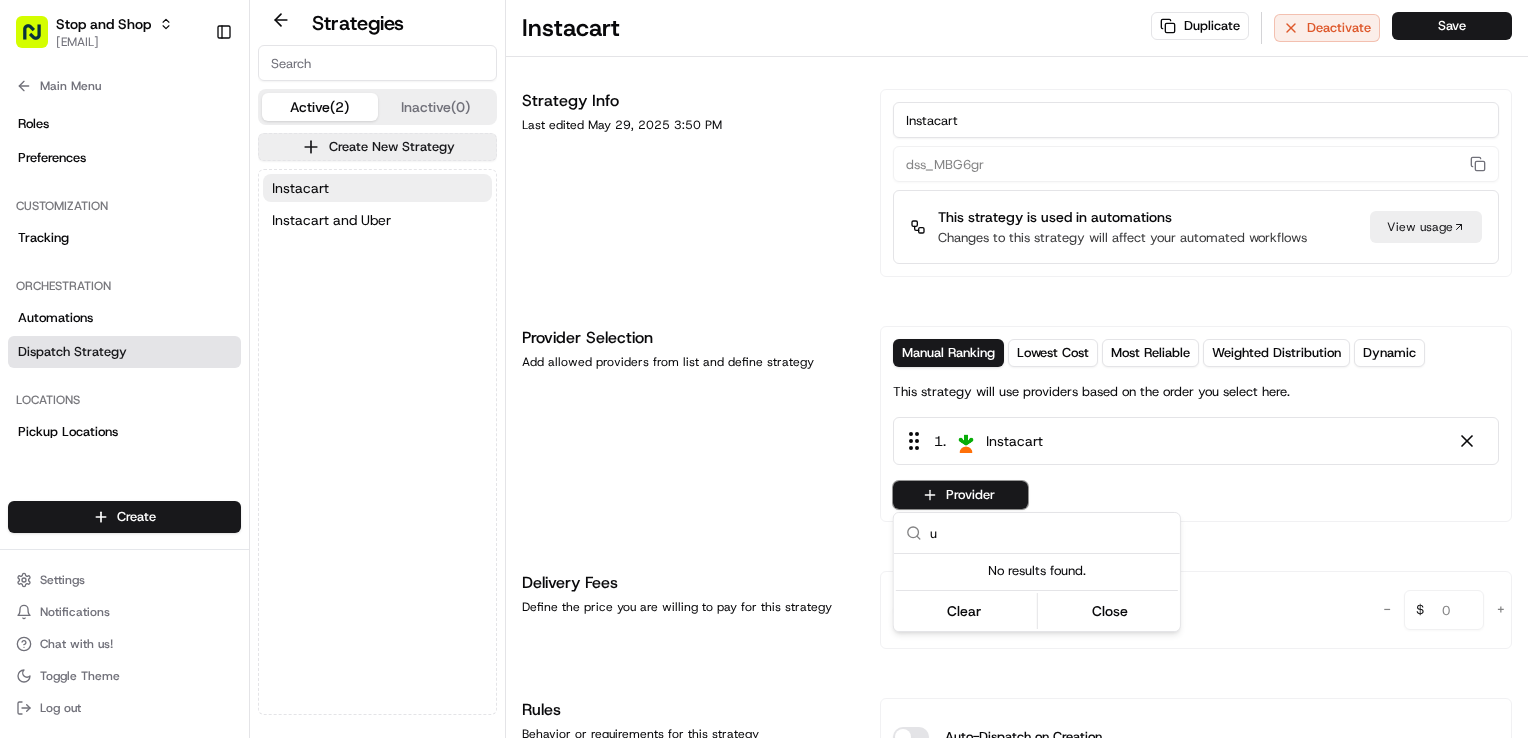 type 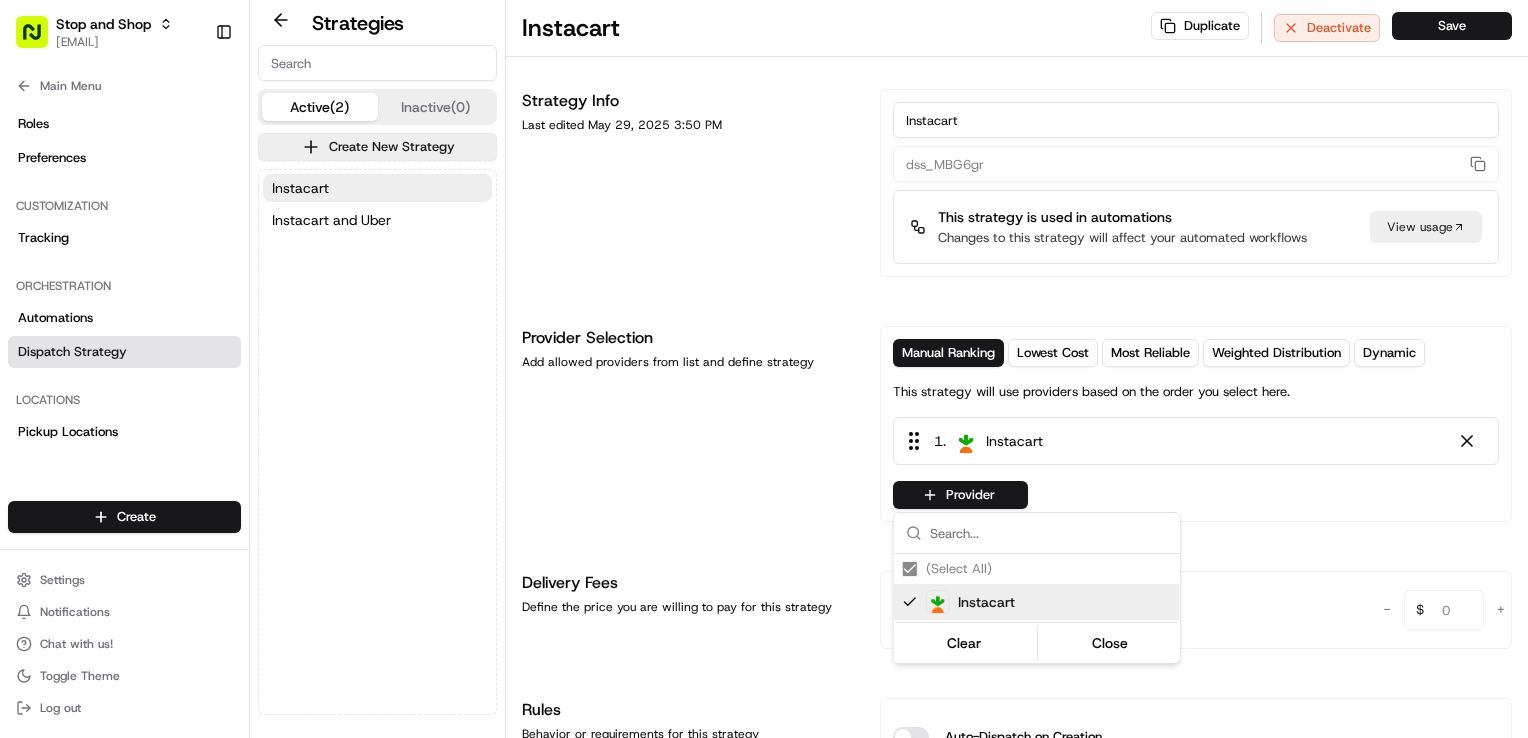 click on "Stop and Shop [EMAIL] Toggle Sidebar Orders Deliveries Providers Nash AI Analytics Favorites Main Menu Members & Organization Organization Users Roles Preferences Customization Tracking Orchestration Automations Dispatch Strategy Locations Pickup Locations Dropoff Locations Zones Shifts Delivery Windows Billing Billing Refund Requests Integrations Notification Triggers Webhooks API Keys Request Logs Create Settings Notifications Chat with us! Toggle Theme Log out Strategies Active (2) Inactive (0) Create New Strategy Instacart Instacart and Uber Instacart Duplicate Deactivate Save Strategy Info Last edited May 29, 2025 3:50 PM Instacart dss_MBG6gr This strategy is used in automations Changes to this strategy will affect your automated workflows View usage Provider Selection Add allowed providers from list and define strategy Manual Ranking Lowest Cost Most Reliable Weighted Distribution Dynamic This strategy will use providers based on the order you select here. 1 . Instacart -" at bounding box center [764, 369] 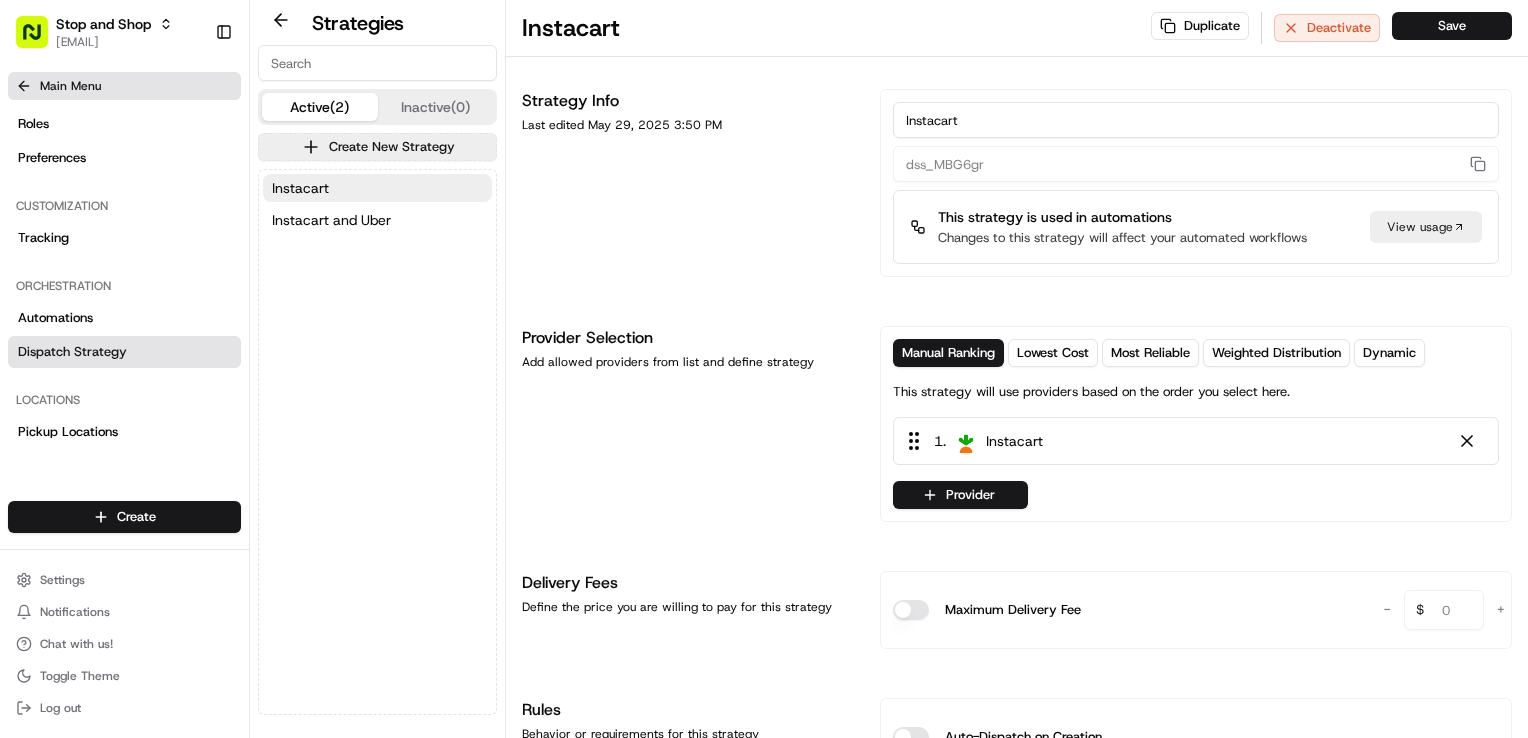 click 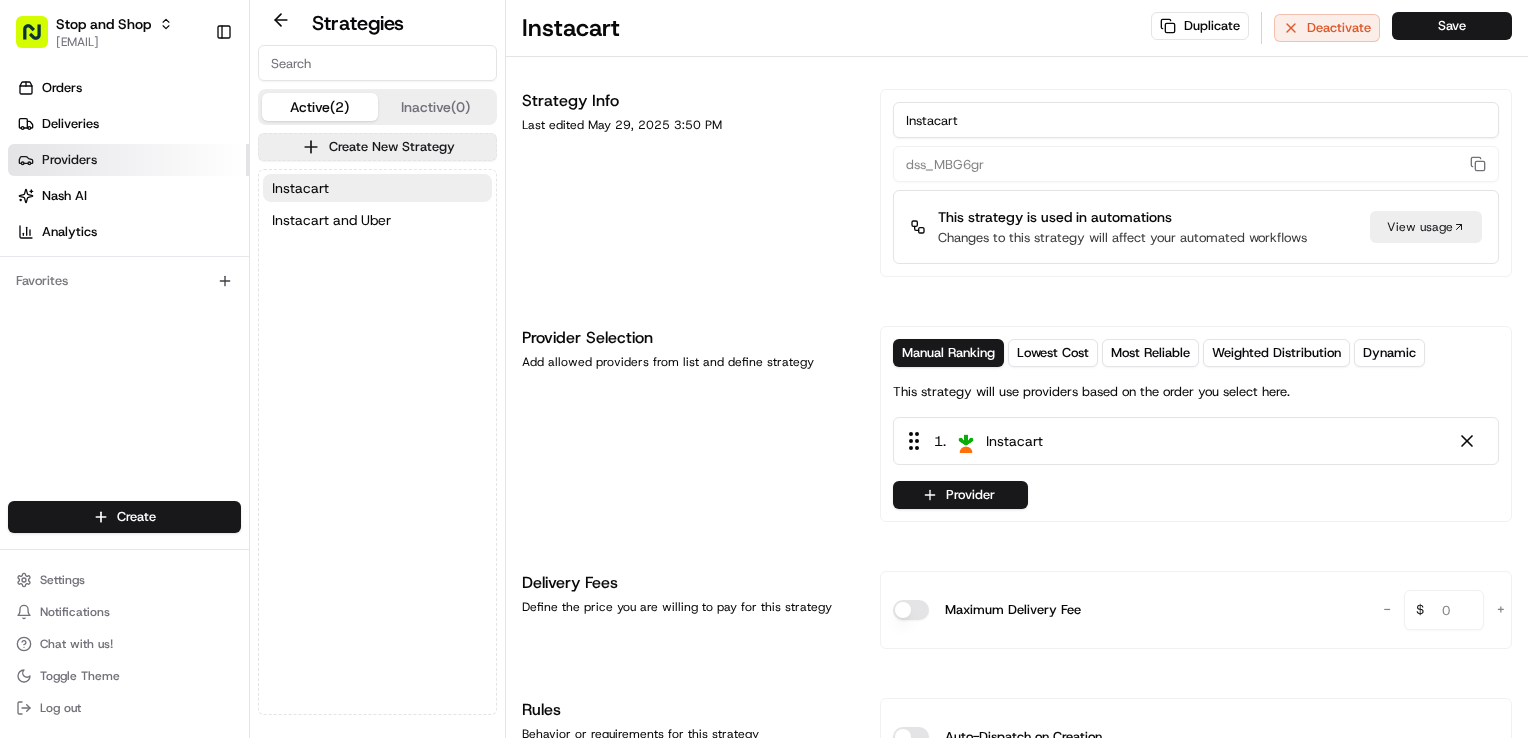 click on "Providers" at bounding box center [128, 160] 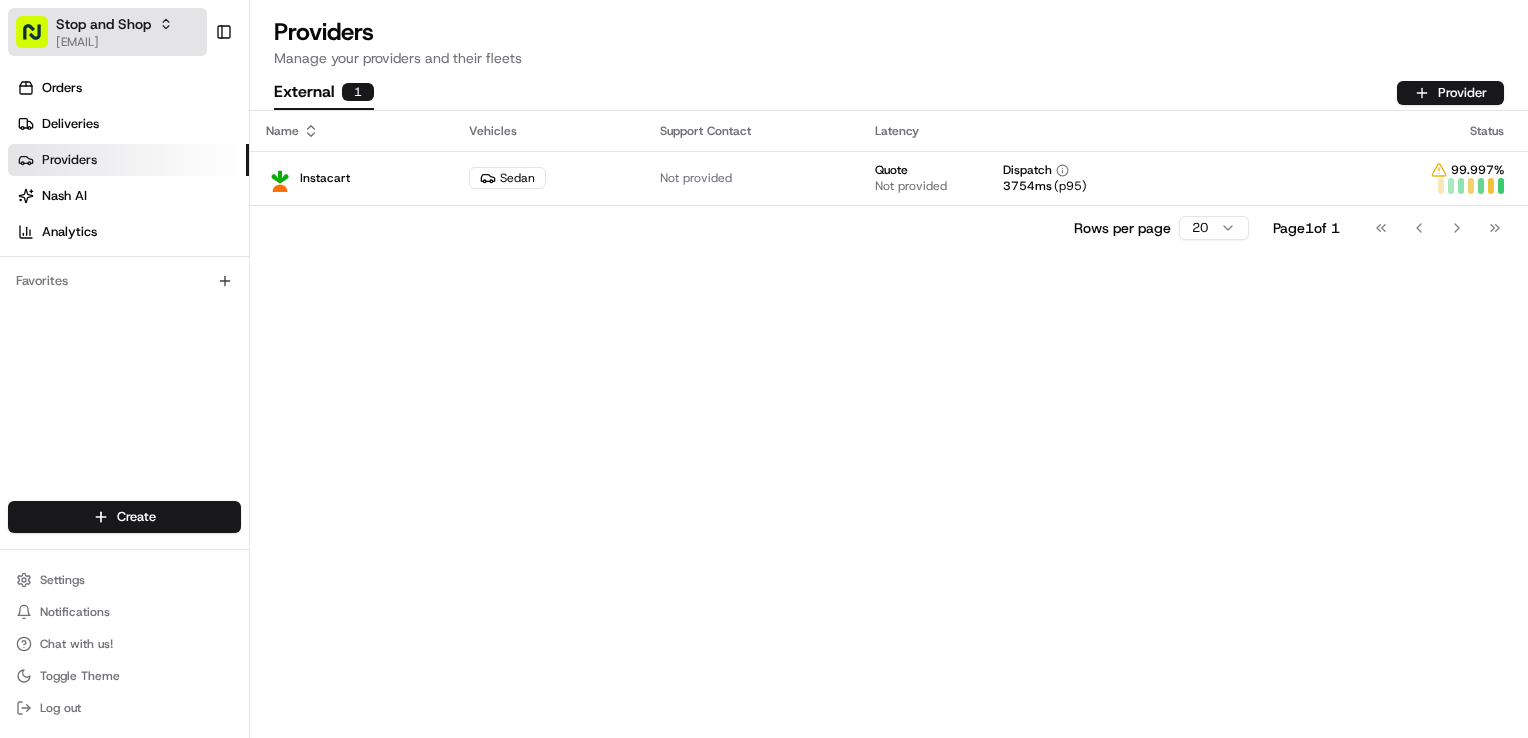click on "Stop and Shop" at bounding box center (103, 24) 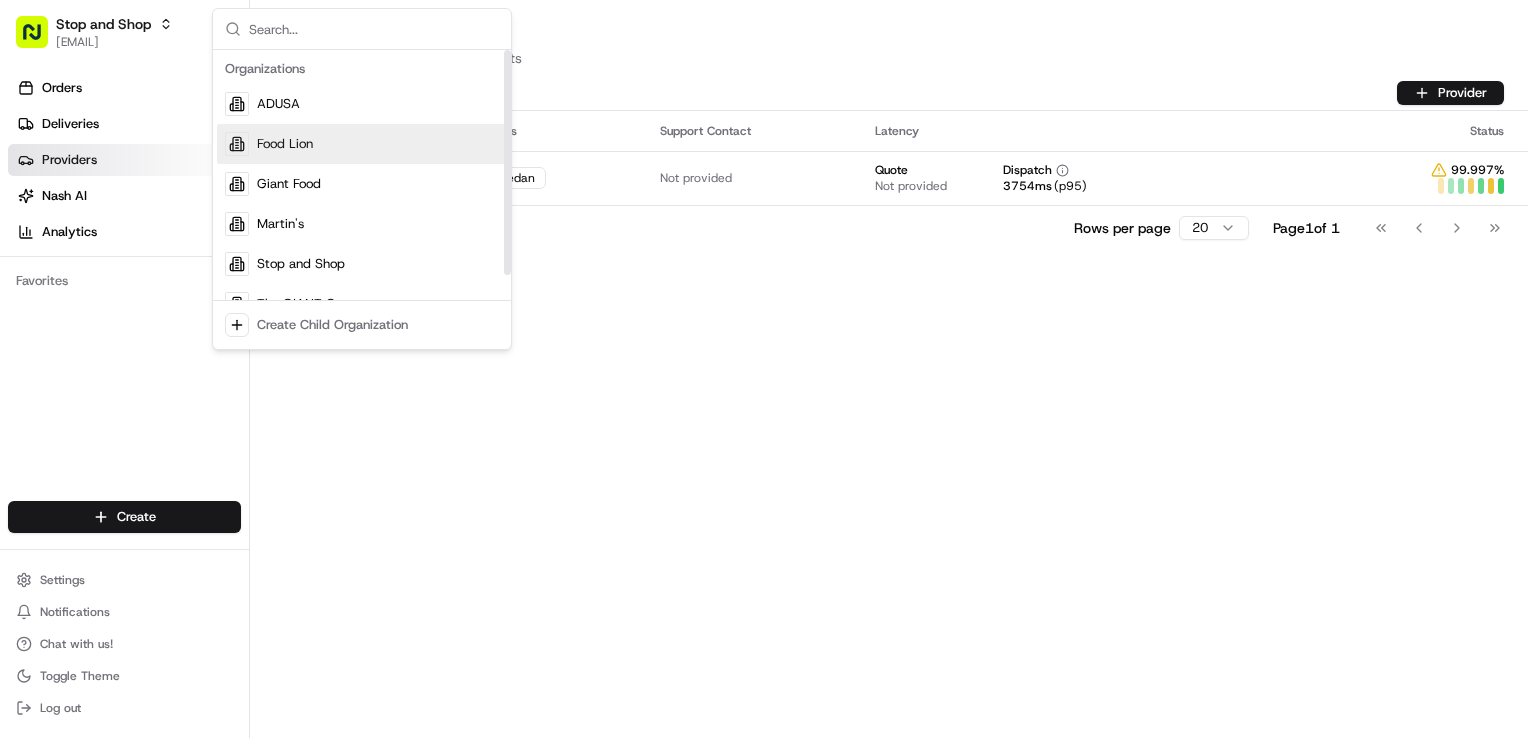 click on "Food Lion" at bounding box center [362, 144] 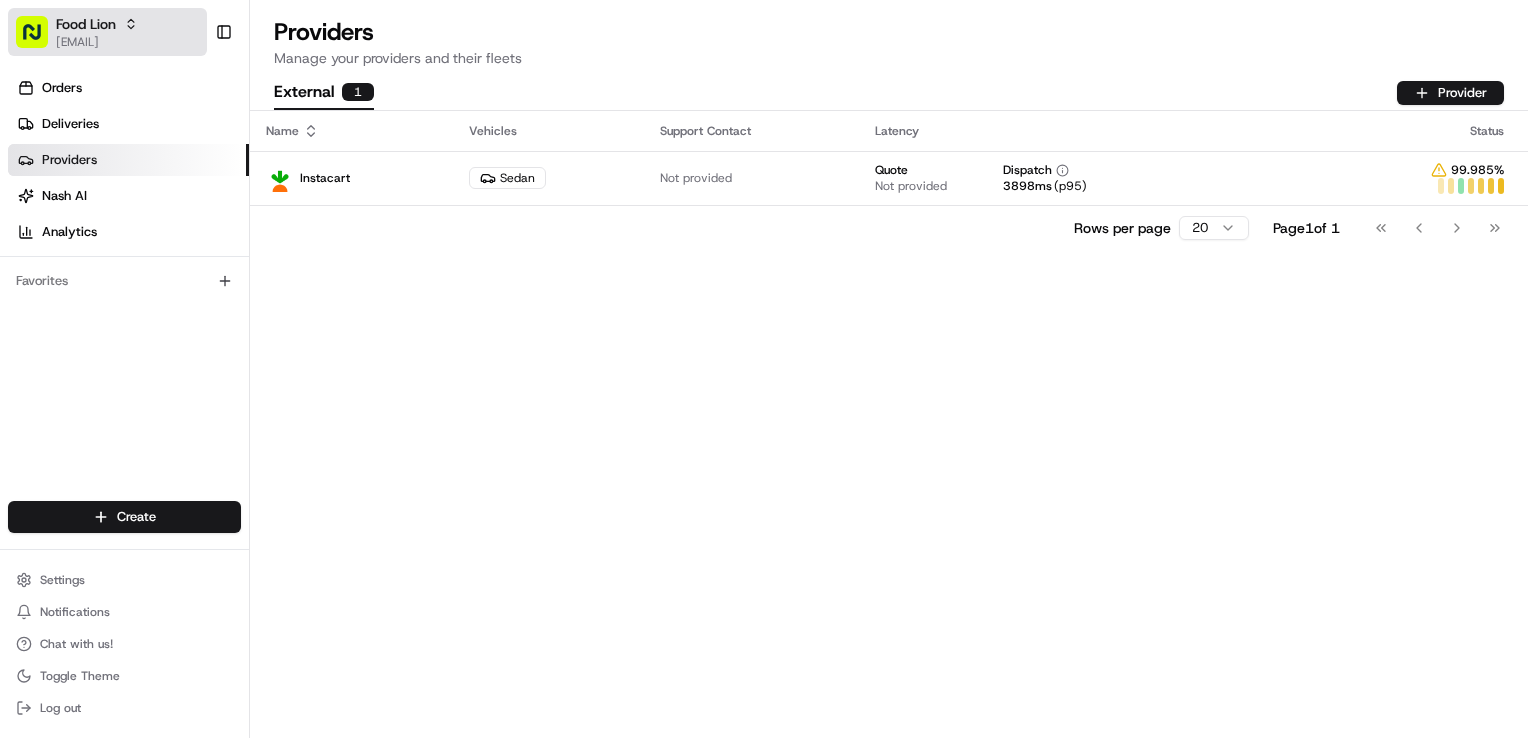 click on "Food Lion" at bounding box center (97, 24) 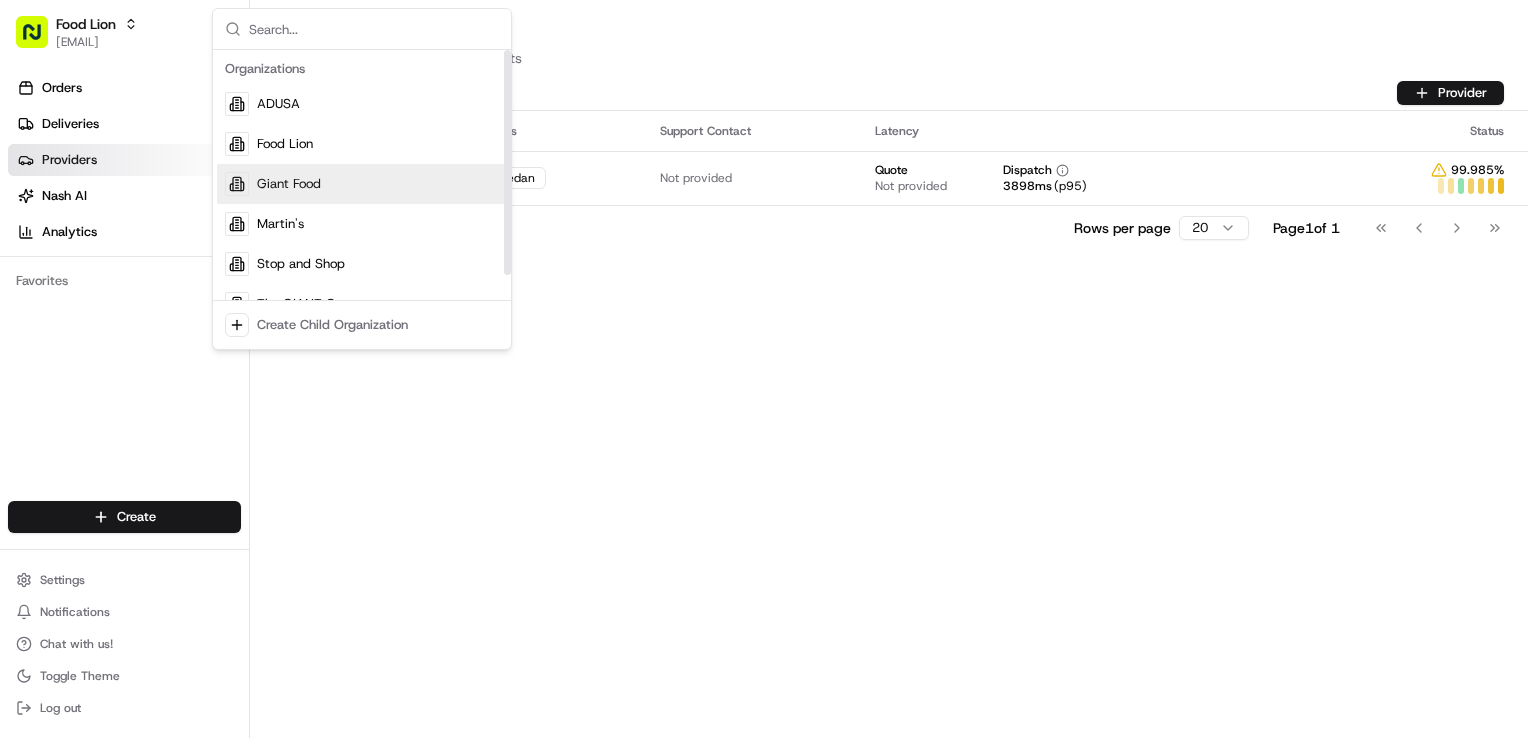 click on "Giant Food" at bounding box center [289, 184] 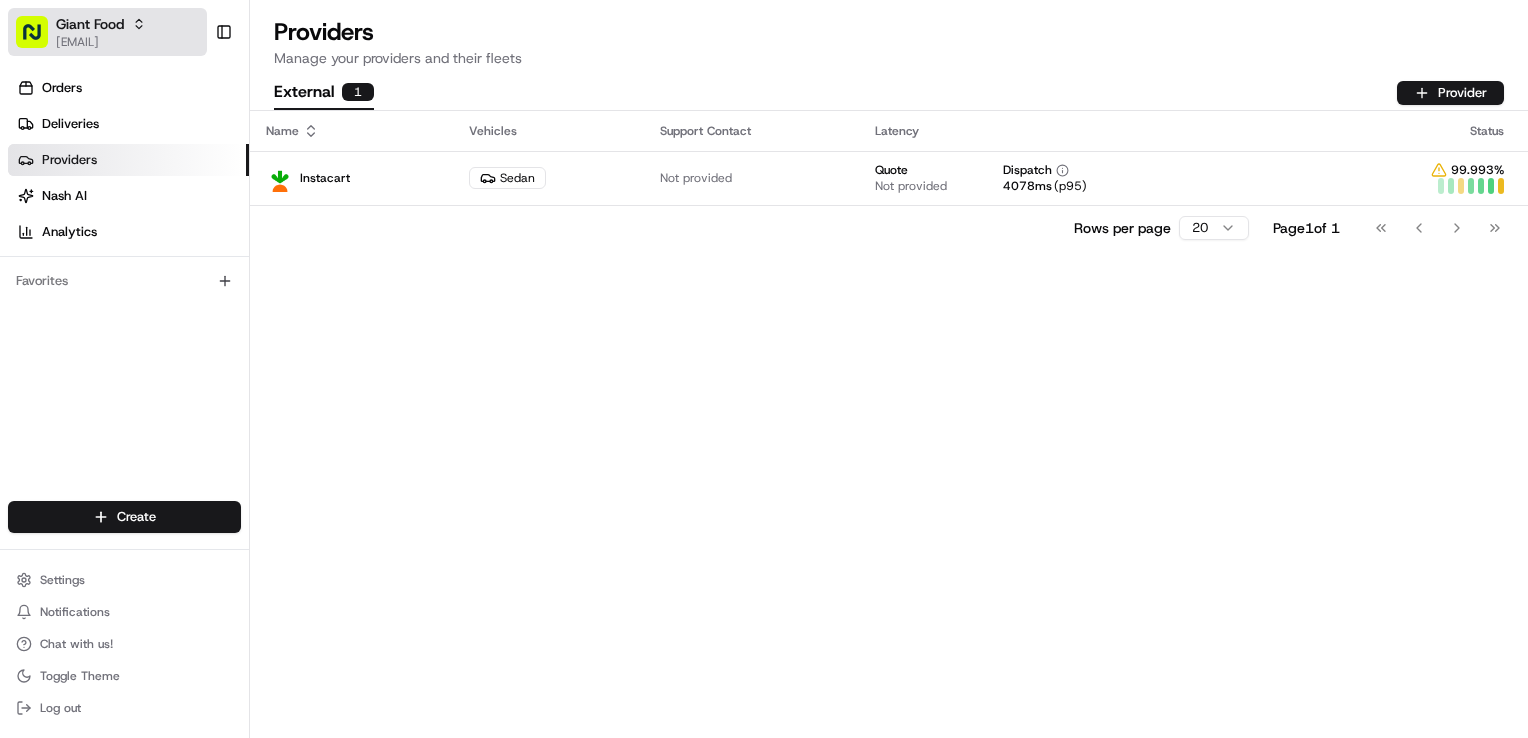 click on "[EMAIL]" at bounding box center [101, 42] 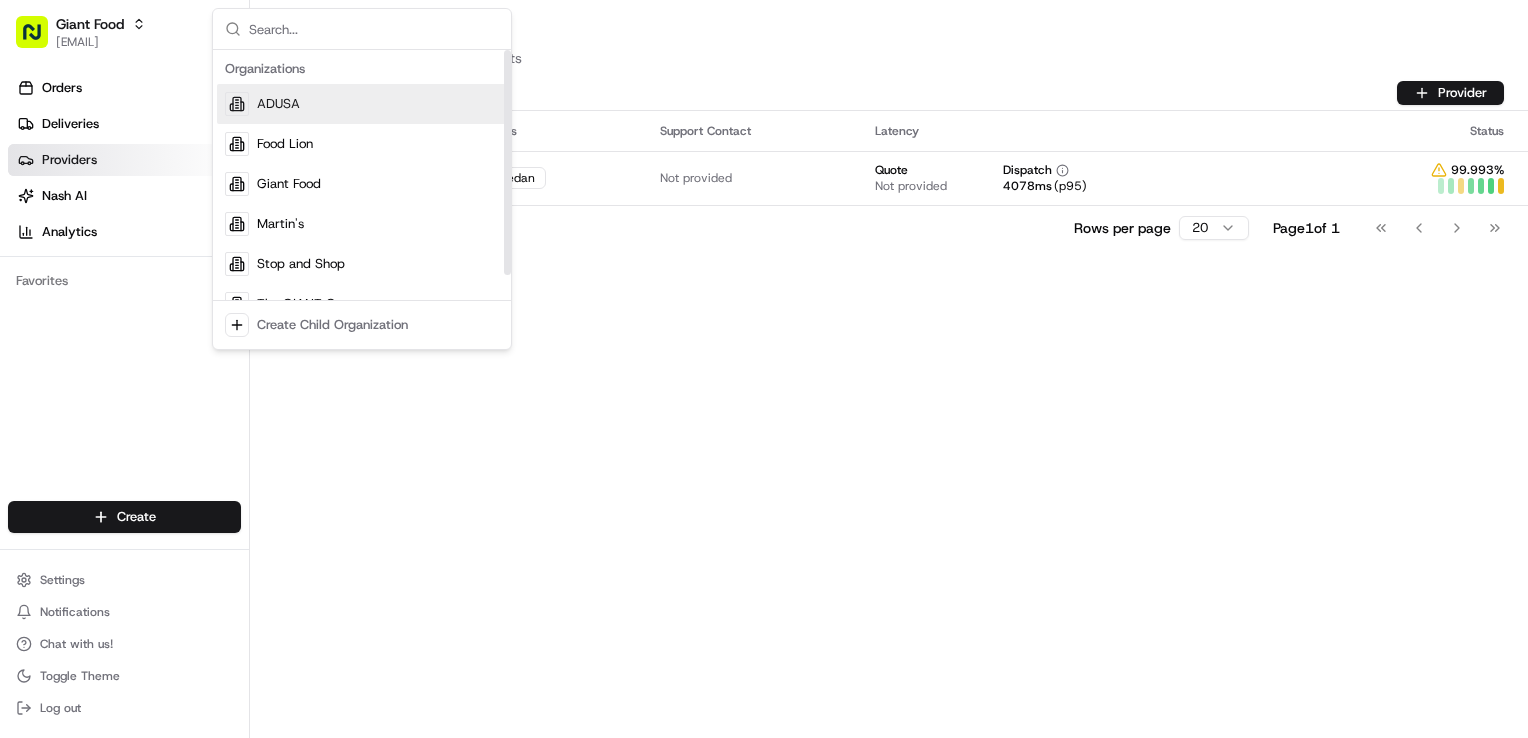 click on "ADUSA" at bounding box center (362, 104) 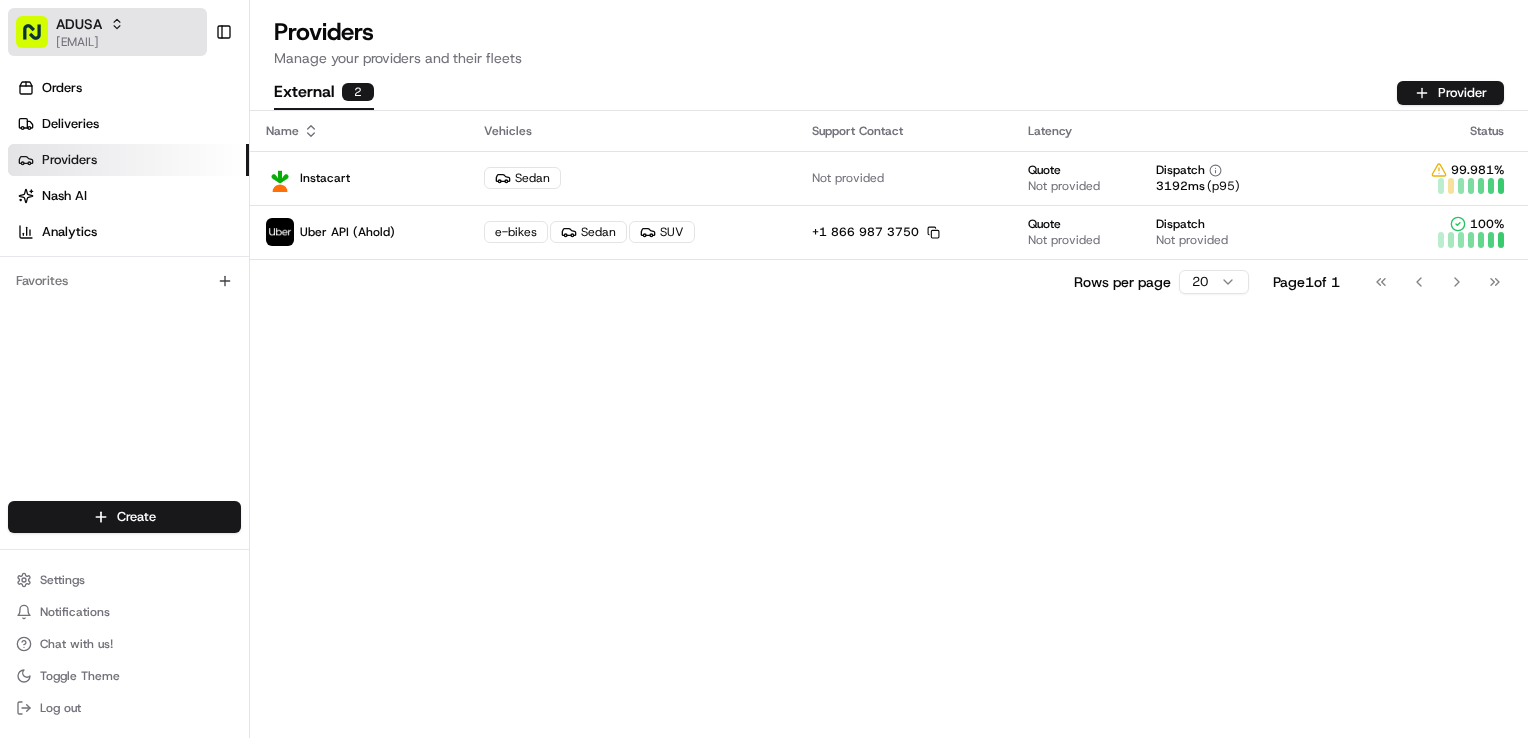 click on "ADUSA" at bounding box center (90, 24) 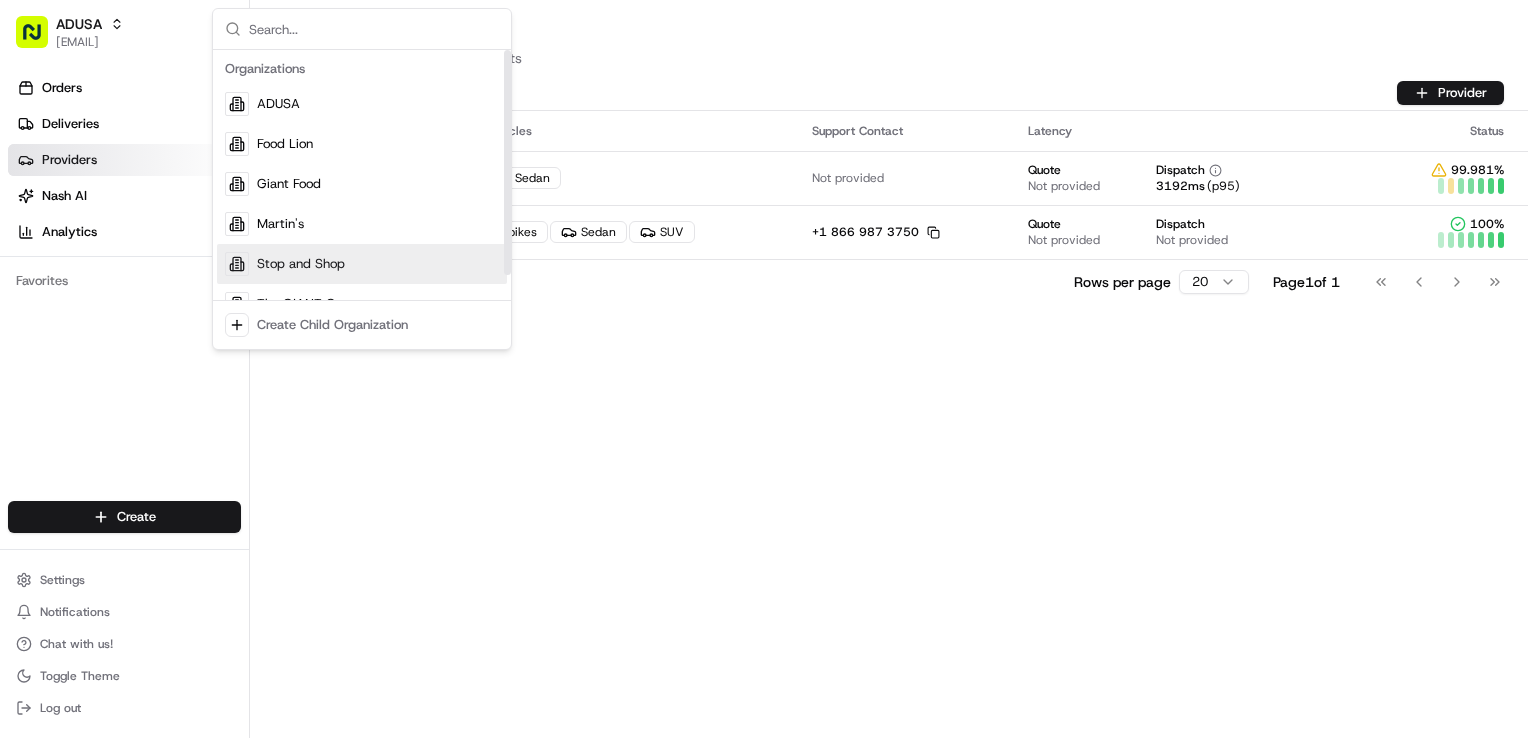 click on "Stop and Shop" at bounding box center [301, 264] 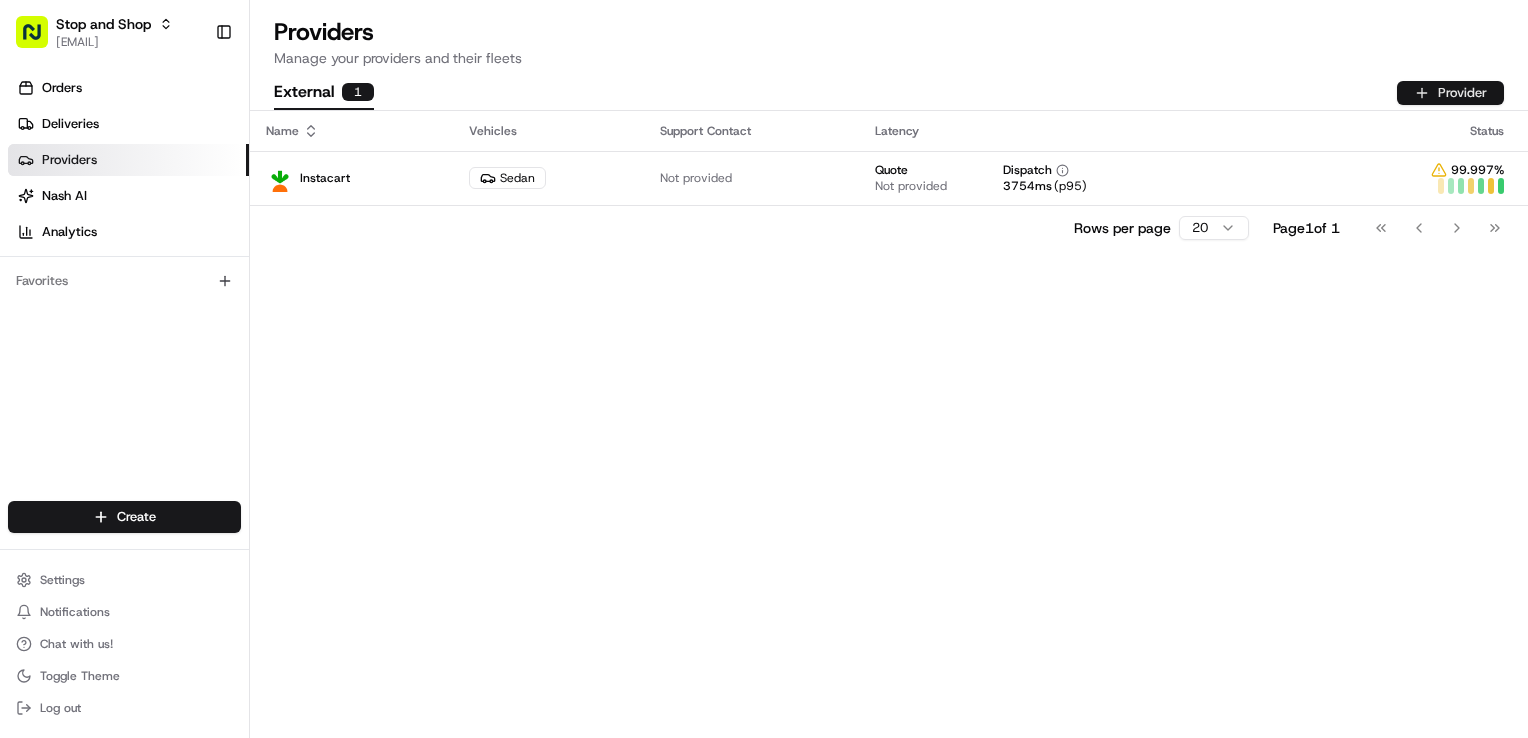 click on "Provider" at bounding box center (1450, 93) 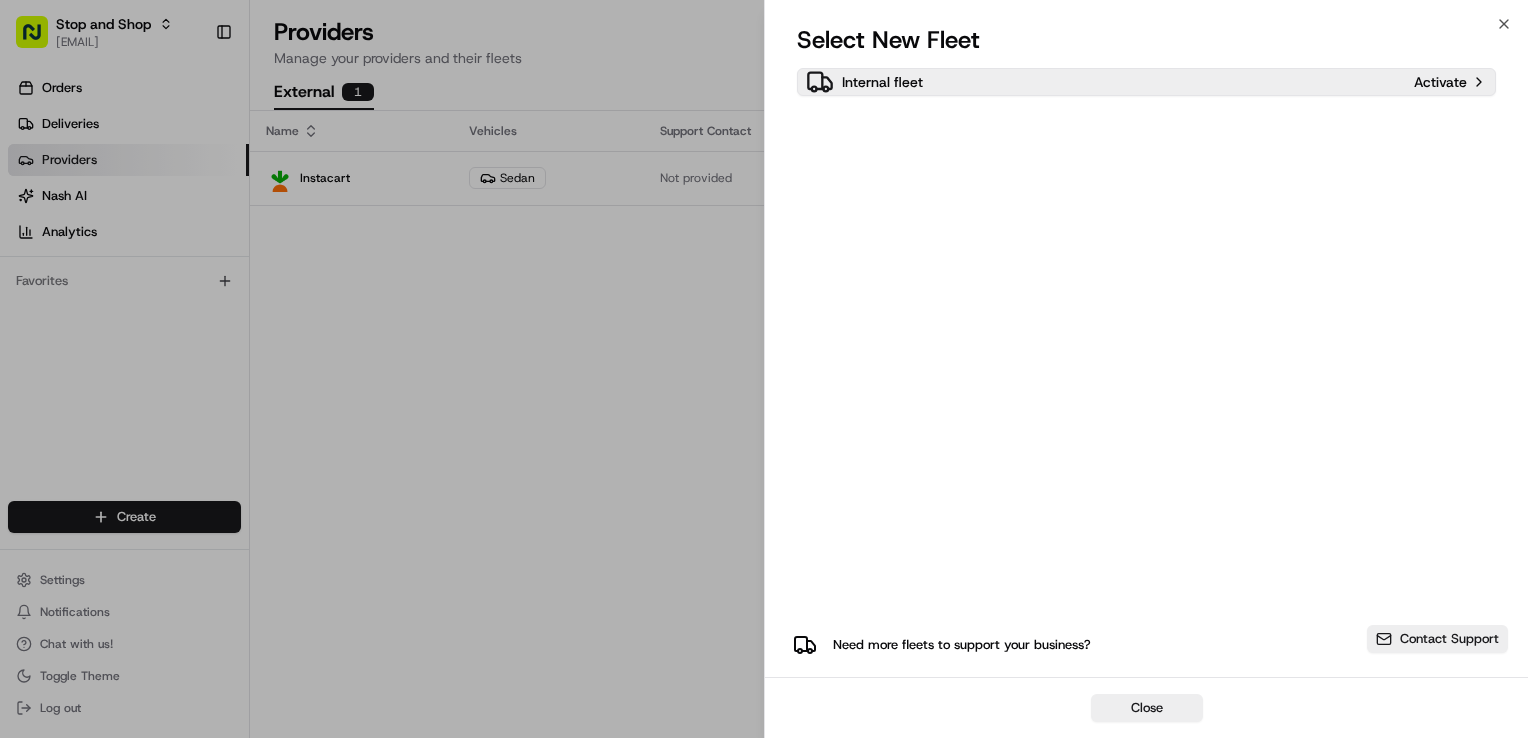 click on "Internal fleet" at bounding box center [1106, 82] 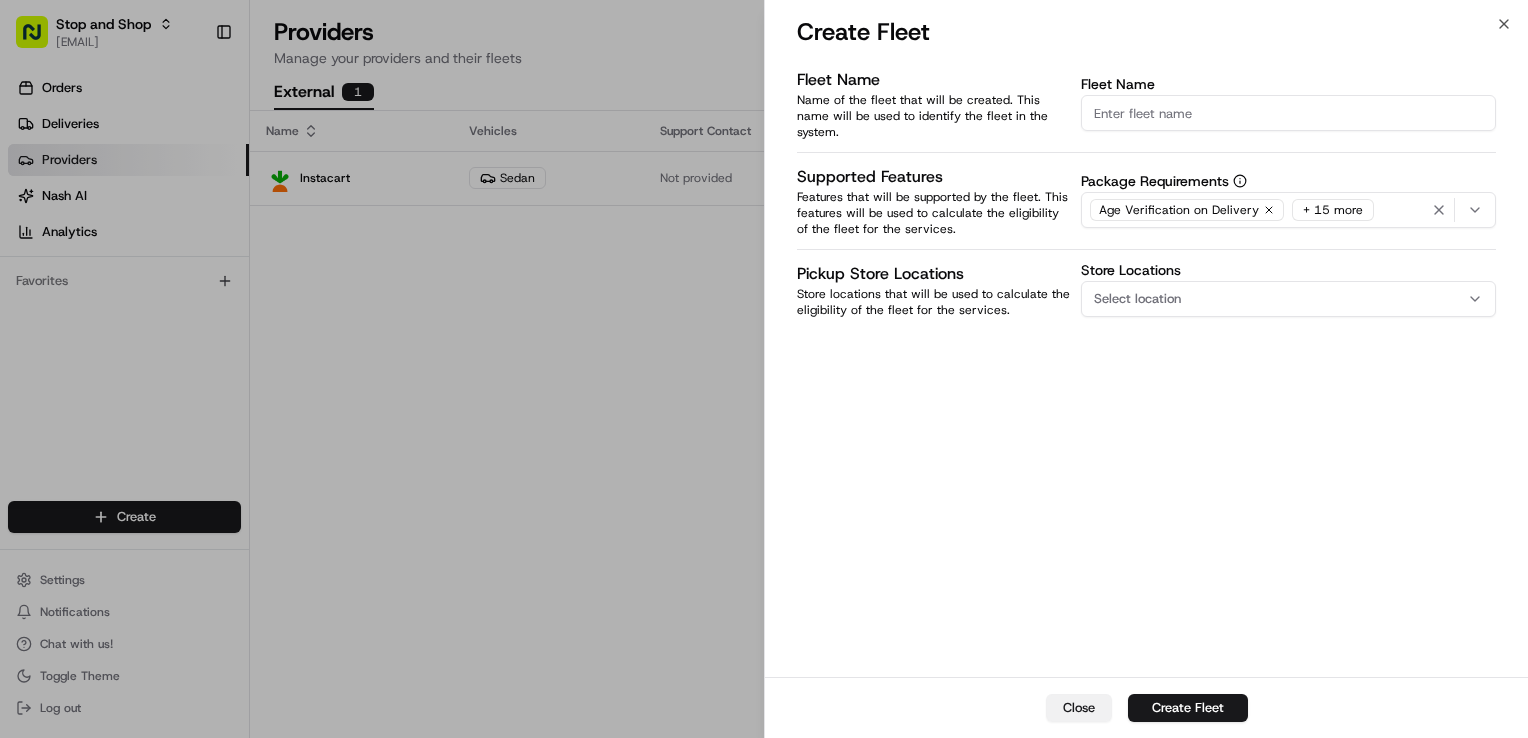click on "Close" at bounding box center [1079, 708] 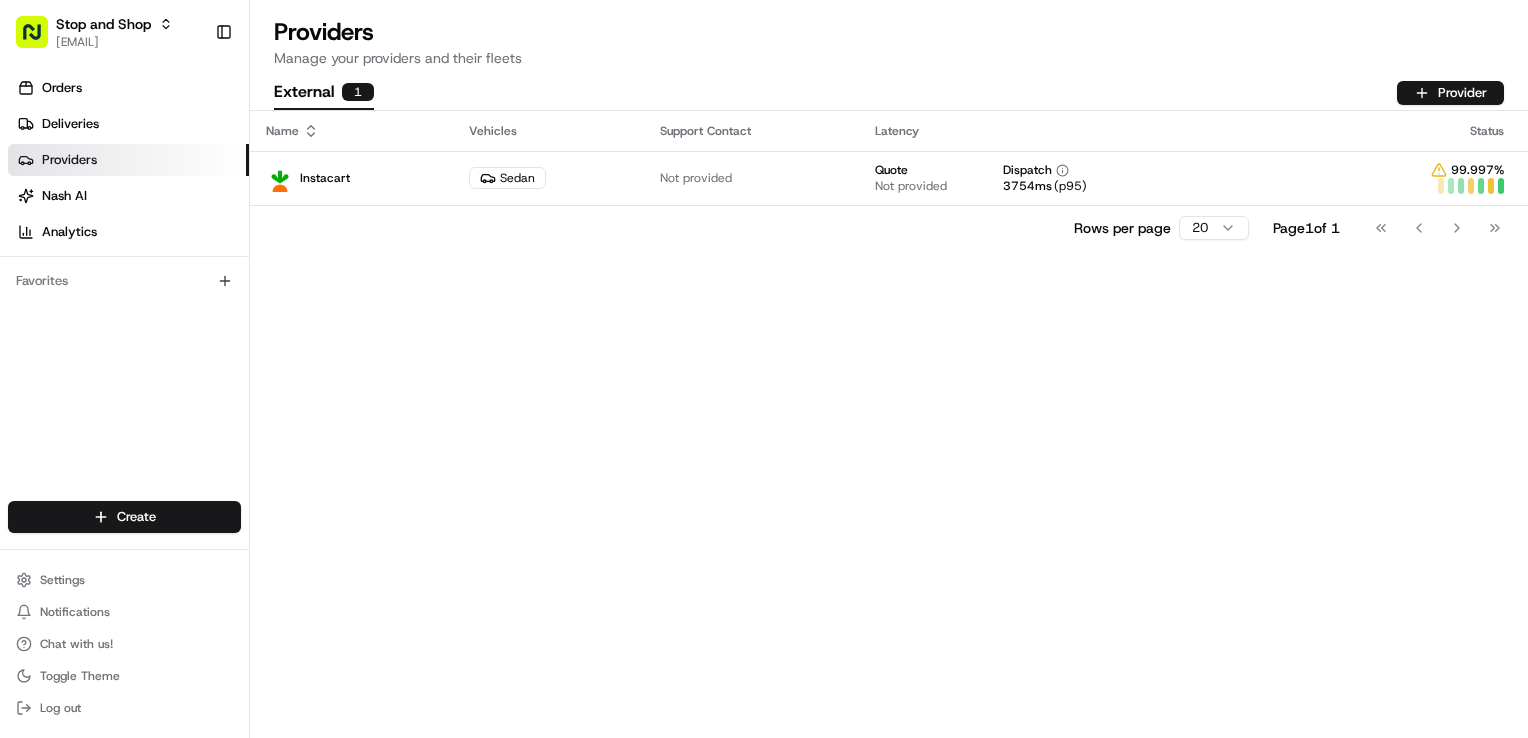 click on "Name Vehicles Support Contact Latency Status Instacart Sedan Not provided Quote Not provided Dispatch 3754 ms (p95) 99.997 % Rows per page 20 Page 1 of 1 Go to first page Go to previous page Go to next page Go to last page" at bounding box center [889, 424] 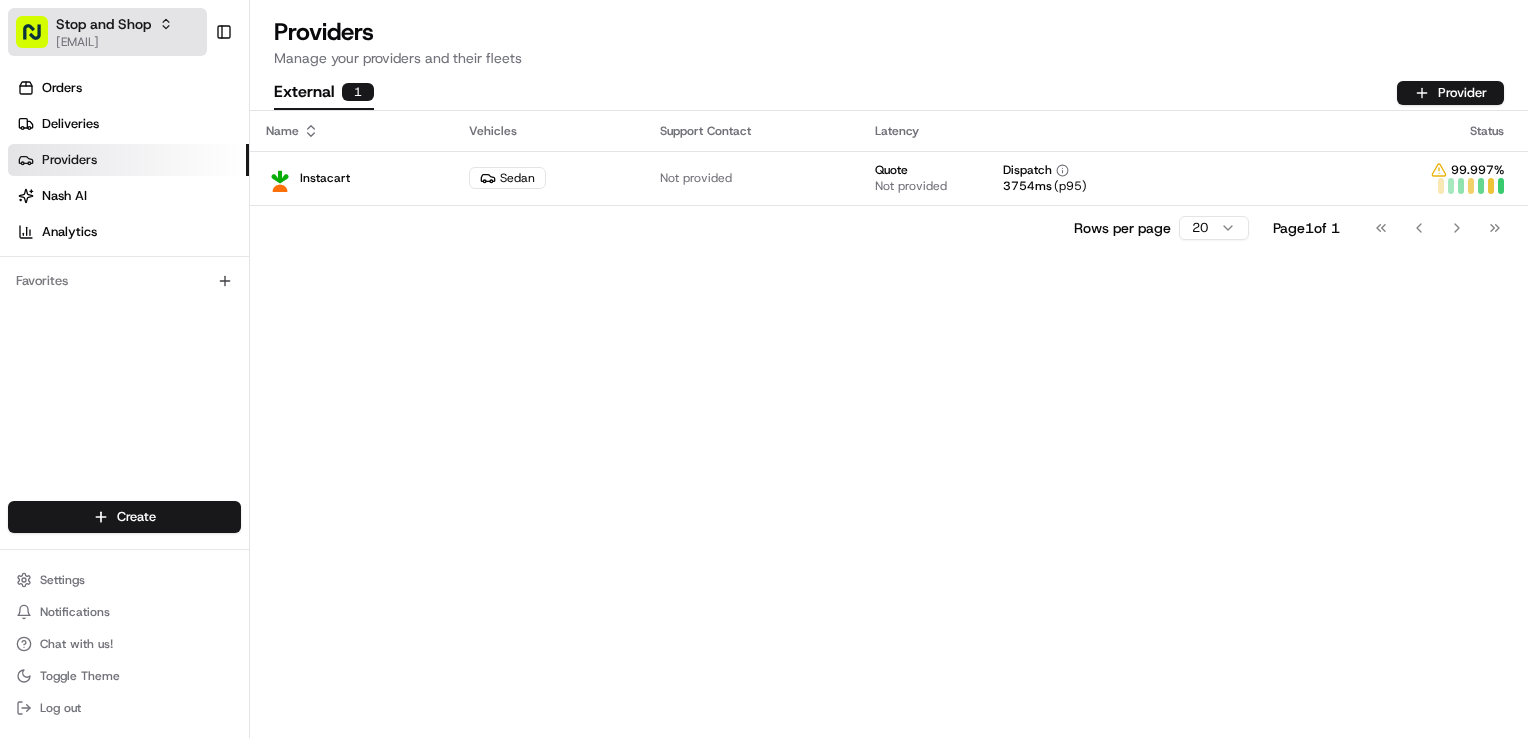 click on "[EMAIL]" at bounding box center [114, 42] 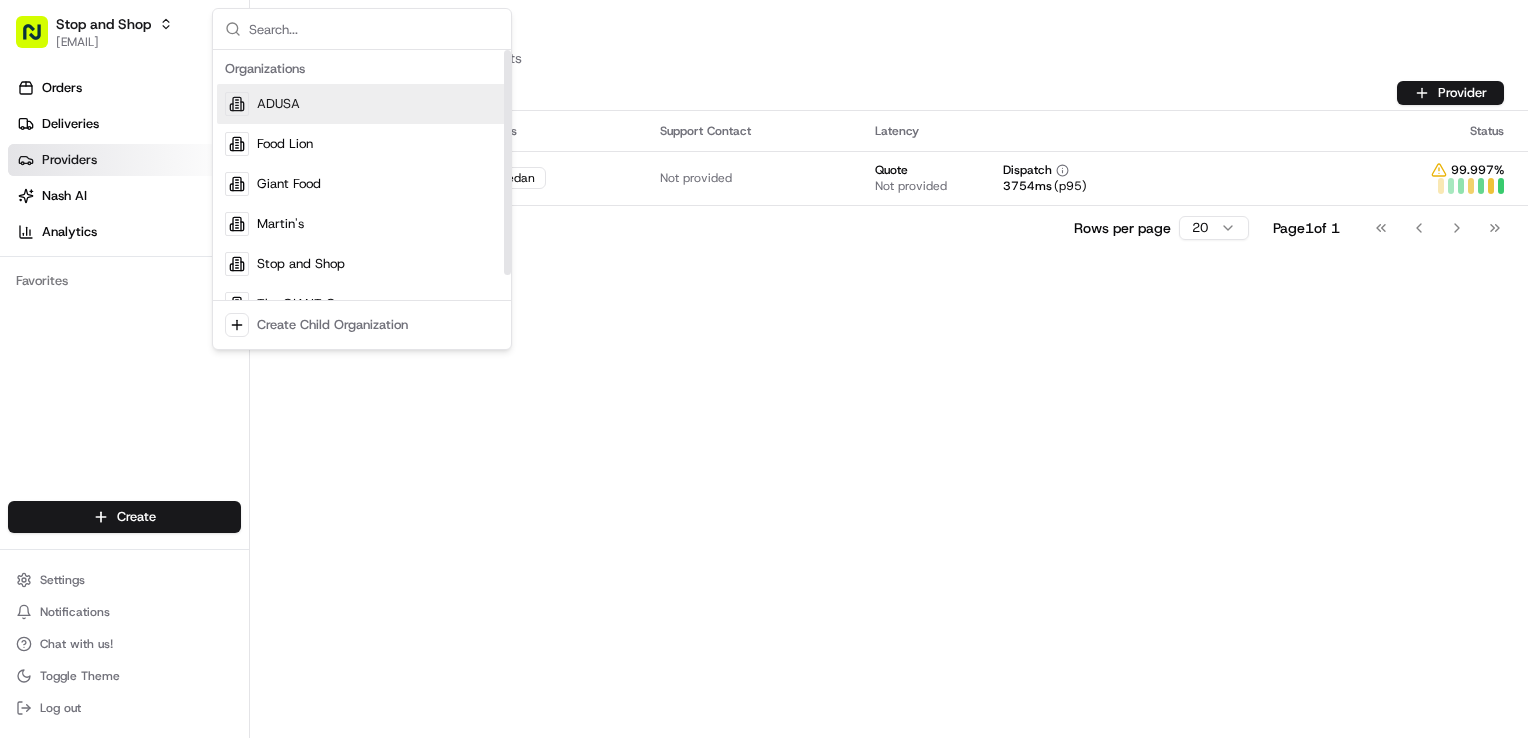 click on "ADUSA" at bounding box center [362, 104] 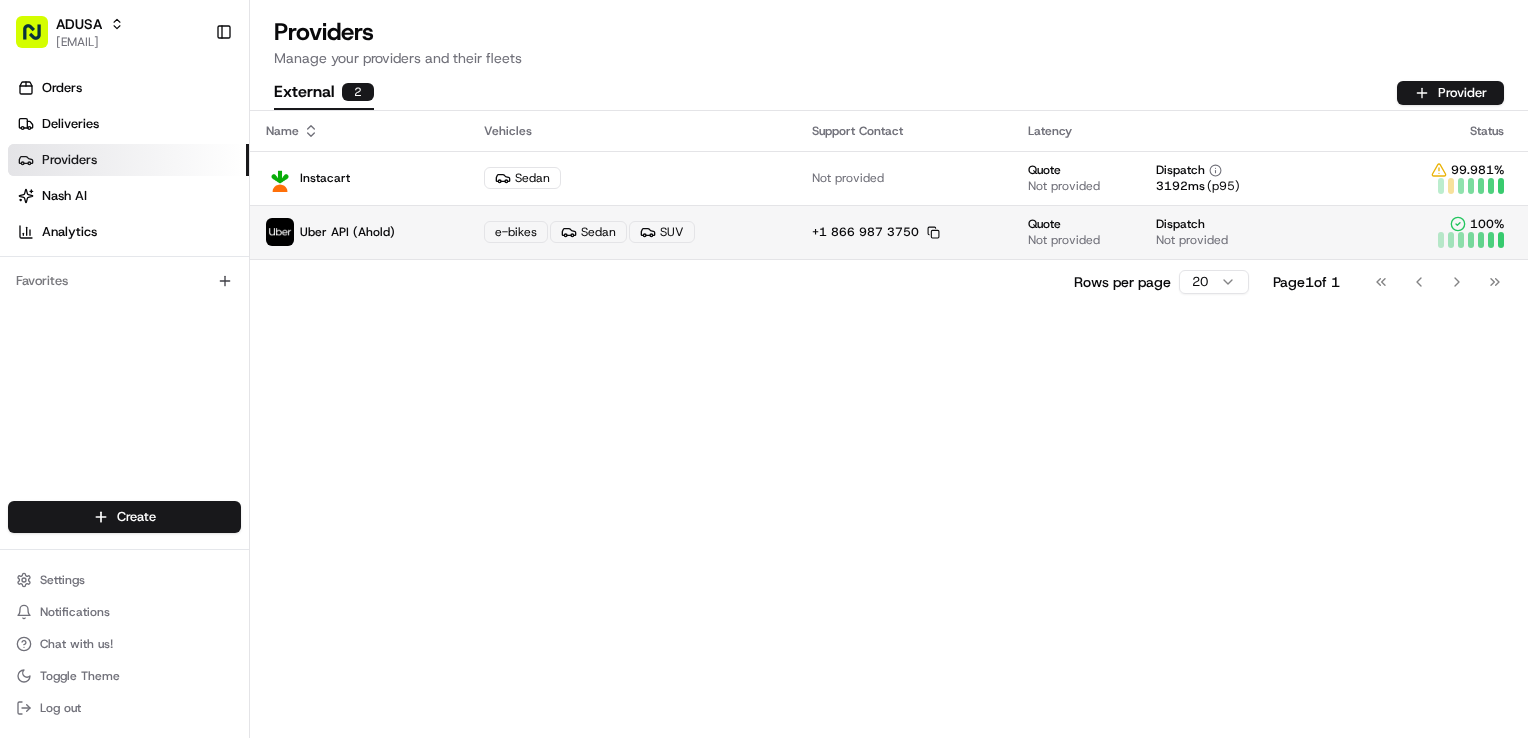 click on "Quote Not provided Dispatch Not provided" at bounding box center (1195, 232) 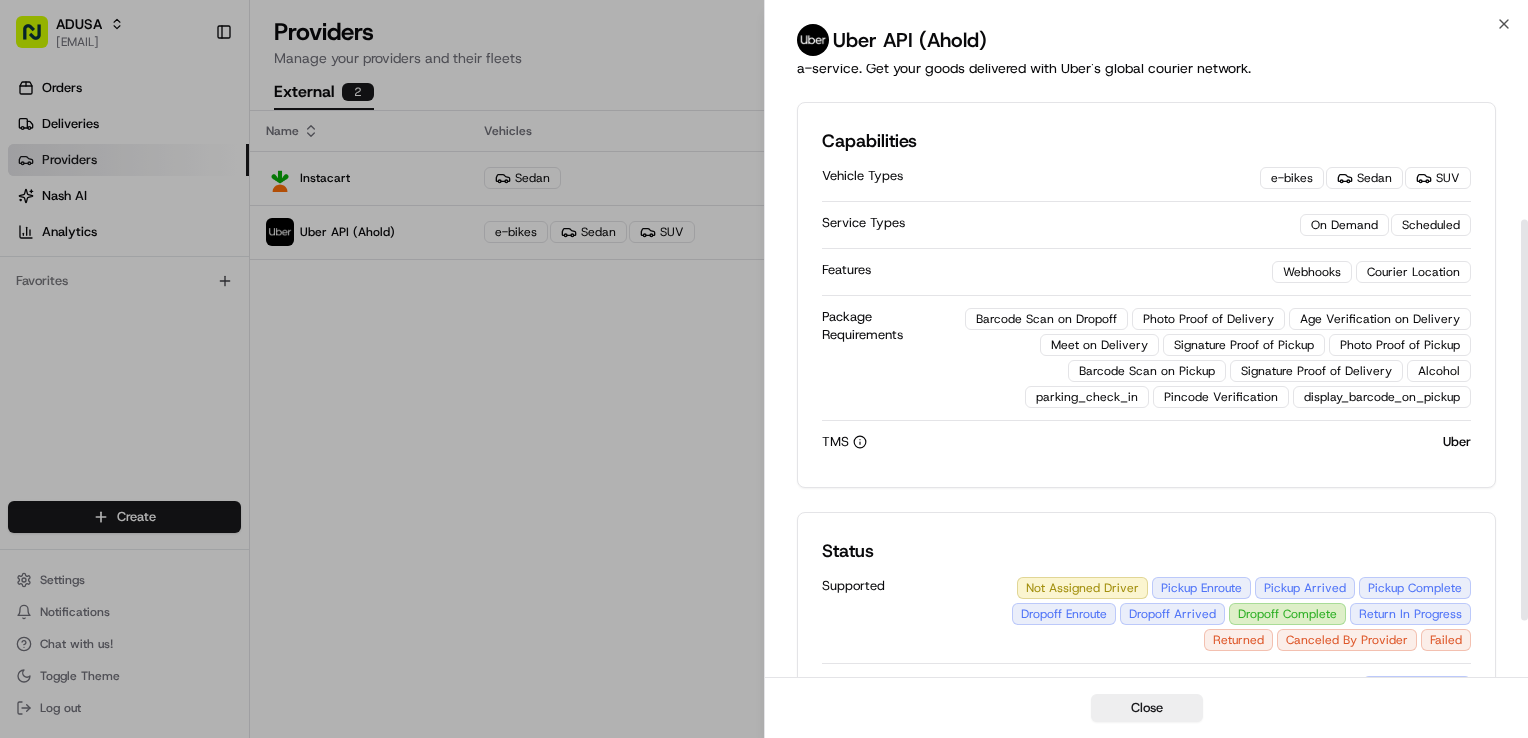 scroll, scrollTop: 0, scrollLeft: 0, axis: both 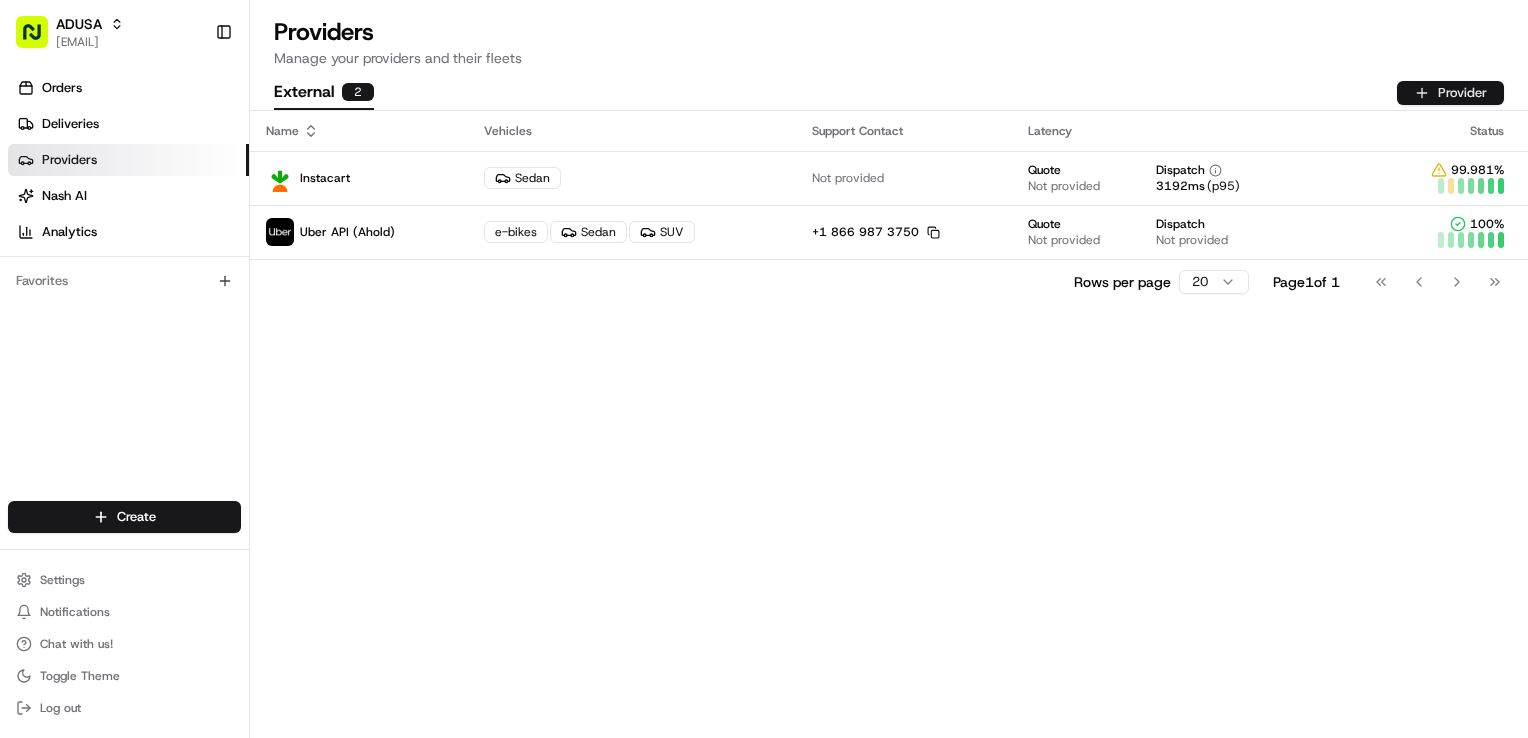 click on "Provider" at bounding box center [1450, 93] 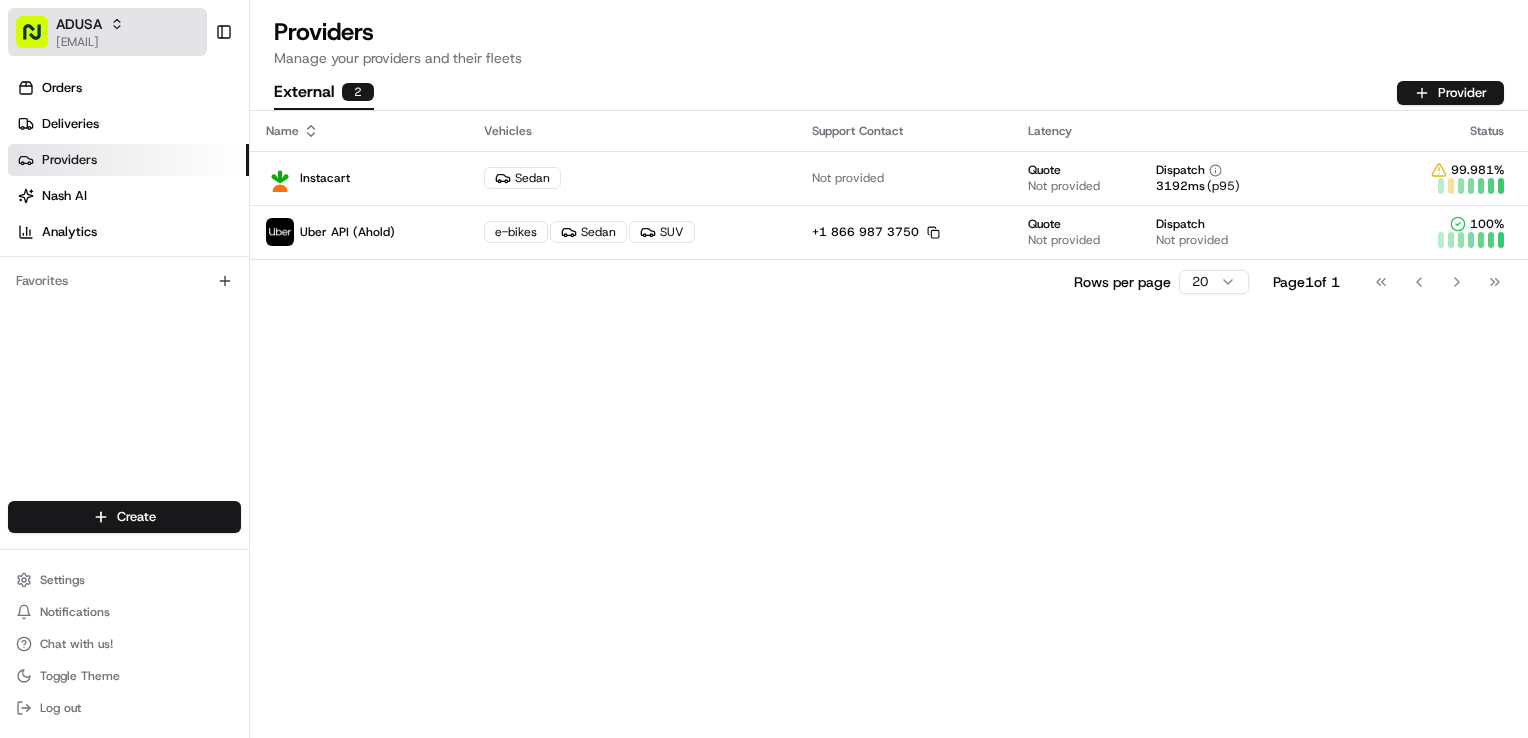 click on "ADUSA" at bounding box center (90, 24) 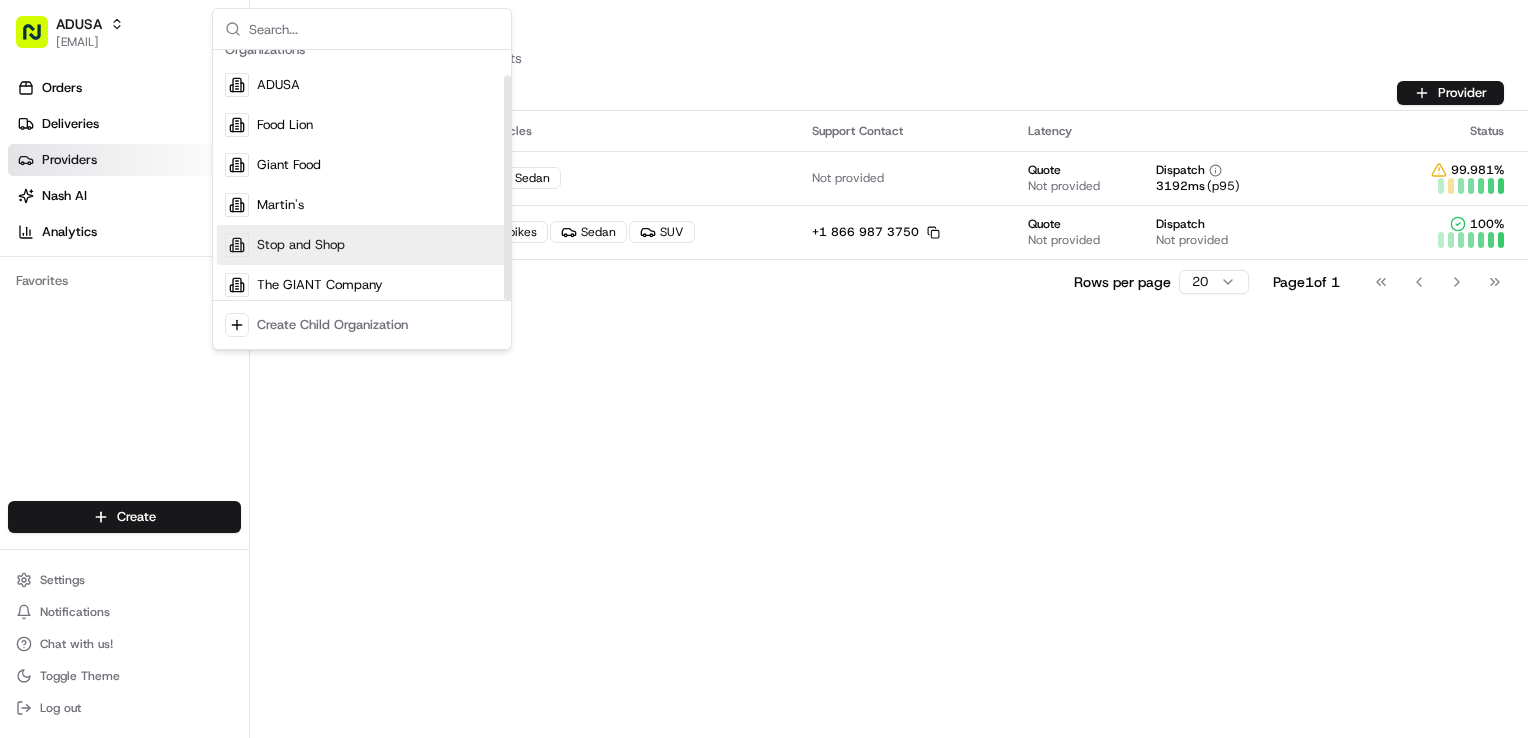 scroll, scrollTop: 28, scrollLeft: 0, axis: vertical 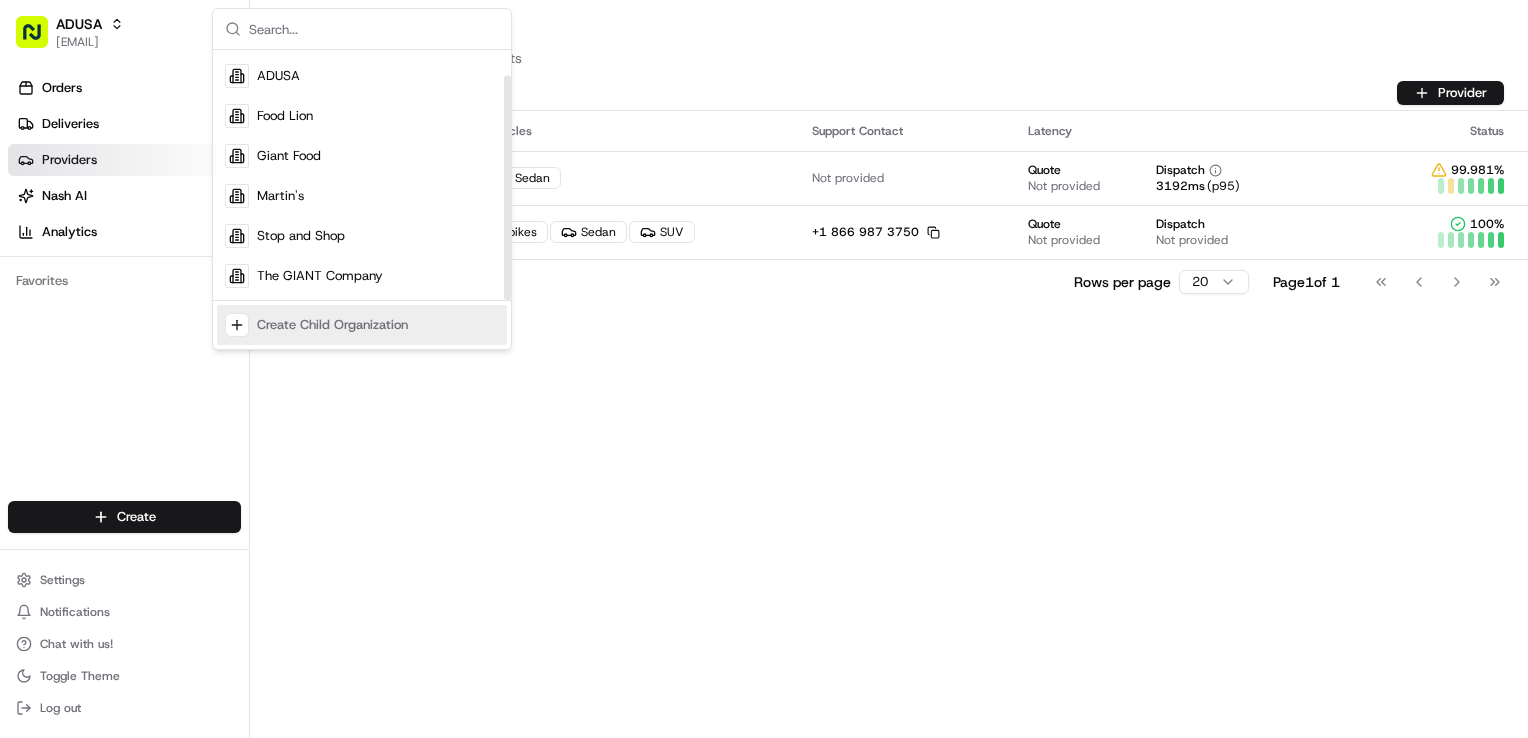 click on "Name Vehicles Support Contact Latency Status Instacart Sedan Not provided Quote Not provided Dispatch 3192 ms (p95) 99.981 % Uber API (Ahold) e-bikes Sedan SUV +1 [PHONE] Copy +1[PHONE] Quote Not provided Dispatch Not provided 100 % Rows per page 20 Page 1 of 1 Go to first page Go to previous page Go to next page Go to last page" at bounding box center [889, 424] 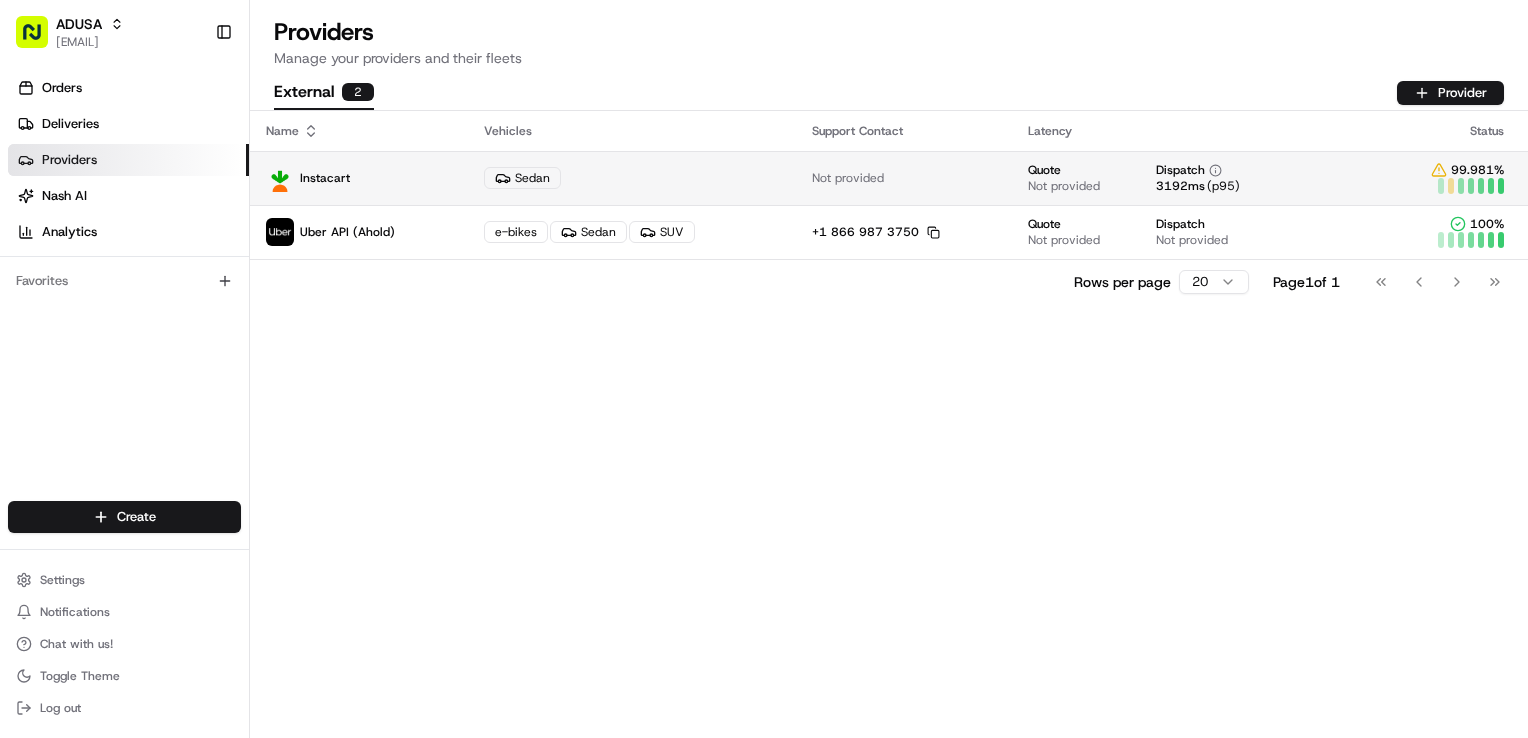 click on "Not provided" at bounding box center (904, 178) 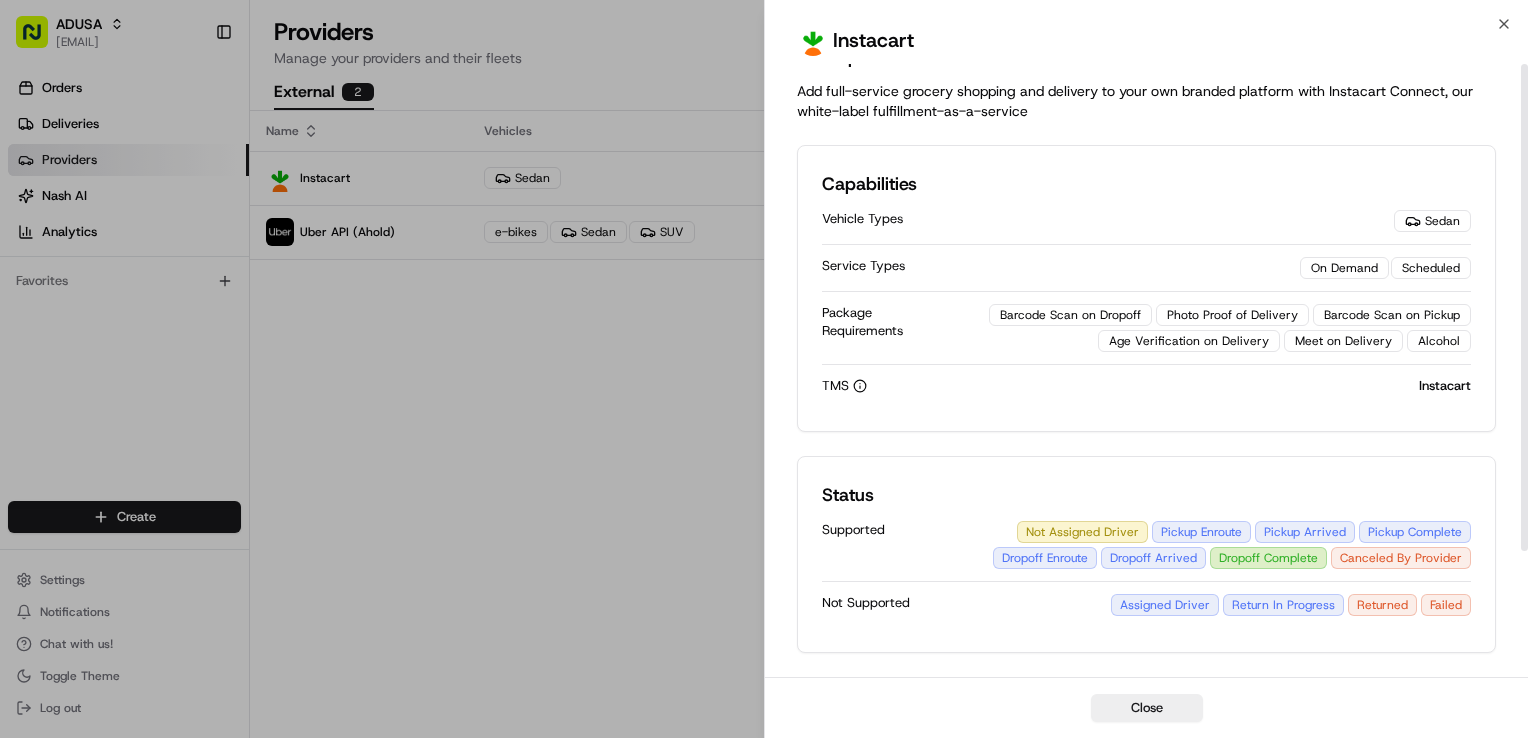 scroll, scrollTop: 0, scrollLeft: 0, axis: both 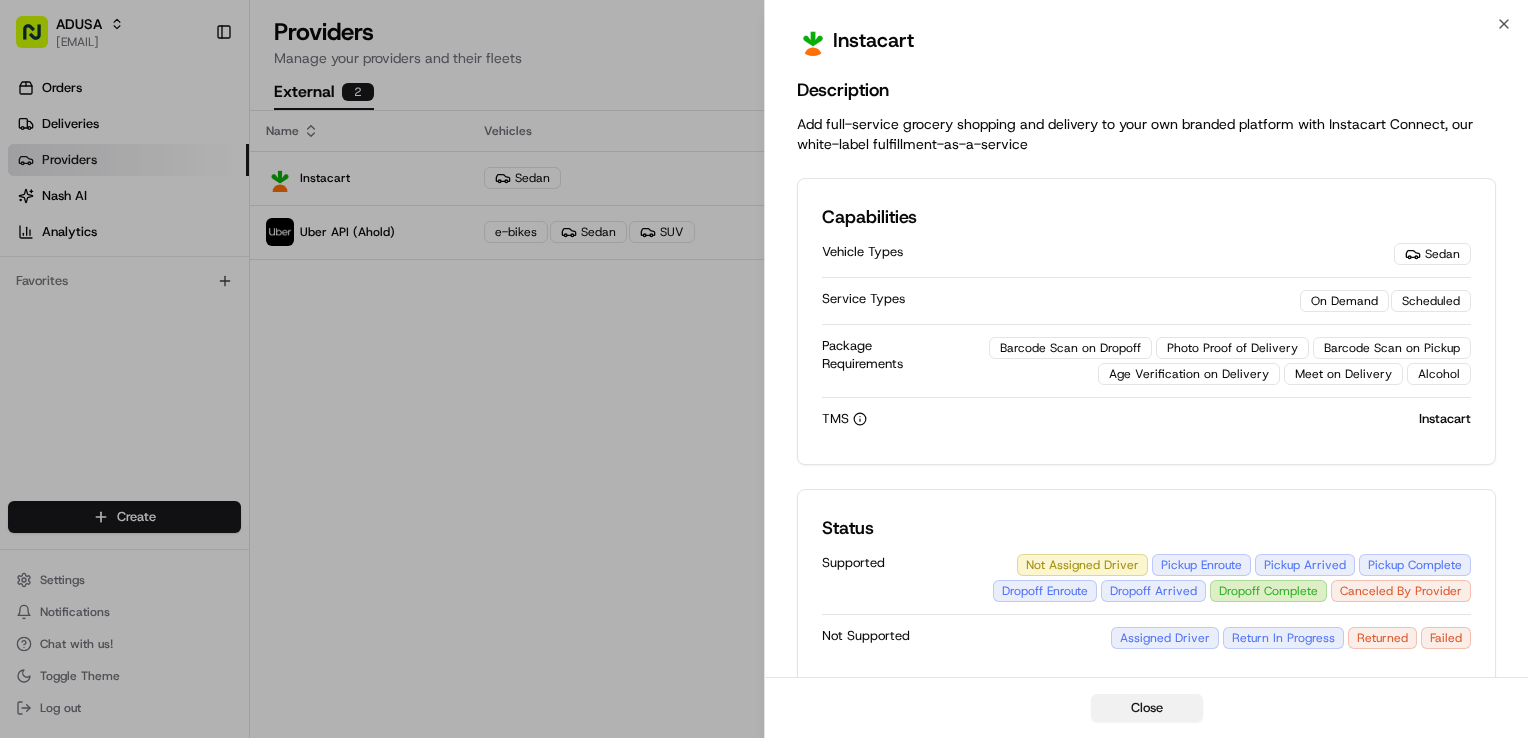 click on "Close" at bounding box center [1147, 708] 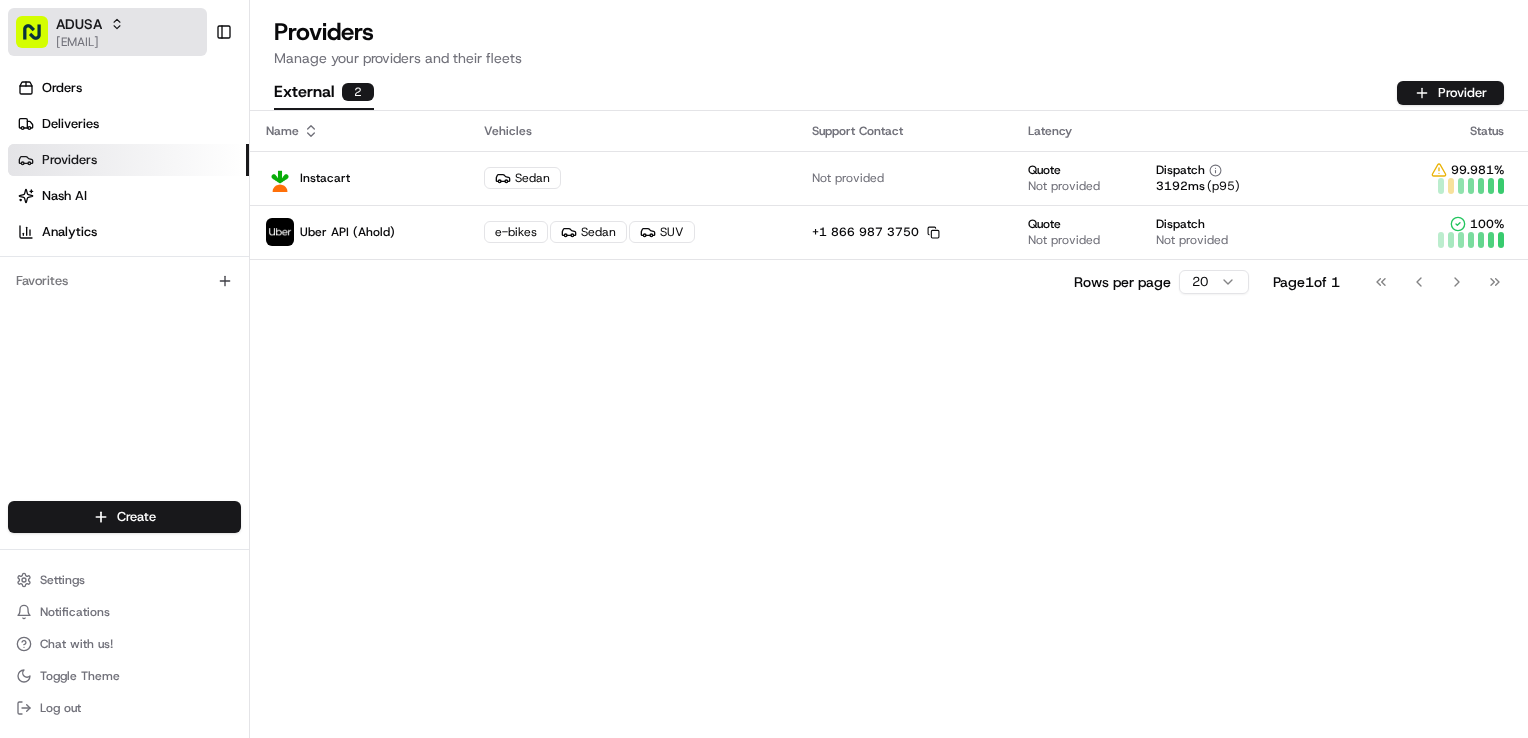 click on "[EMAIL]" at bounding box center (90, 42) 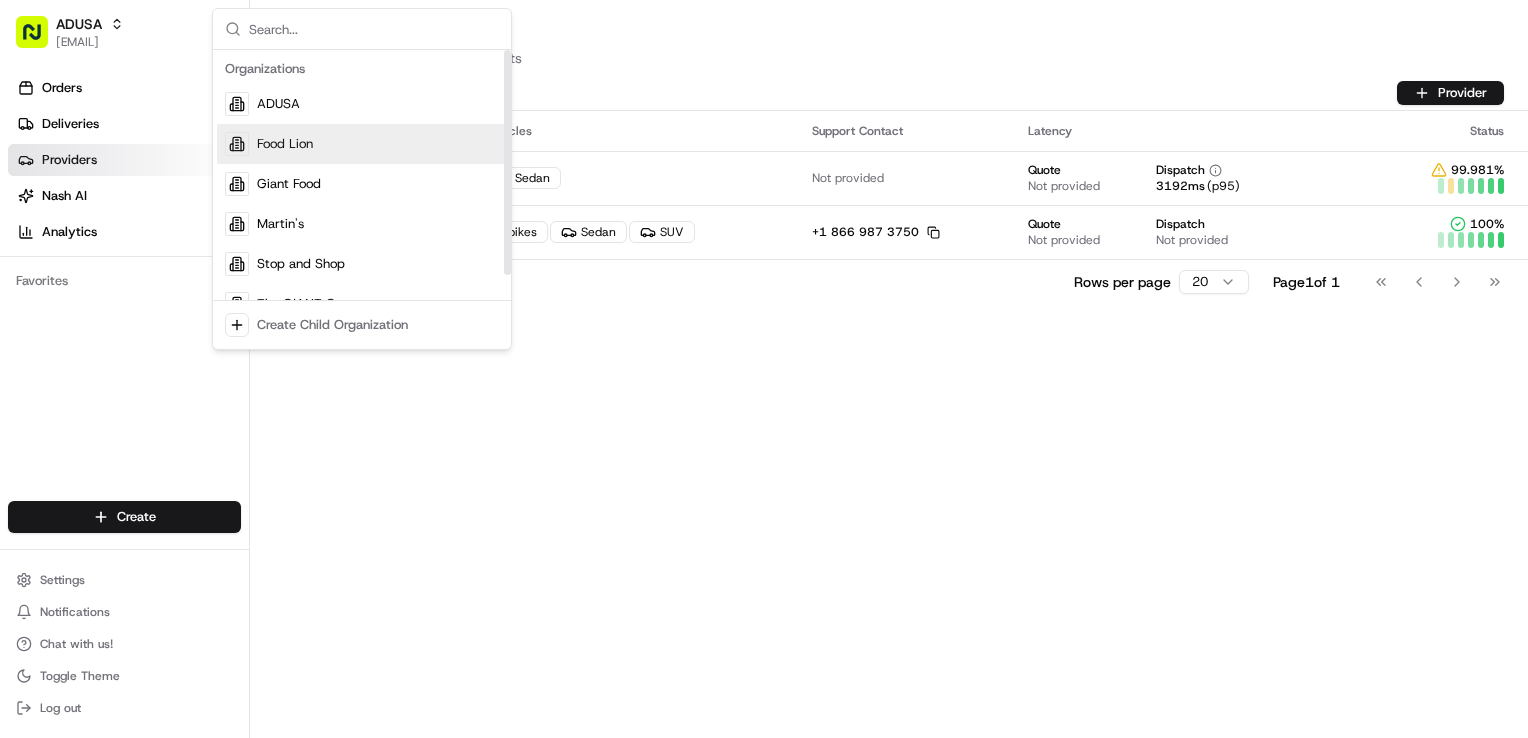 click on "Food Lion" at bounding box center [362, 144] 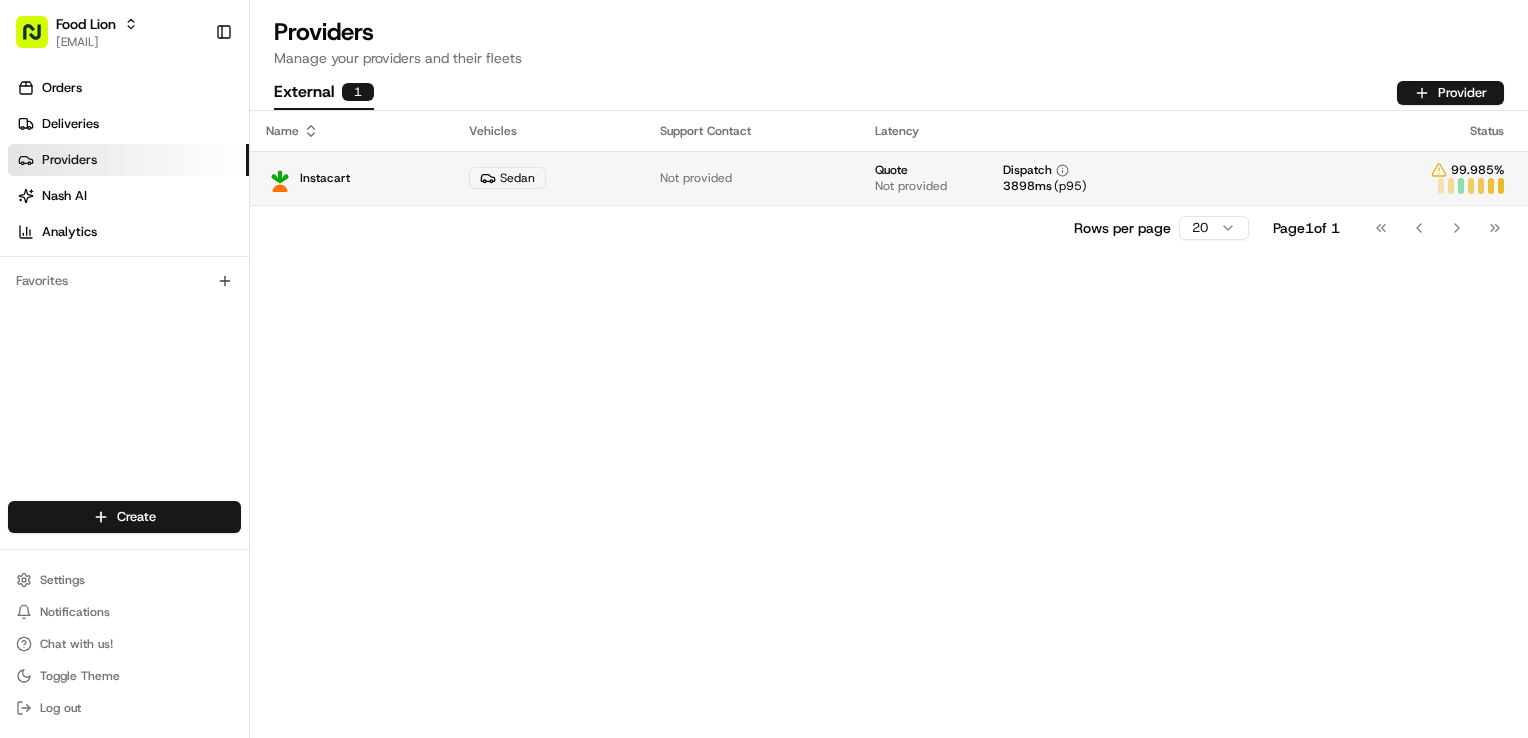 click on "Dispatch" at bounding box center (1036, 170) 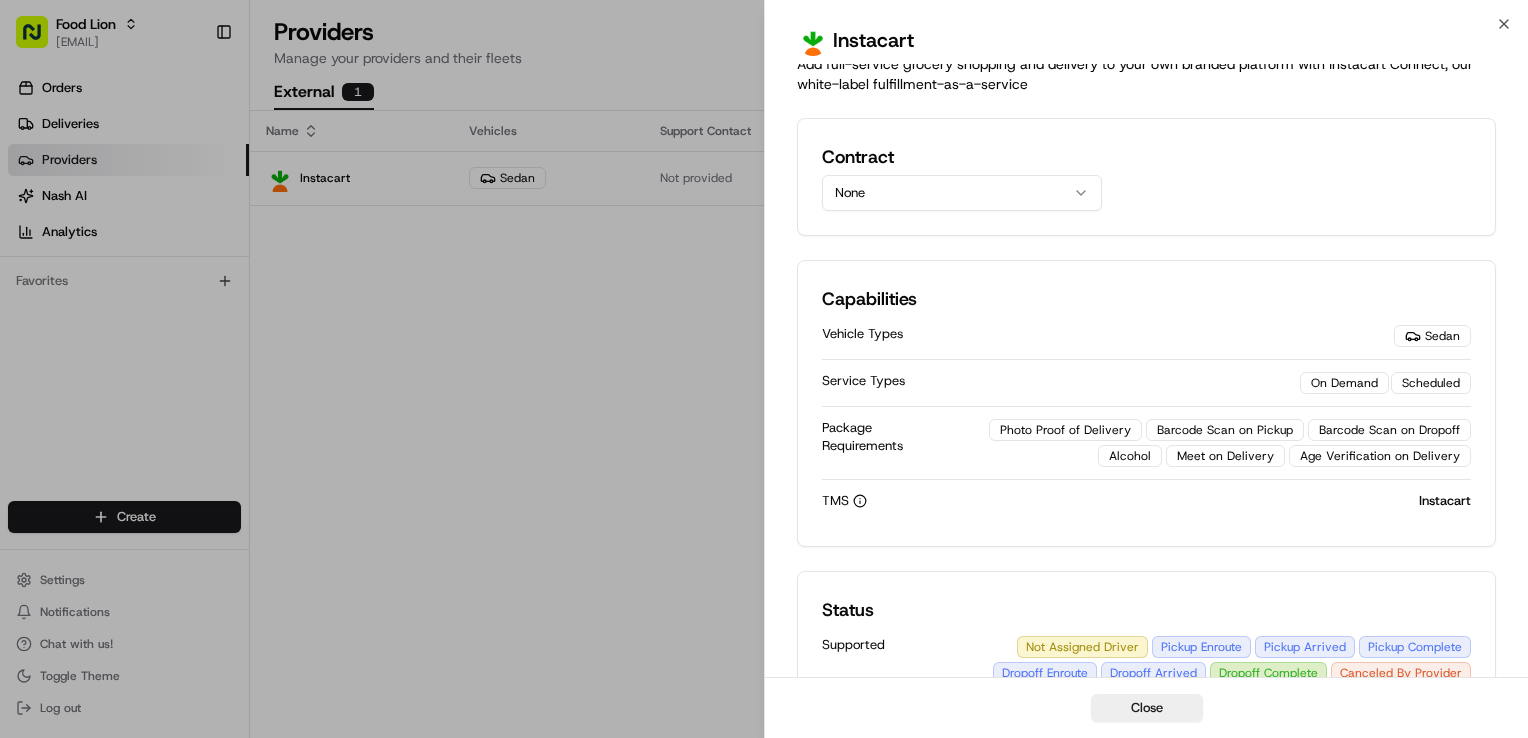 scroll, scrollTop: 0, scrollLeft: 0, axis: both 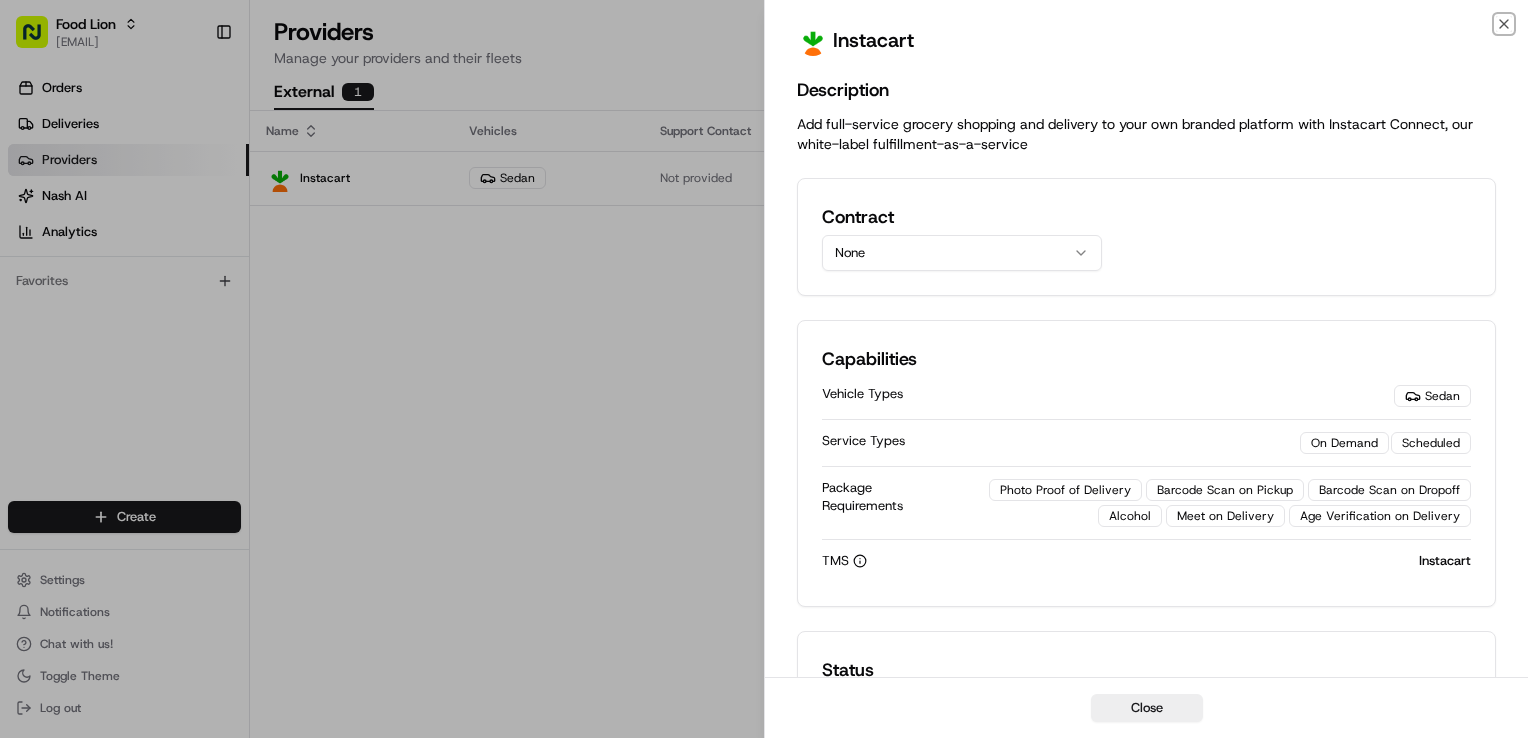 drag, startPoint x: 1507, startPoint y: 27, endPoint x: 1465, endPoint y: 22, distance: 42.296574 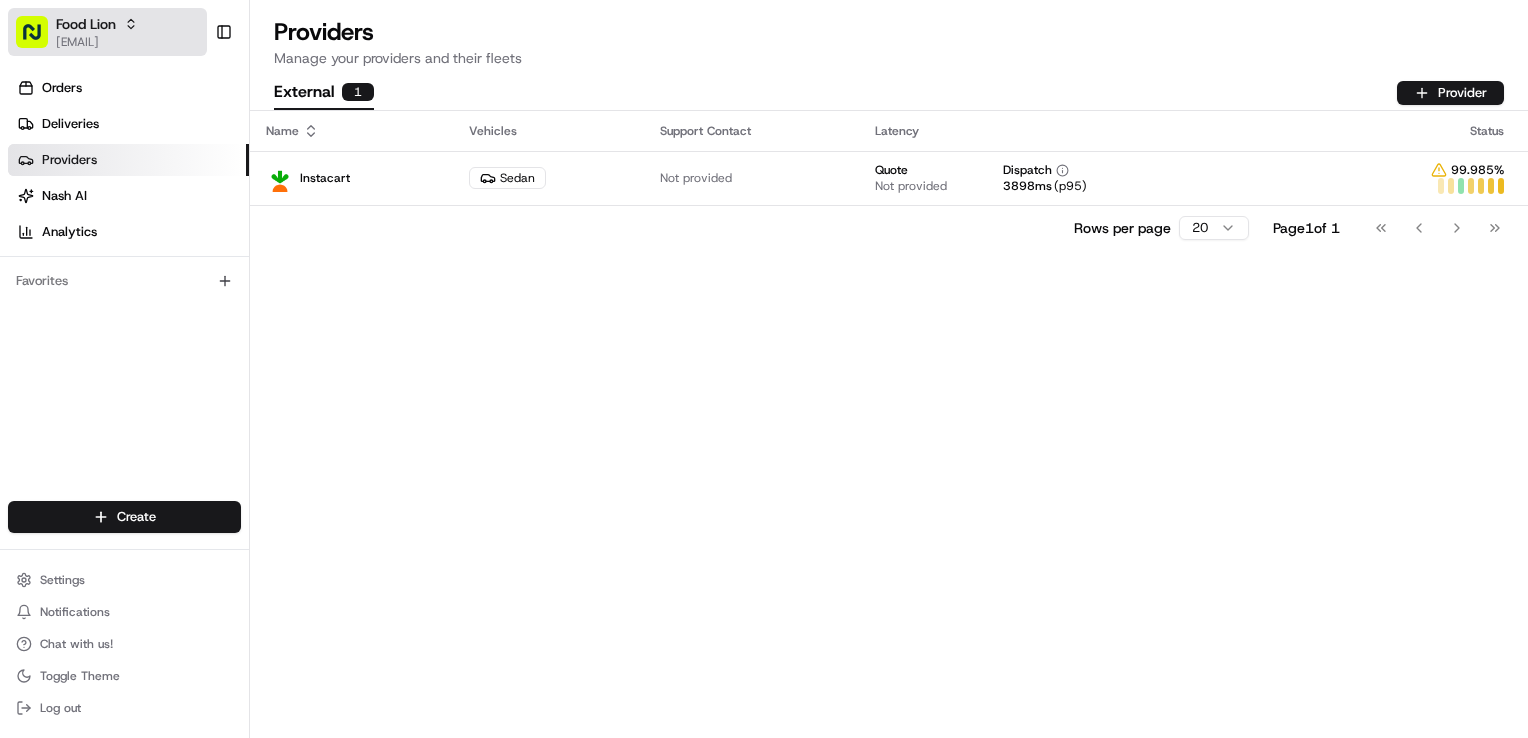 click on "[EMAIL]" at bounding box center [97, 42] 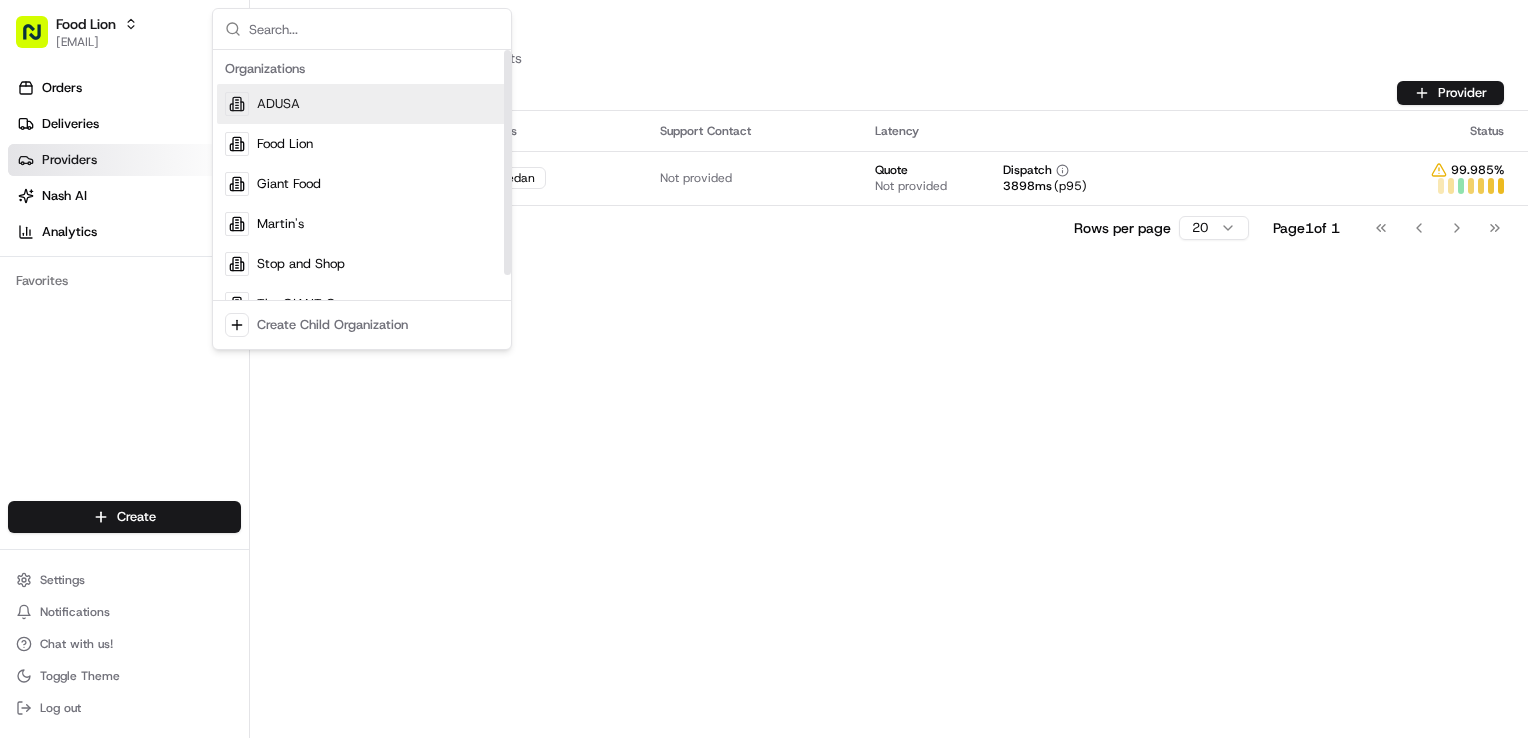 click on "ADUSA" at bounding box center [362, 104] 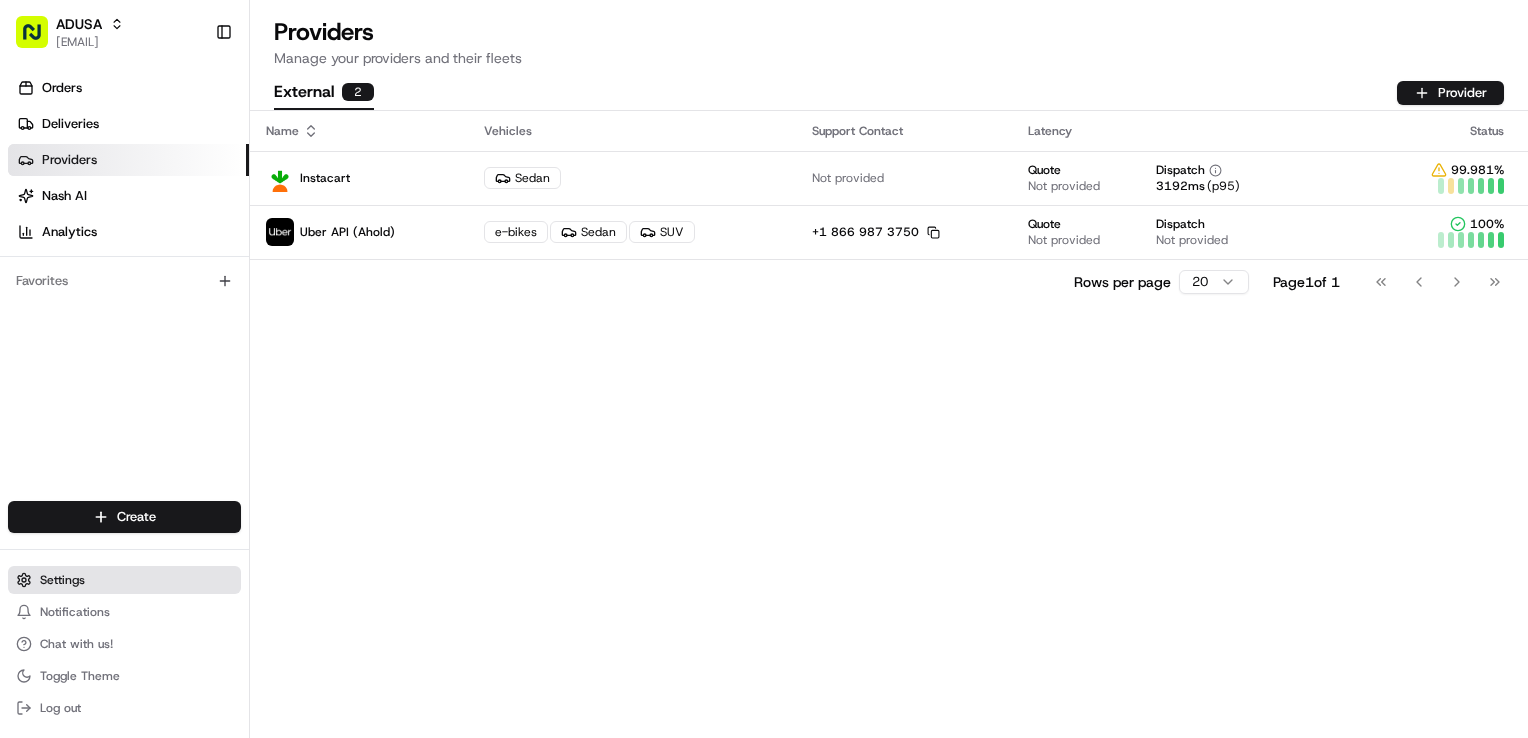 click on "Settings" at bounding box center [62, 580] 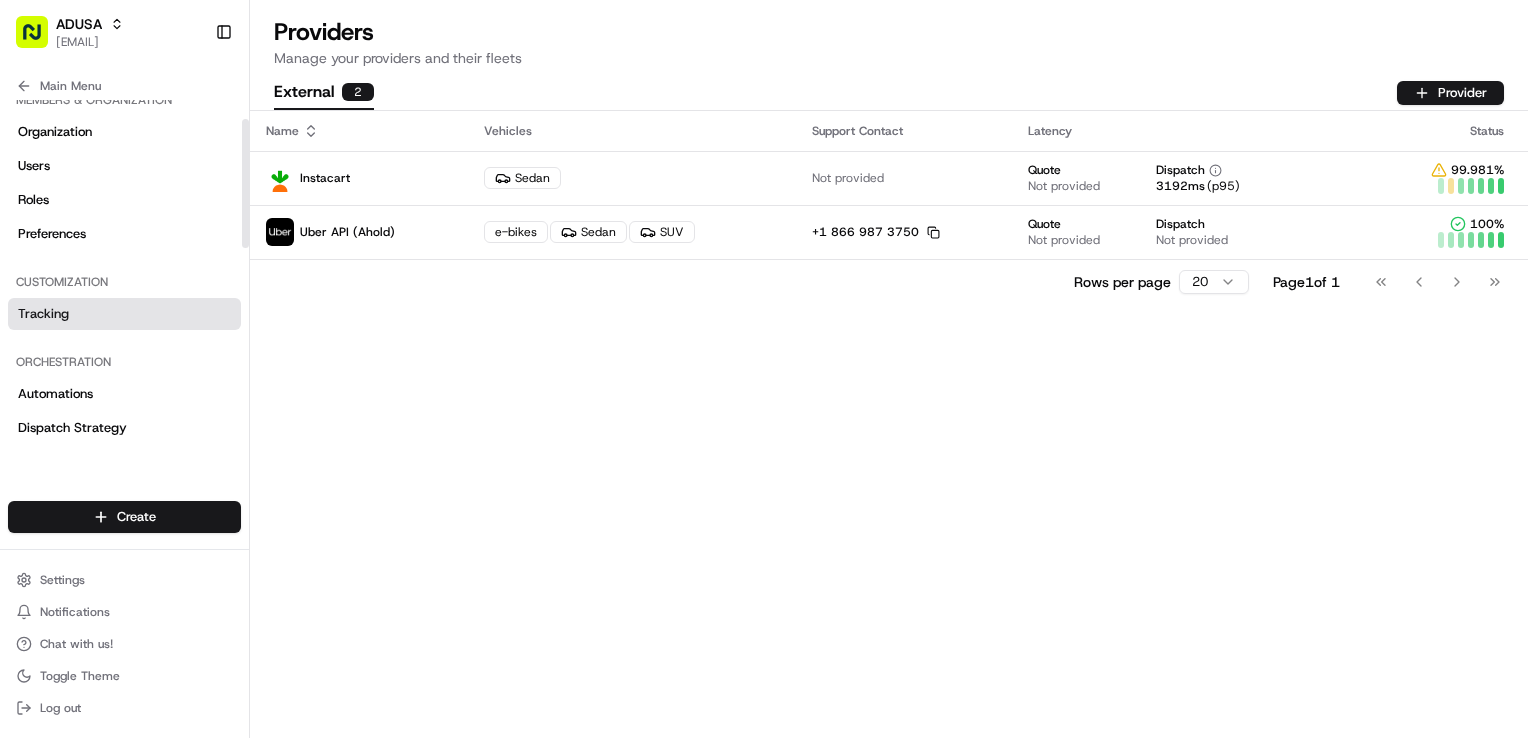 scroll, scrollTop: 0, scrollLeft: 0, axis: both 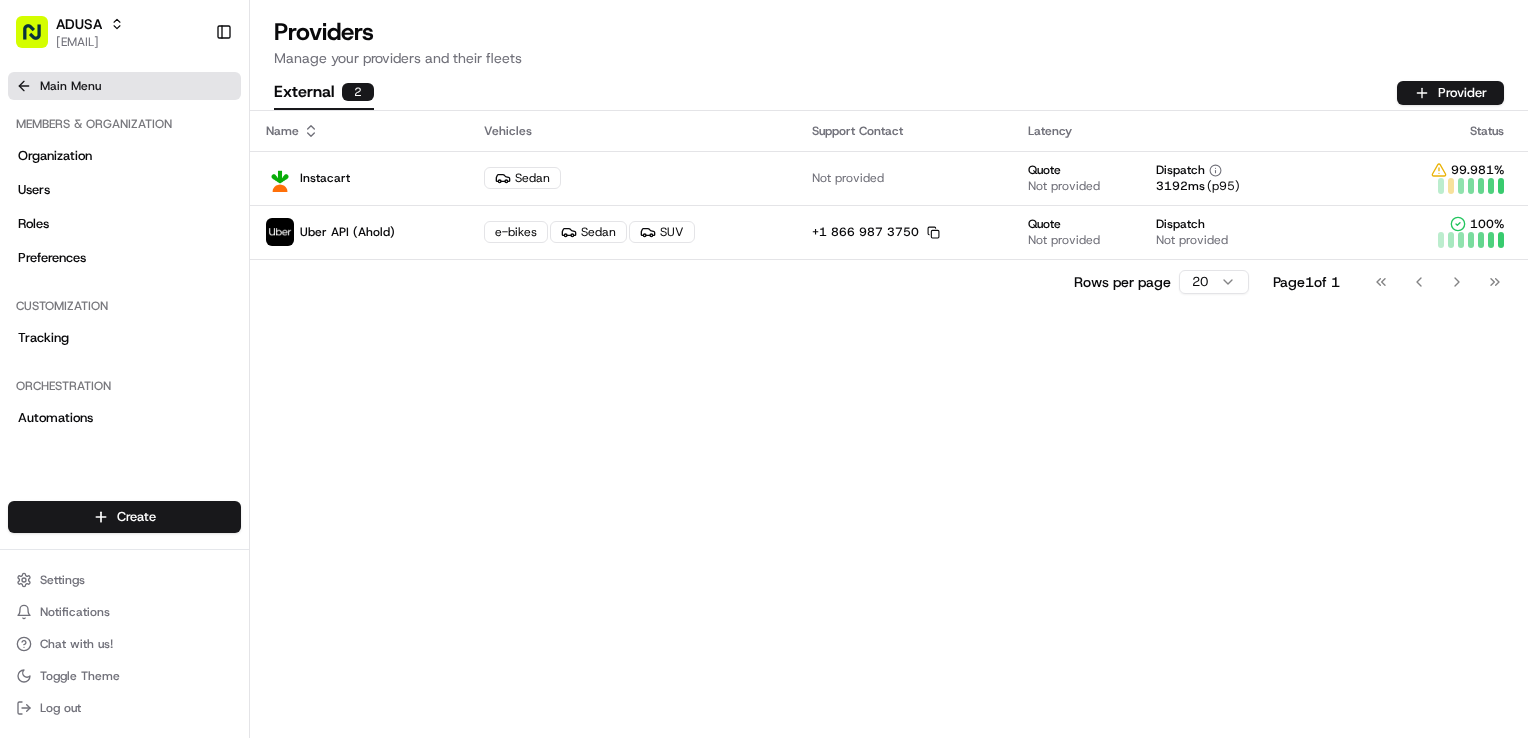click 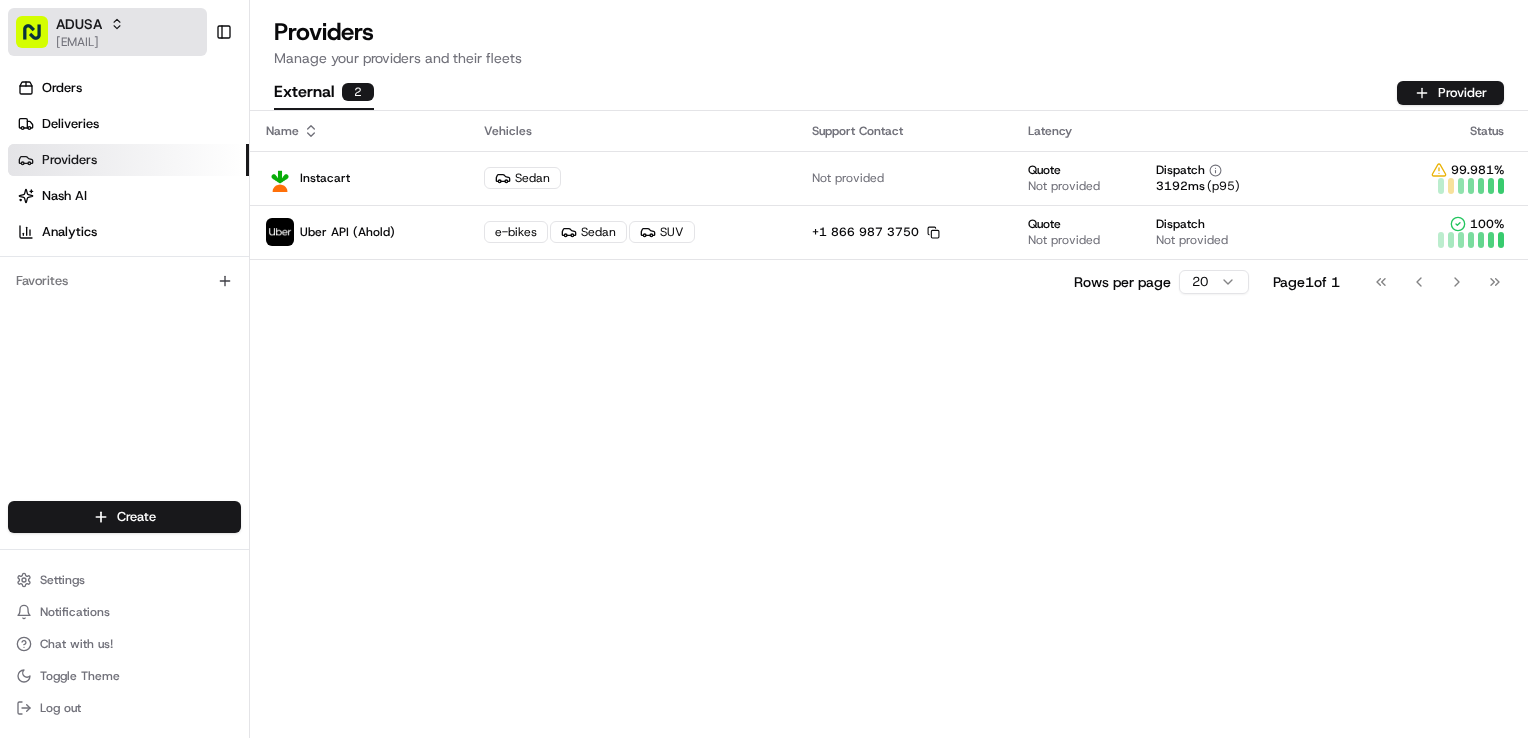 click on "[EMAIL]" at bounding box center [90, 42] 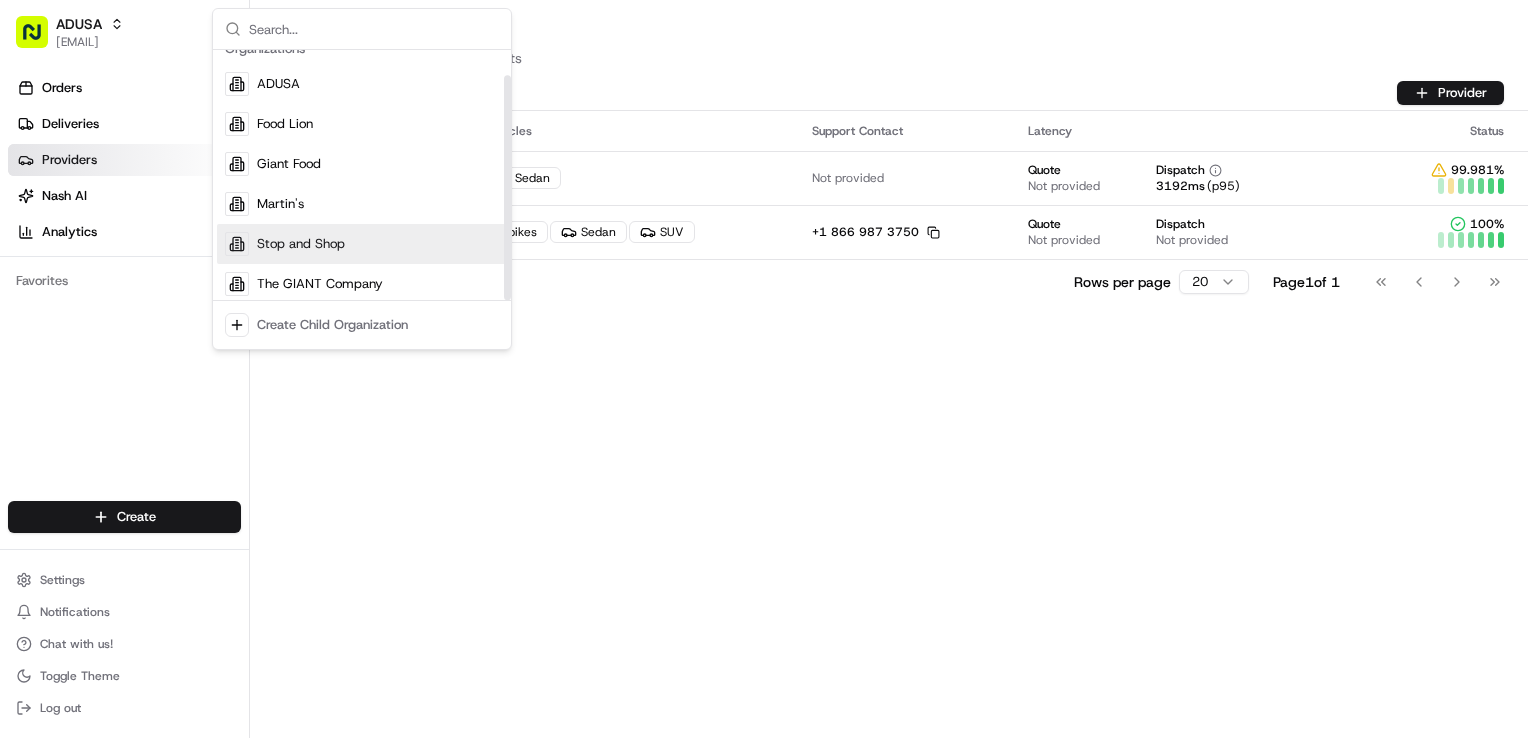 scroll, scrollTop: 28, scrollLeft: 0, axis: vertical 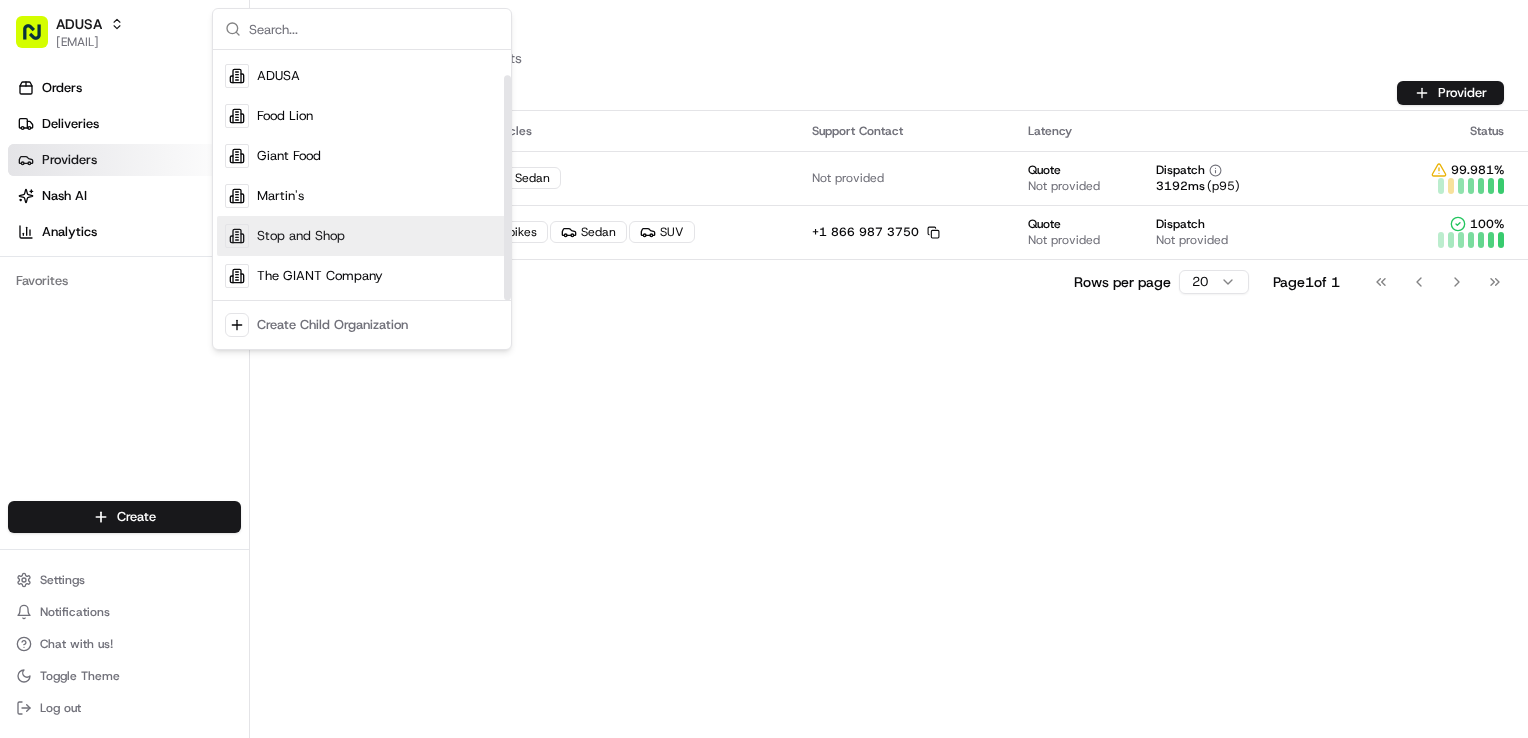 click on "Stop and Shop" at bounding box center (301, 236) 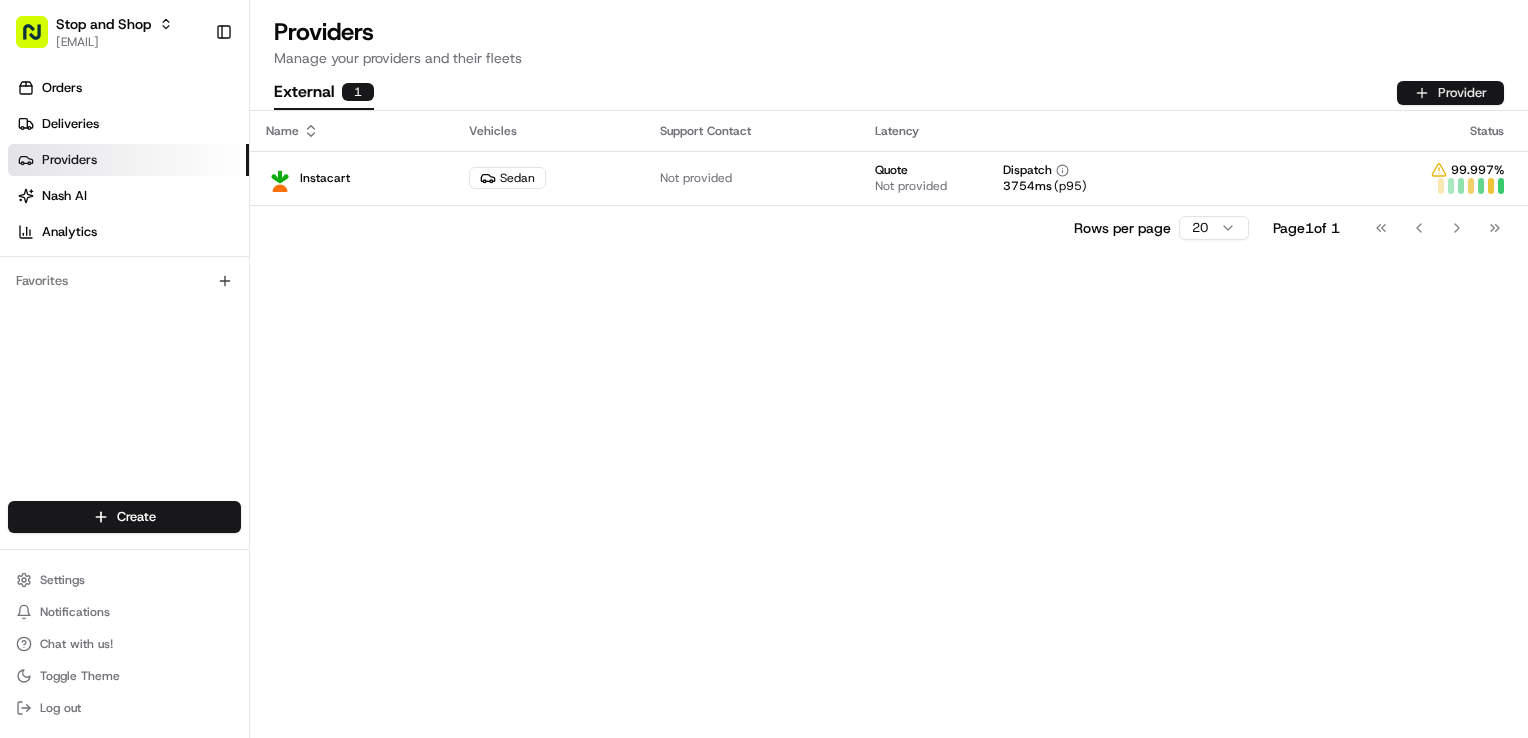 click on "Provider" at bounding box center [1450, 93] 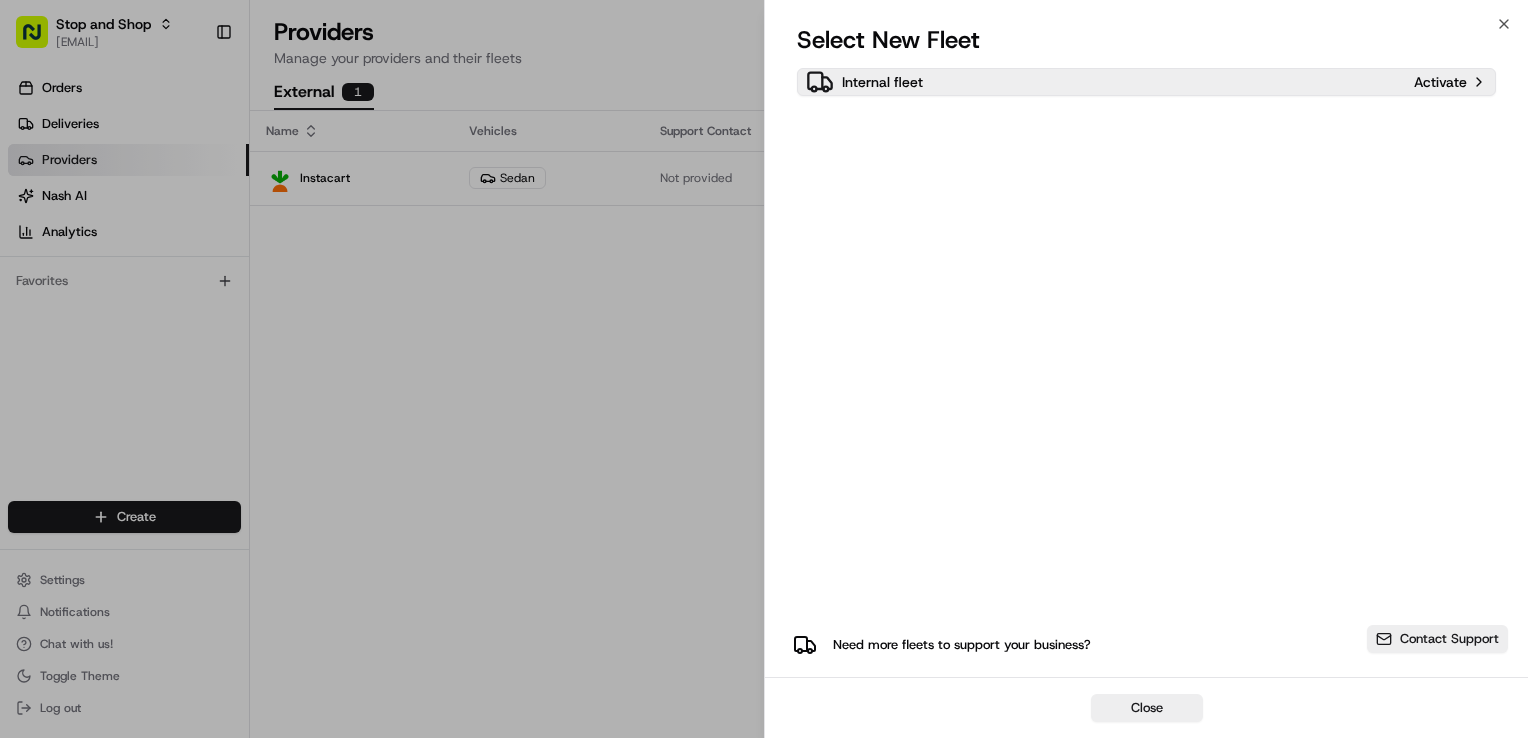 click on "Activate" at bounding box center (1440, 82) 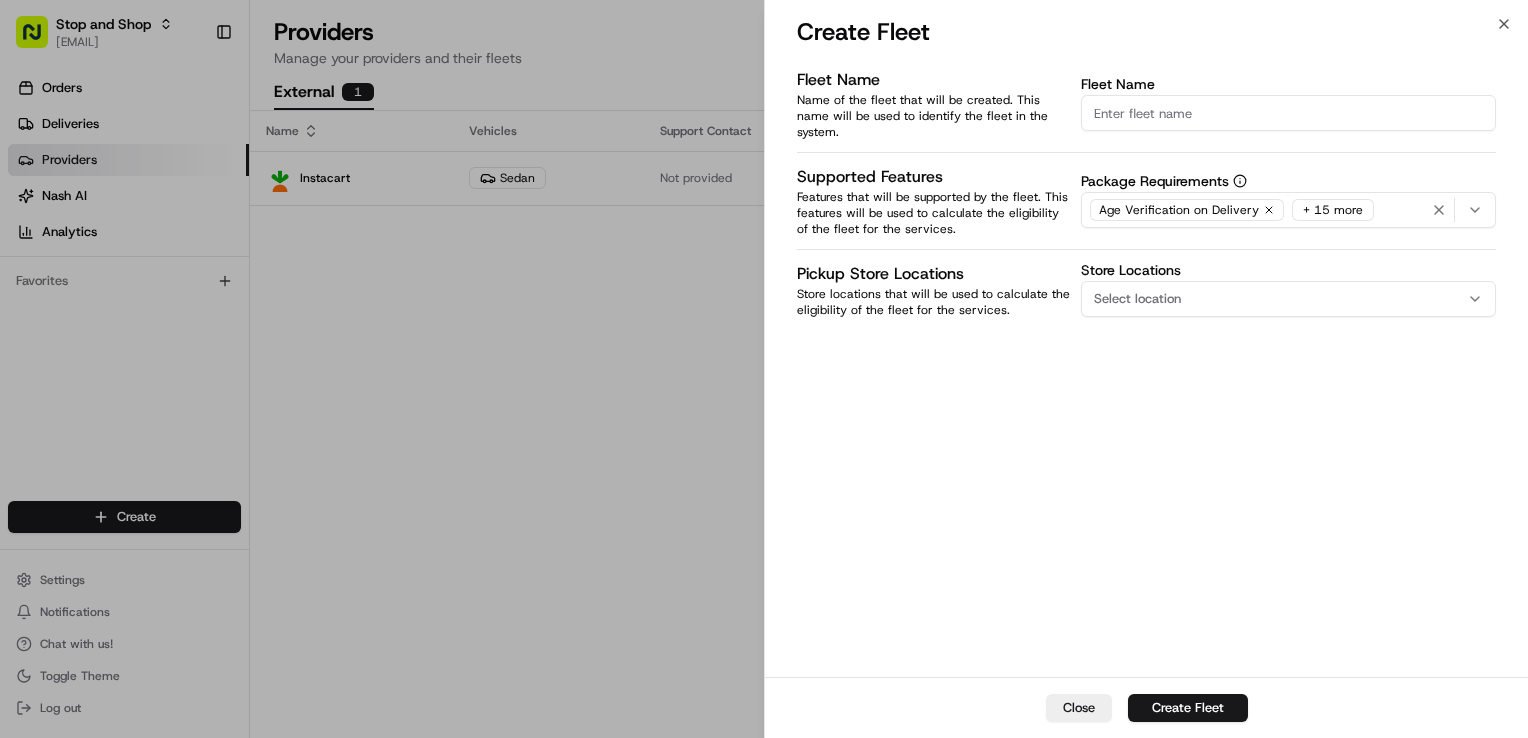 click on "Fleet Name" at bounding box center (1288, 113) 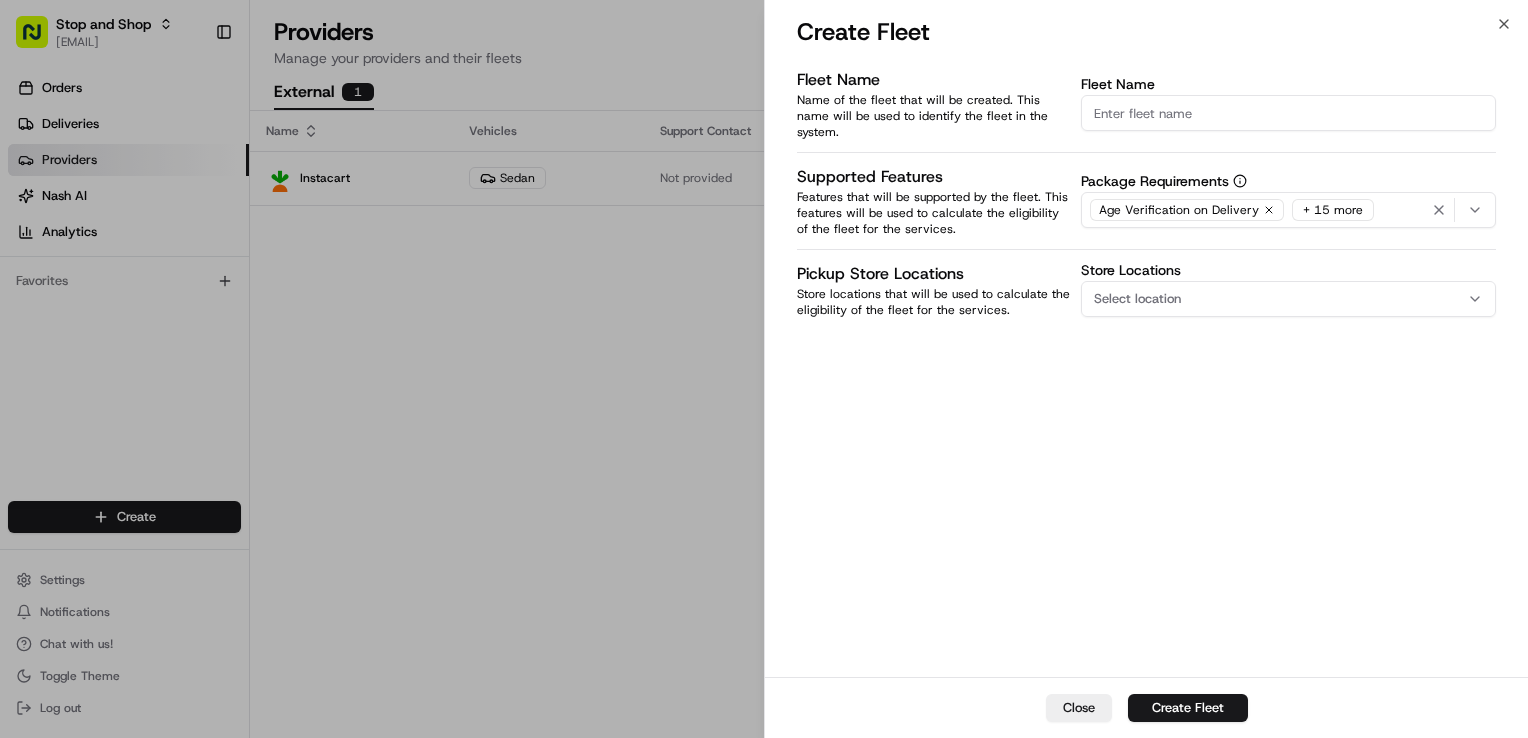 click on "Select location" at bounding box center [1288, 299] 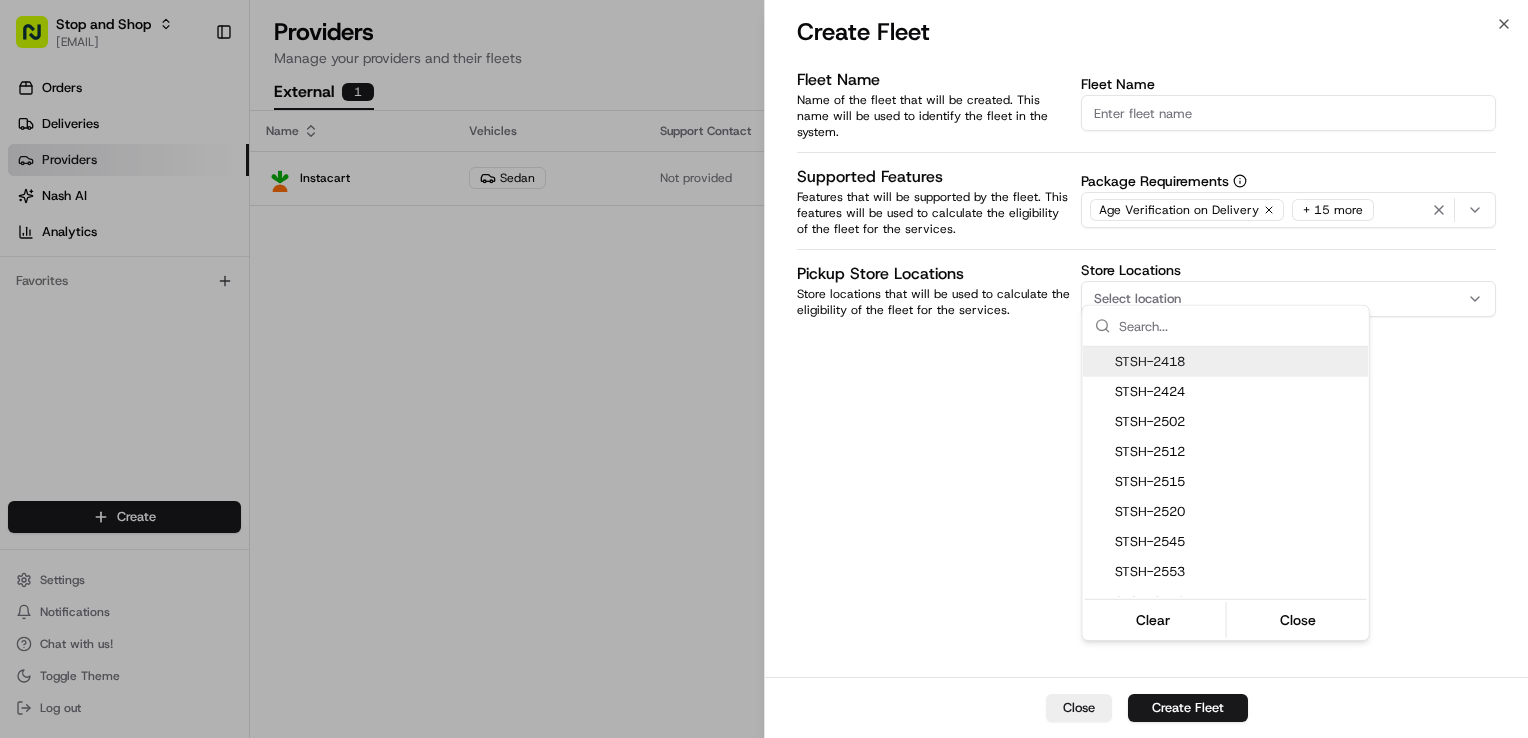 click at bounding box center (764, 369) 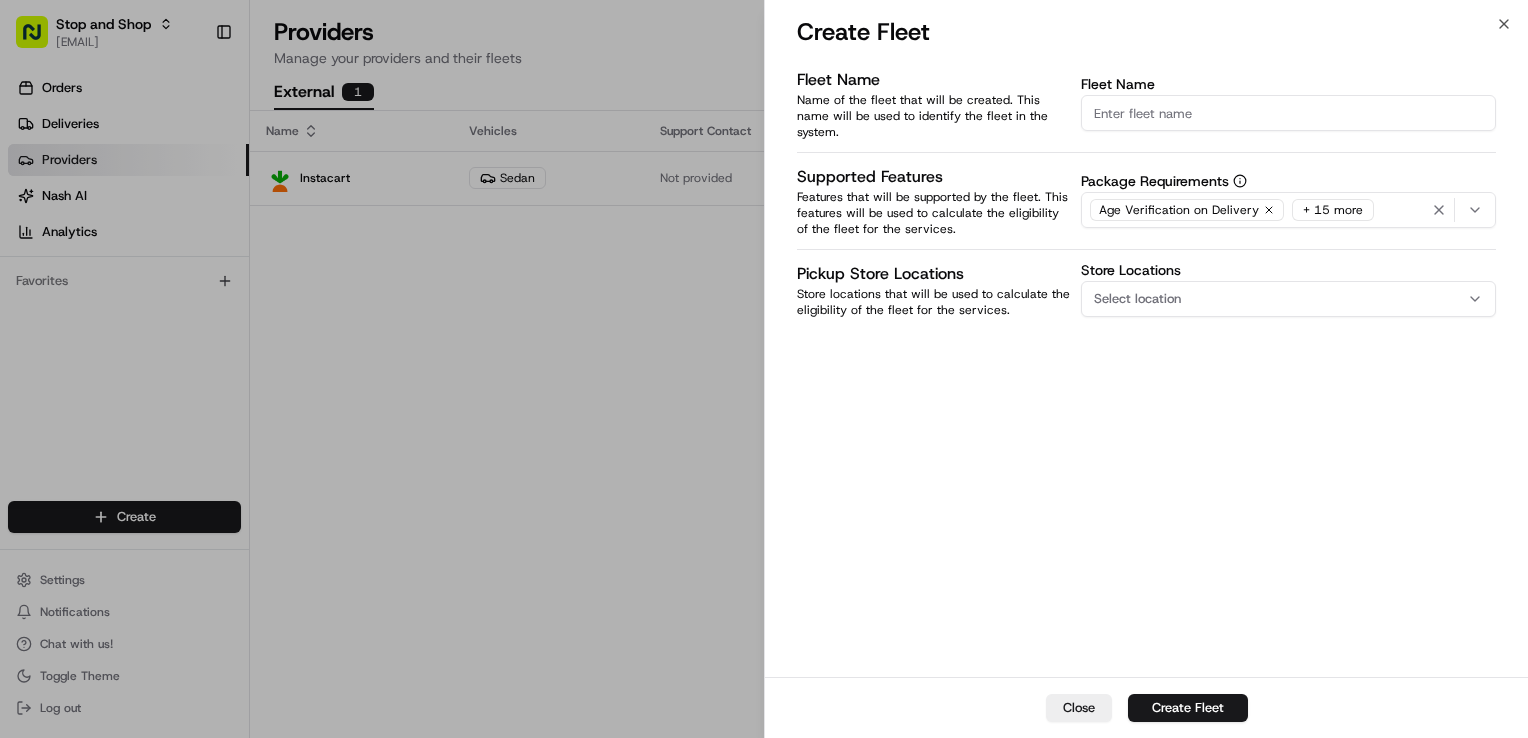 click at bounding box center [1459, 210] 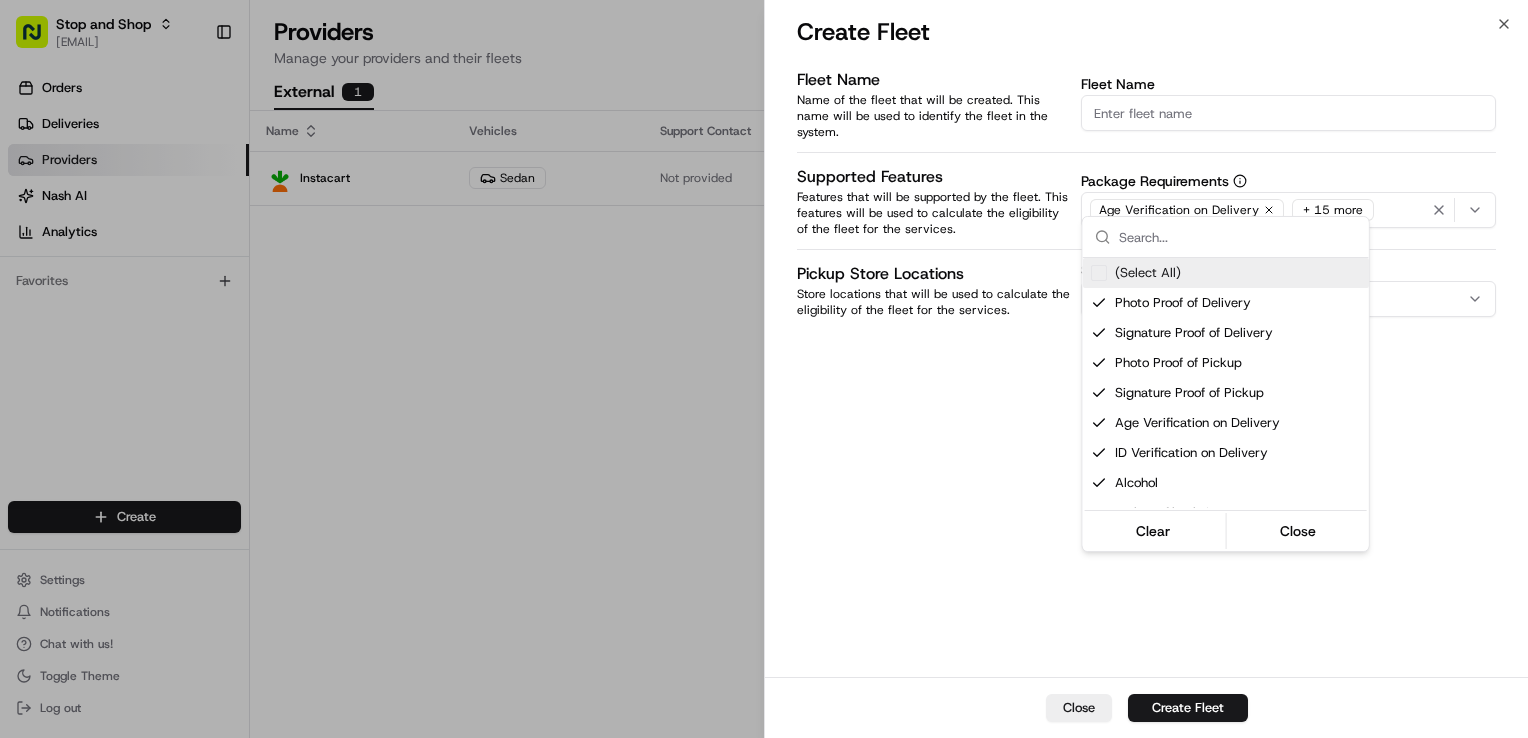 click on "Stop and Shop [EMAIL] Toggle Sidebar Orders Deliveries Providers Nash AI Analytics Favorites Main Menu Members & Organization Organization Users Roles Preferences Customization Tracking Orchestration Automations Dispatch Strategy Locations Pickup Locations Dropoff Locations Zones Shifts Delivery Windows Billing Billing Refund Requests Integrations Notification Triggers Webhooks API Keys Request Logs Create Settings Notifications Chat with us! Toggle Theme Log out Providers Manage your providers and their fleets External 1 Provider Name Vehicles Support Contact Latency Status Instacart Sedan Not provided Quote Not provided Dispatch 3754 ms (p95) 99.997 % Rows per page 20 Page 1 of 1 Go to first page Go to previous page Go to next page Go to last page
Close Create Fleet Fleet Name Name of the fleet that will be created. This name will be used to identify the fleet in the system. Fleet Name Supported Features Close" at bounding box center (764, 369) 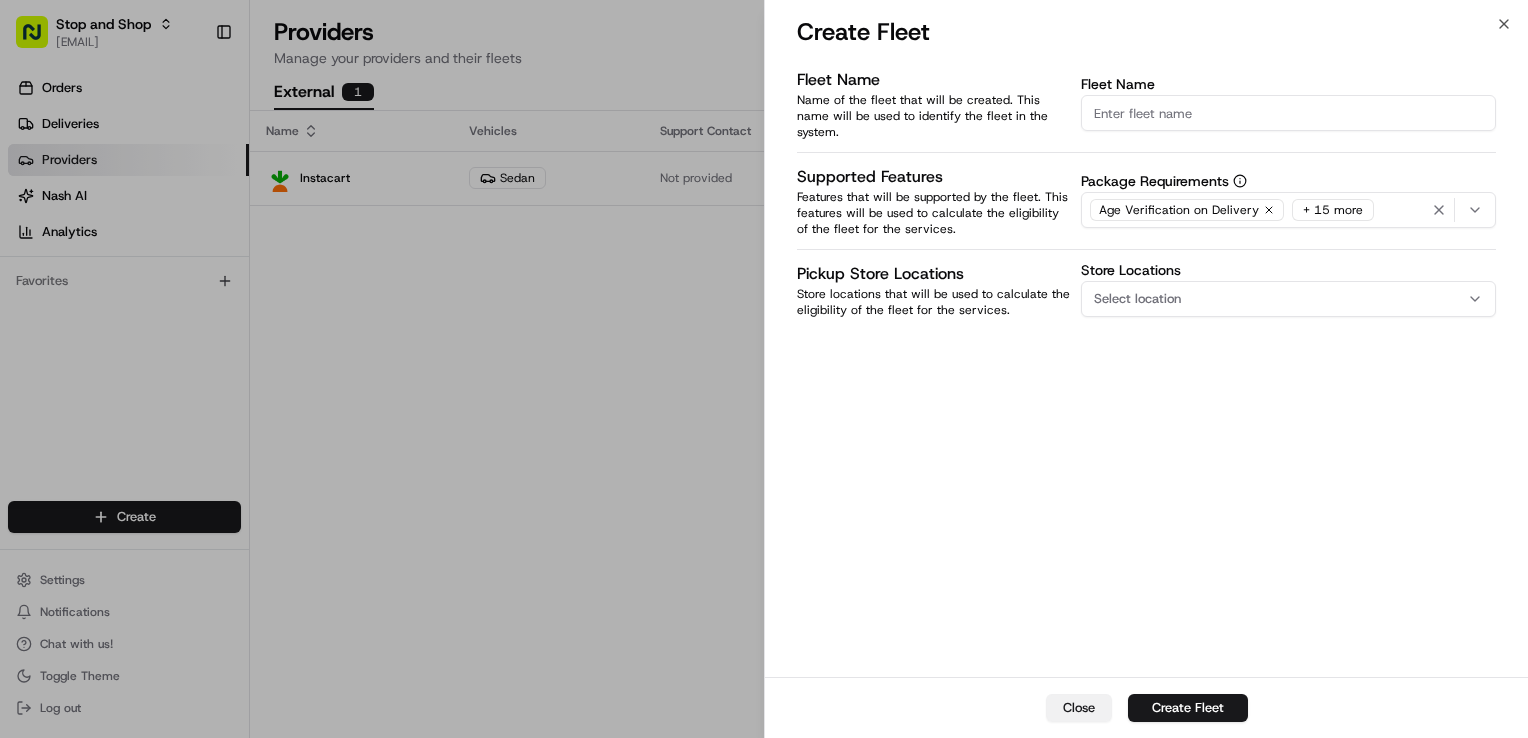 click on "Close" at bounding box center [1079, 708] 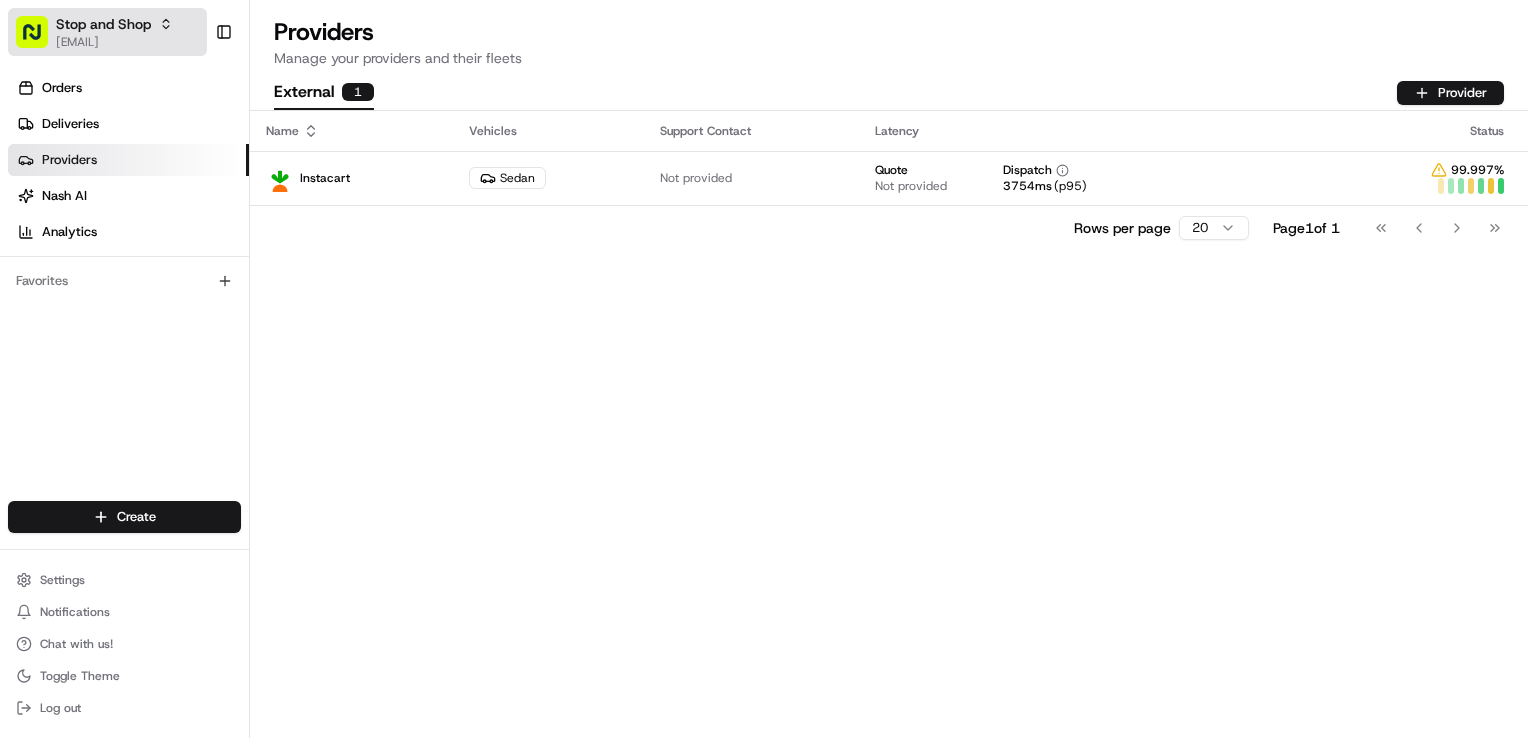 click on "[EMAIL]" at bounding box center [114, 42] 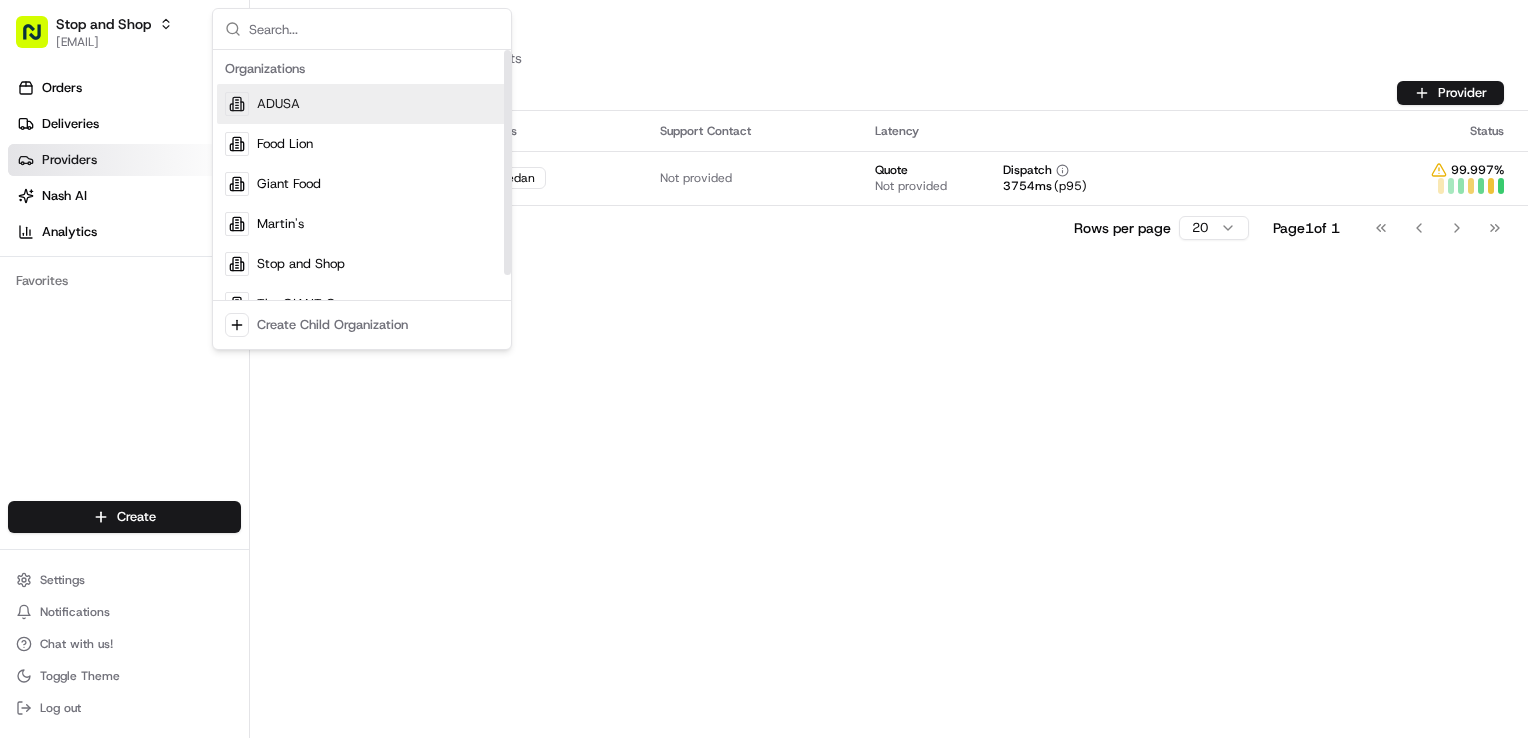 click on "ADUSA" at bounding box center [362, 104] 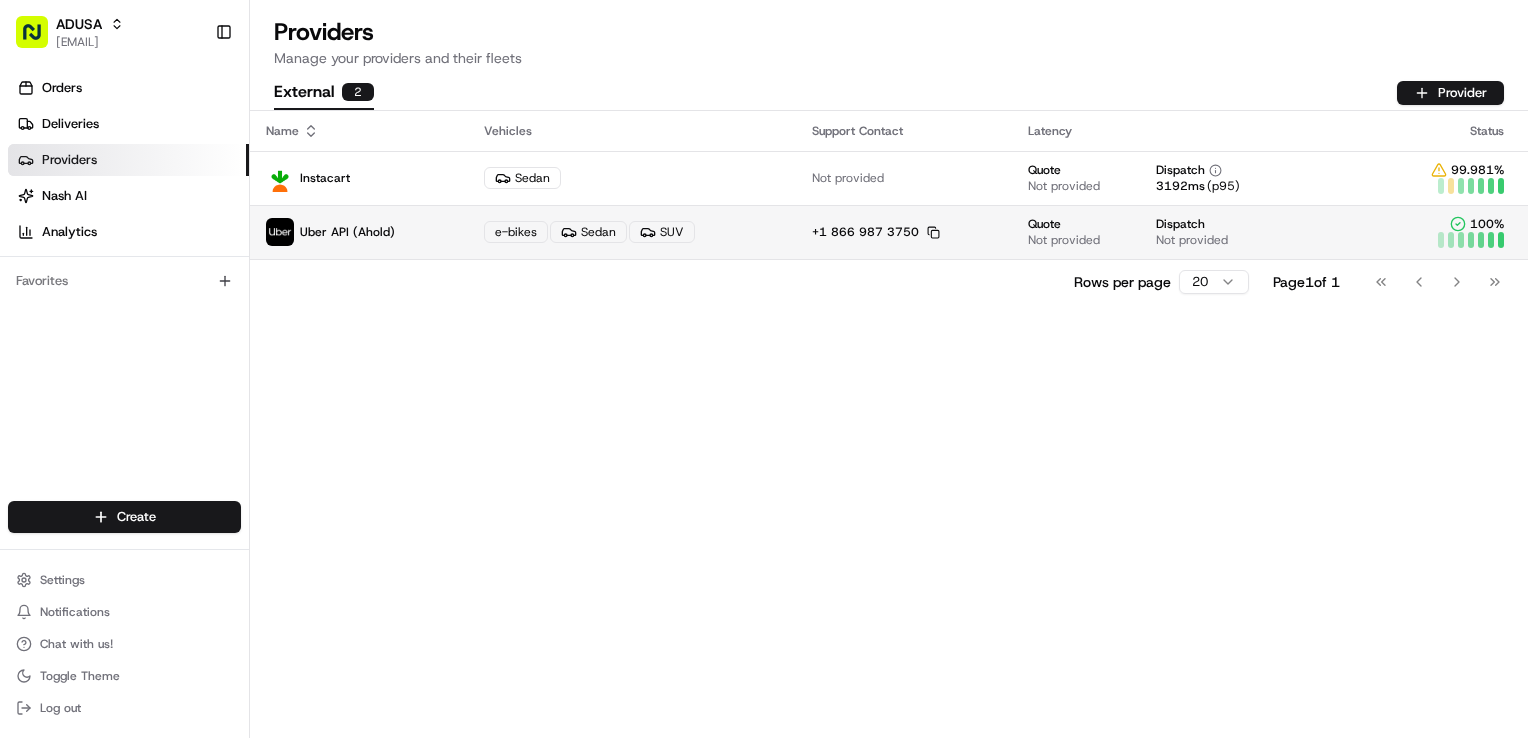 drag, startPoint x: 1147, startPoint y: 237, endPoint x: 1061, endPoint y: 247, distance: 86.579445 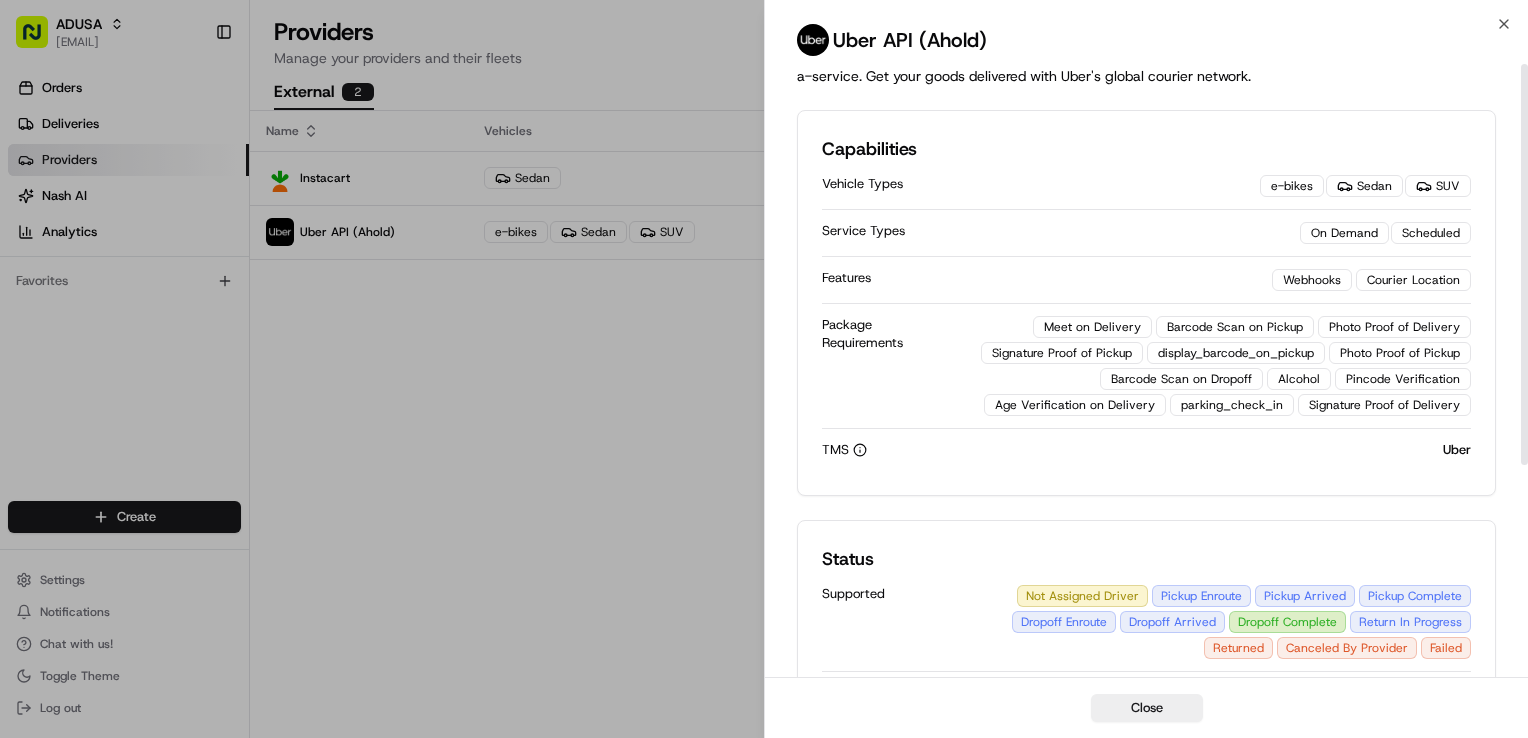 scroll, scrollTop: 0, scrollLeft: 0, axis: both 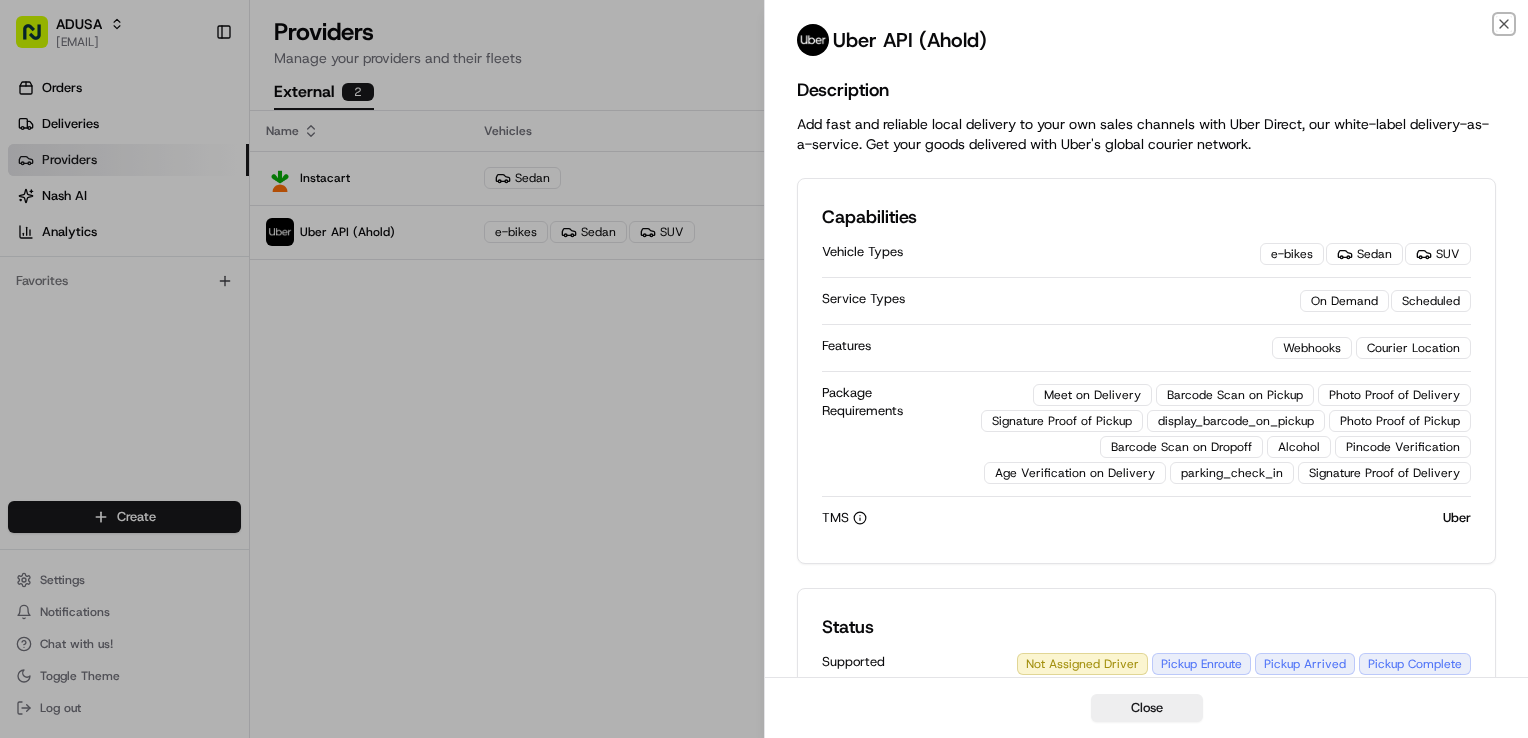 click 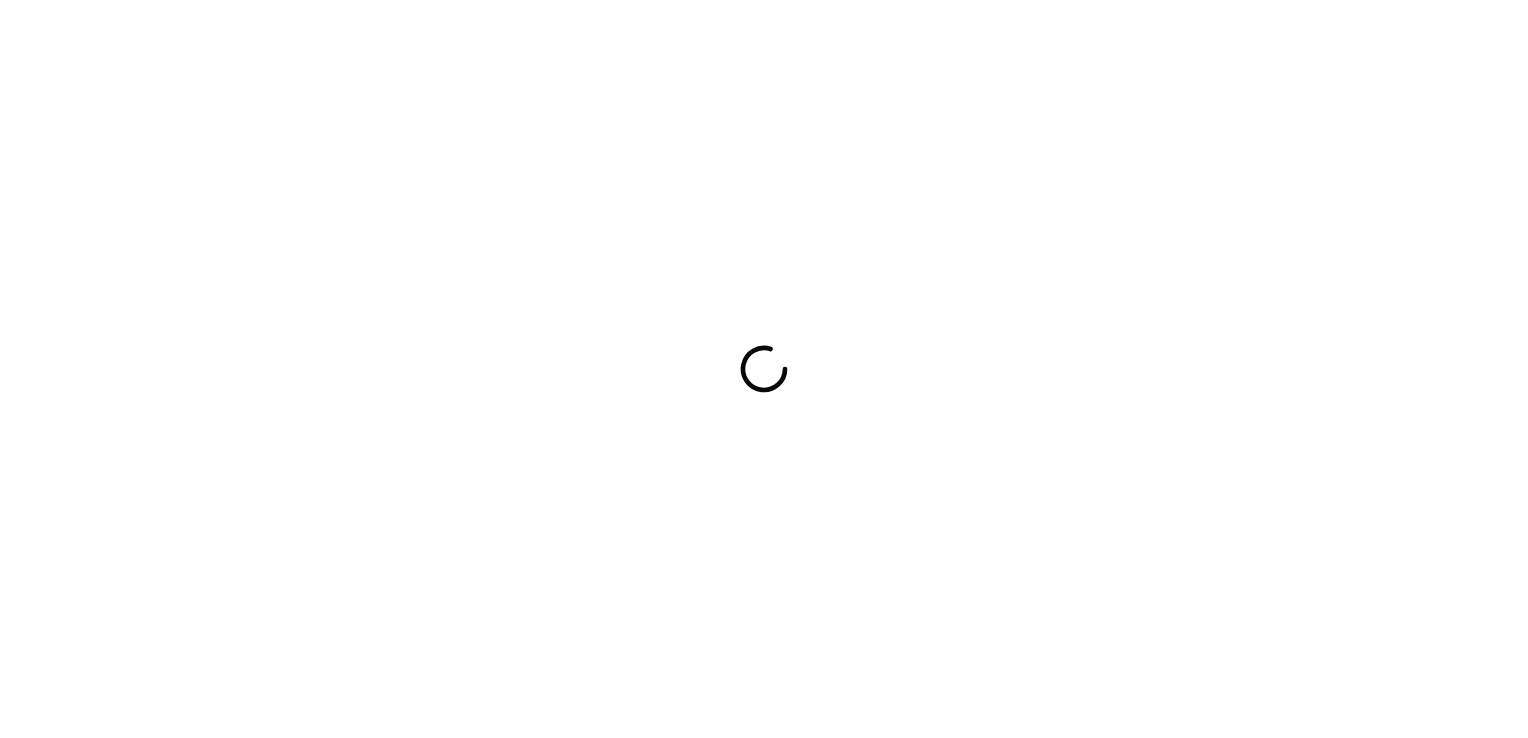 scroll, scrollTop: 0, scrollLeft: 0, axis: both 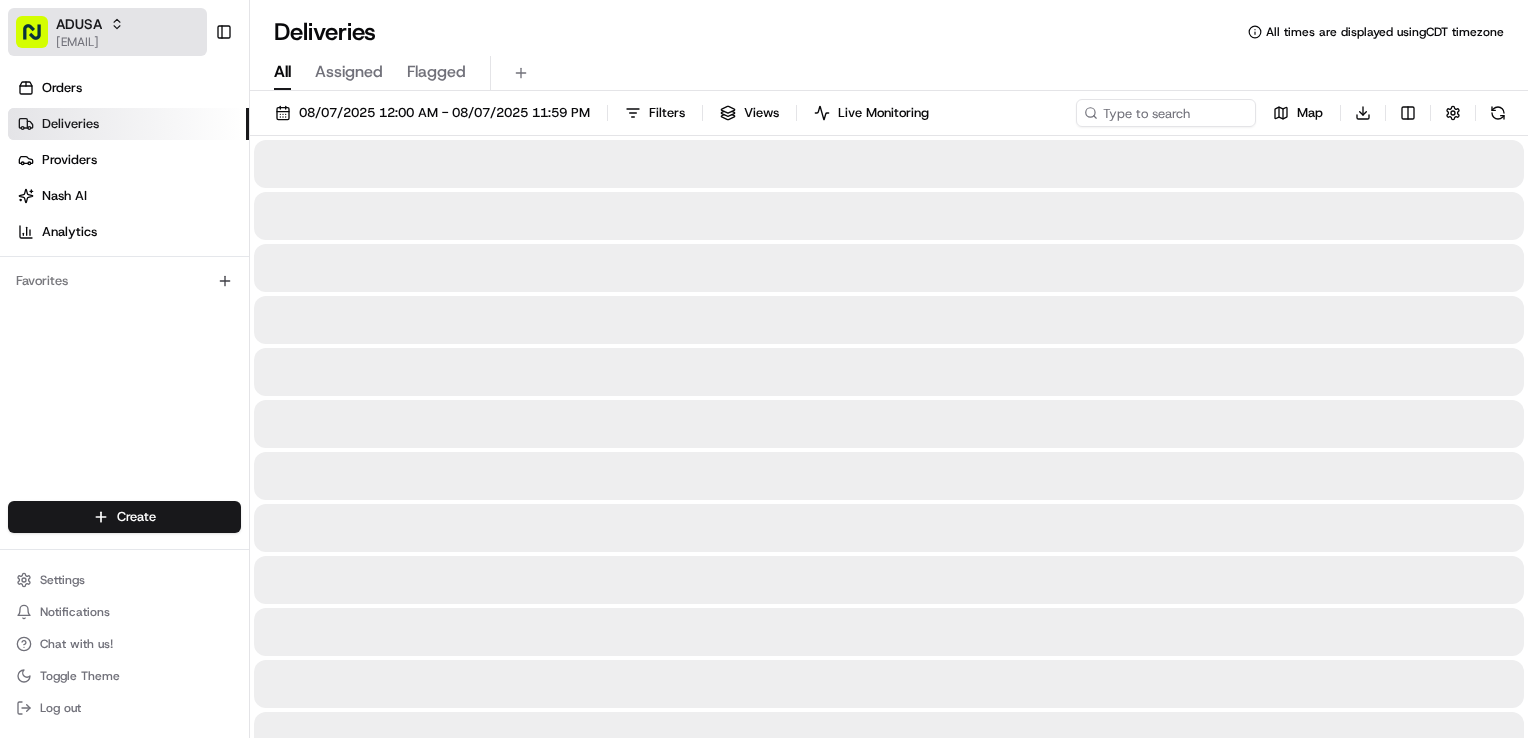 click on "ADUSA" at bounding box center (90, 24) 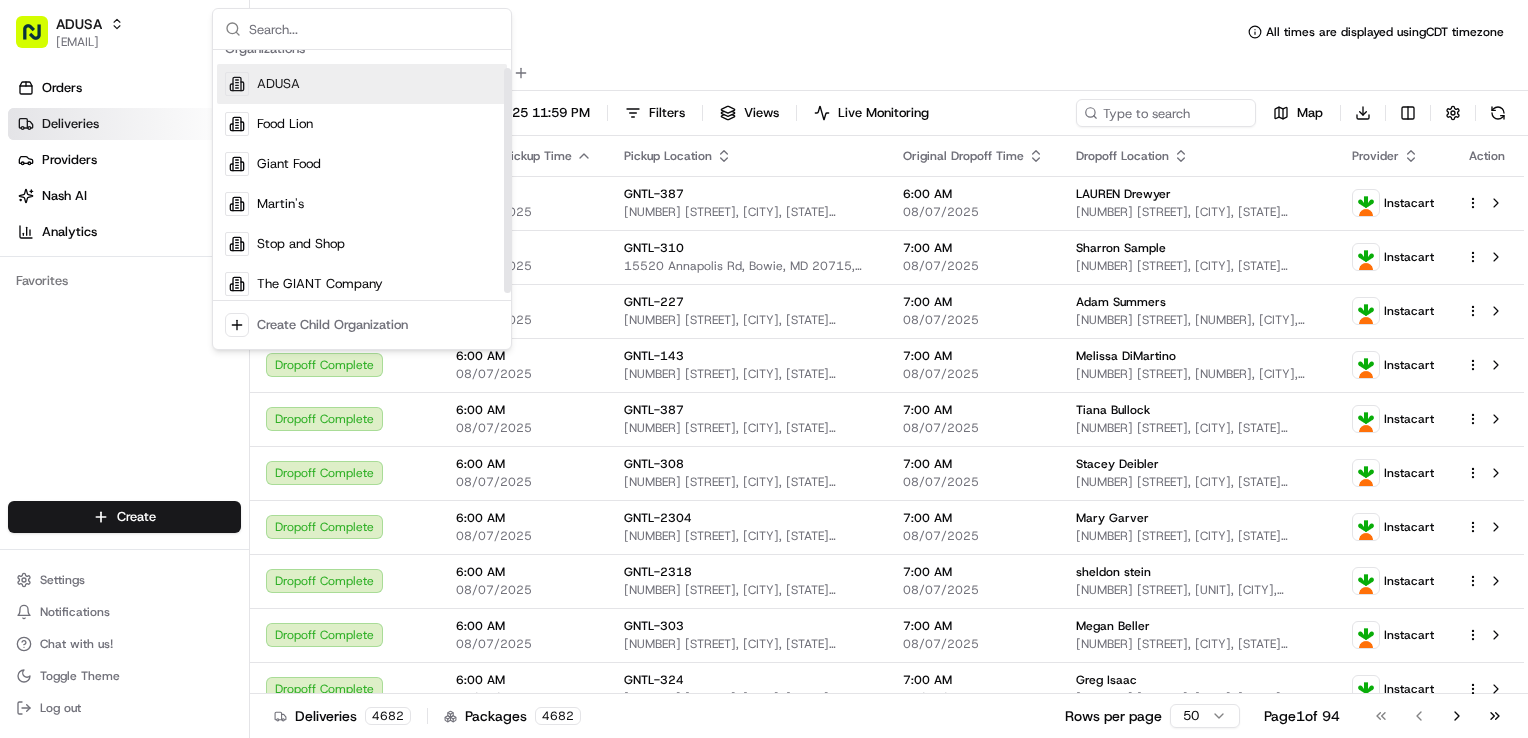 scroll, scrollTop: 28, scrollLeft: 0, axis: vertical 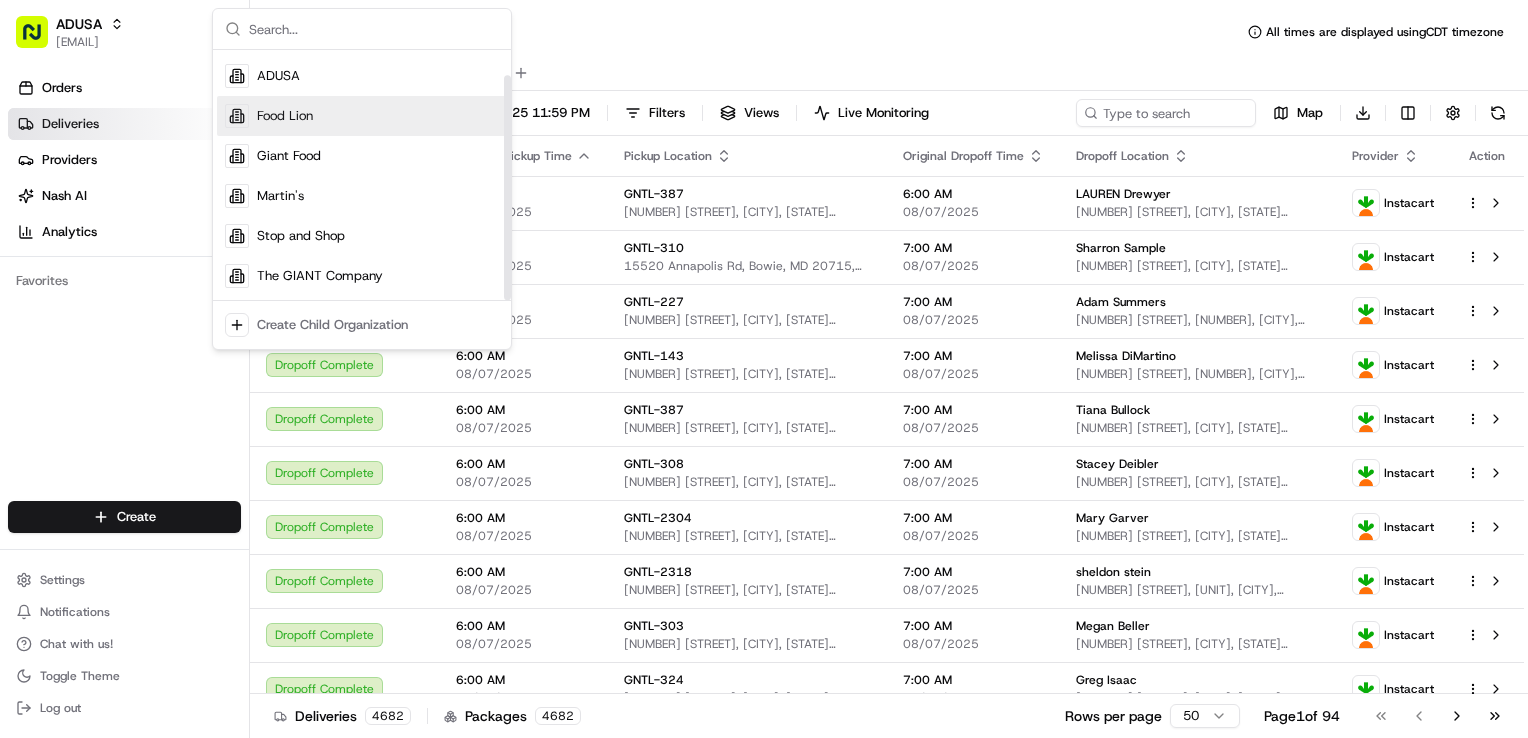 drag, startPoint x: 868, startPoint y: 65, endPoint x: 635, endPoint y: 34, distance: 235.05319 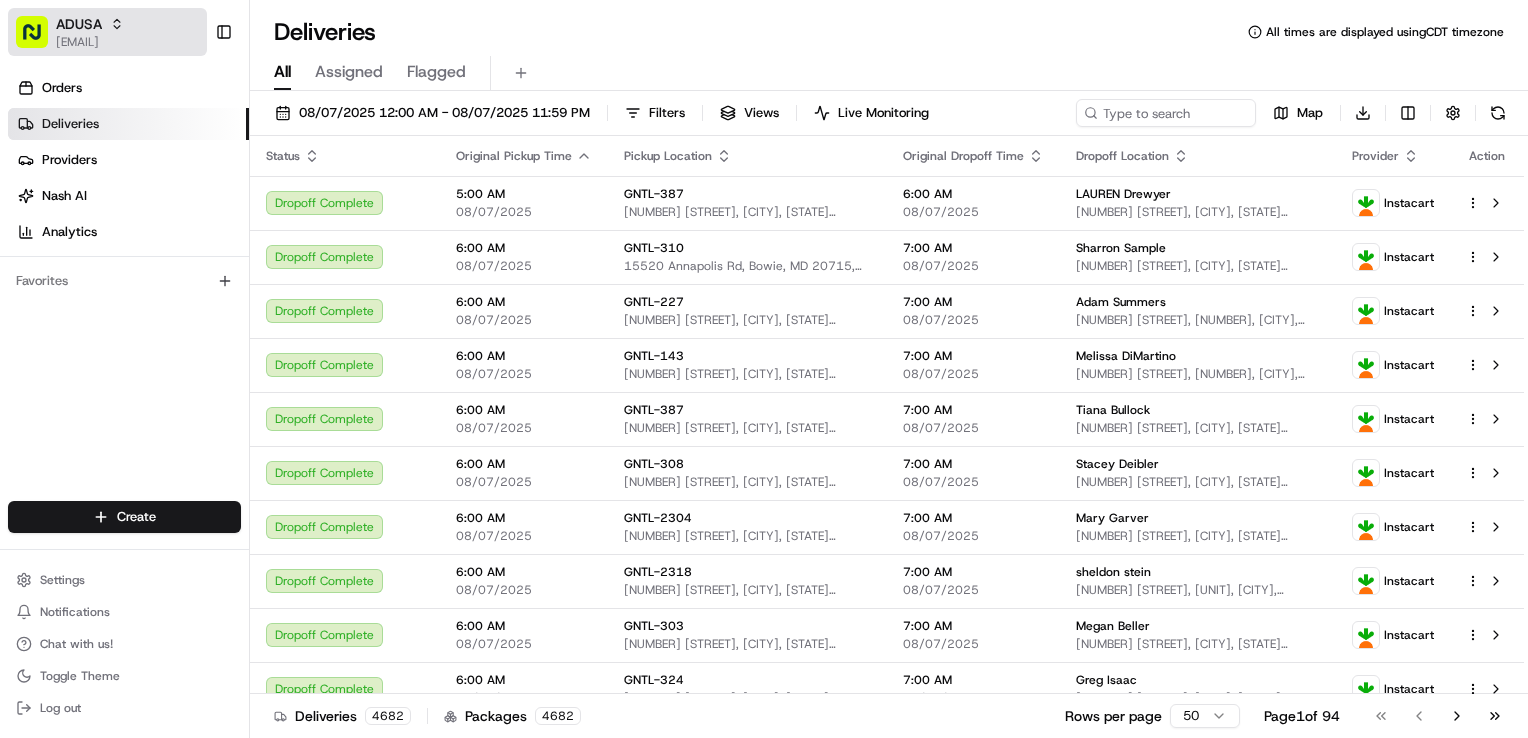click on "ADUSA" at bounding box center [90, 24] 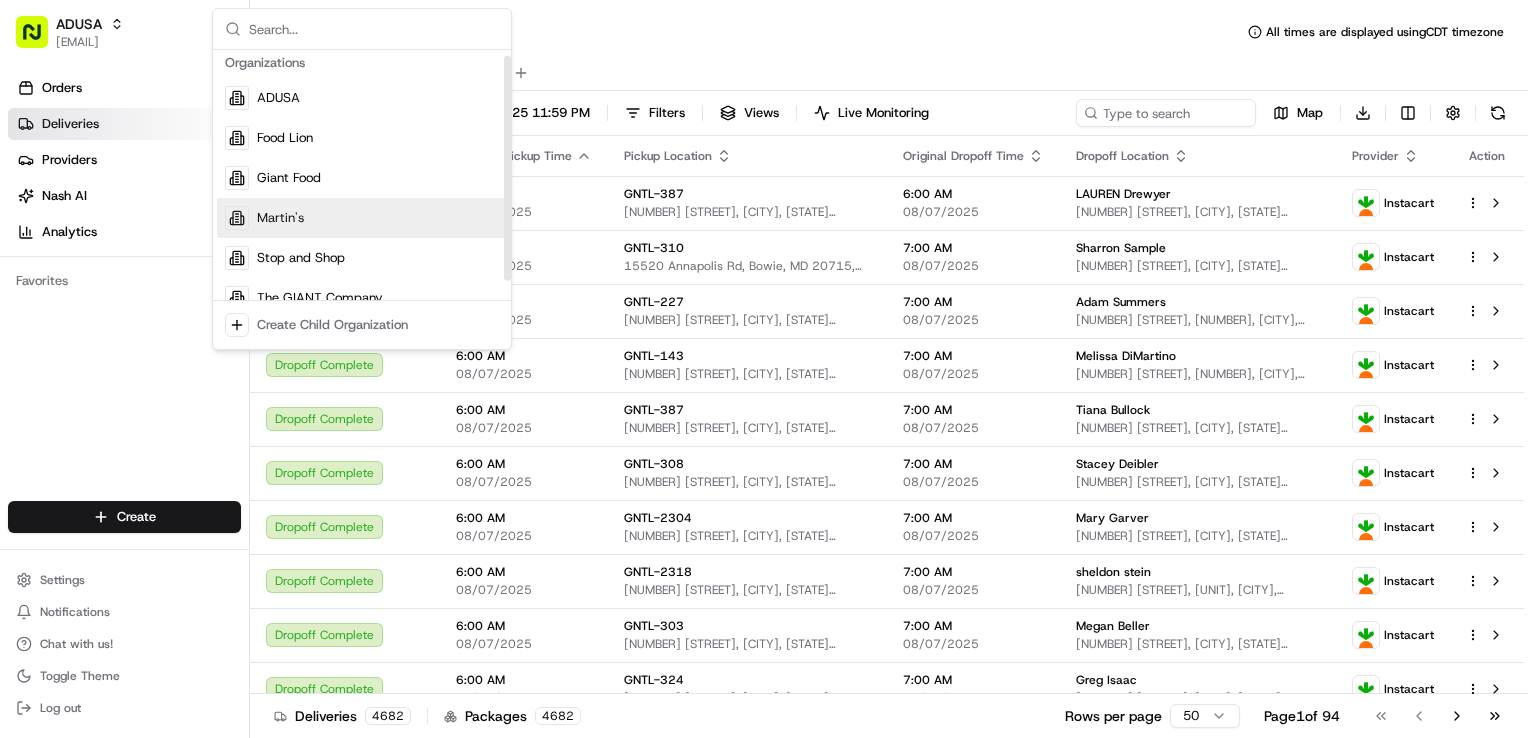 scroll, scrollTop: 0, scrollLeft: 0, axis: both 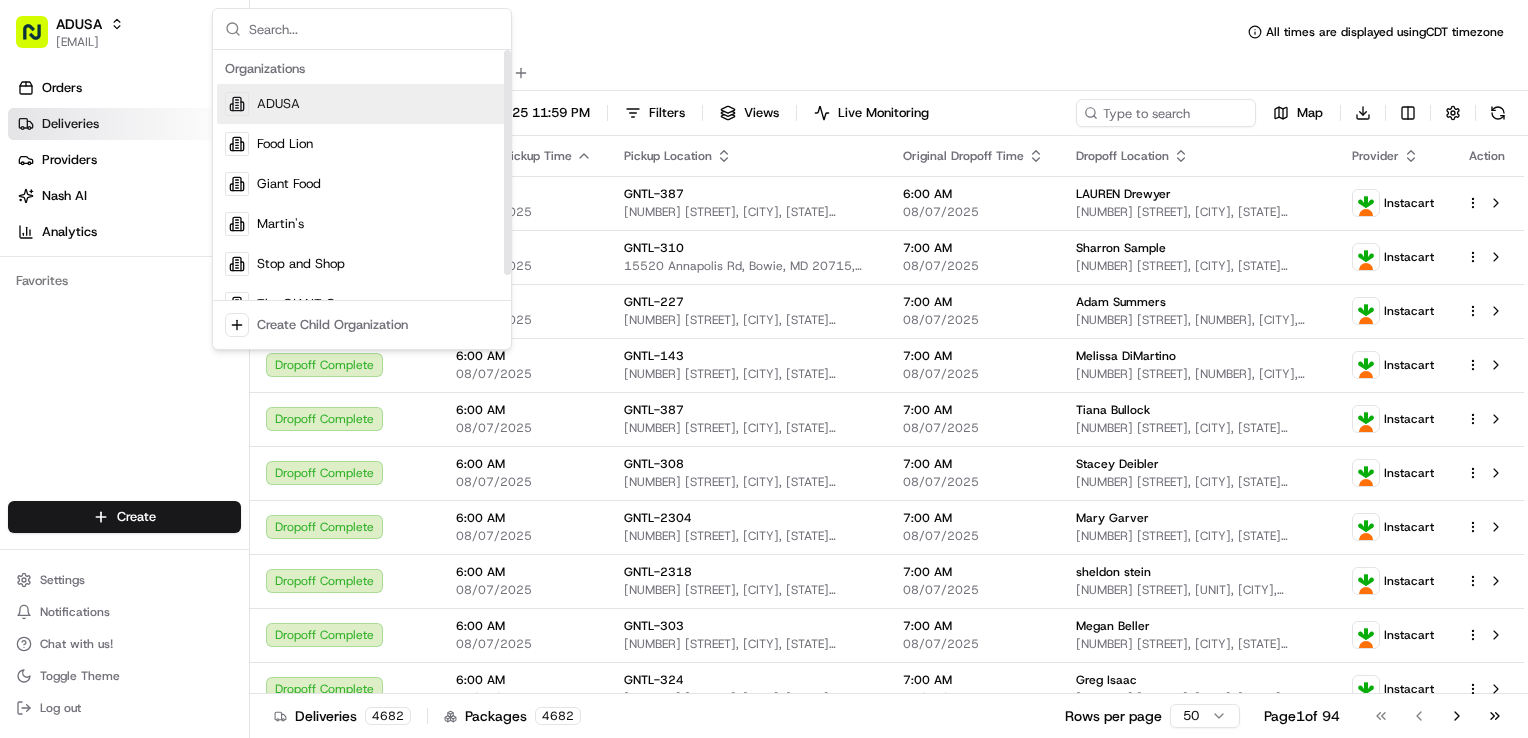 click on "Deliveries All times are displayed using  CDT   timezone" at bounding box center (889, 32) 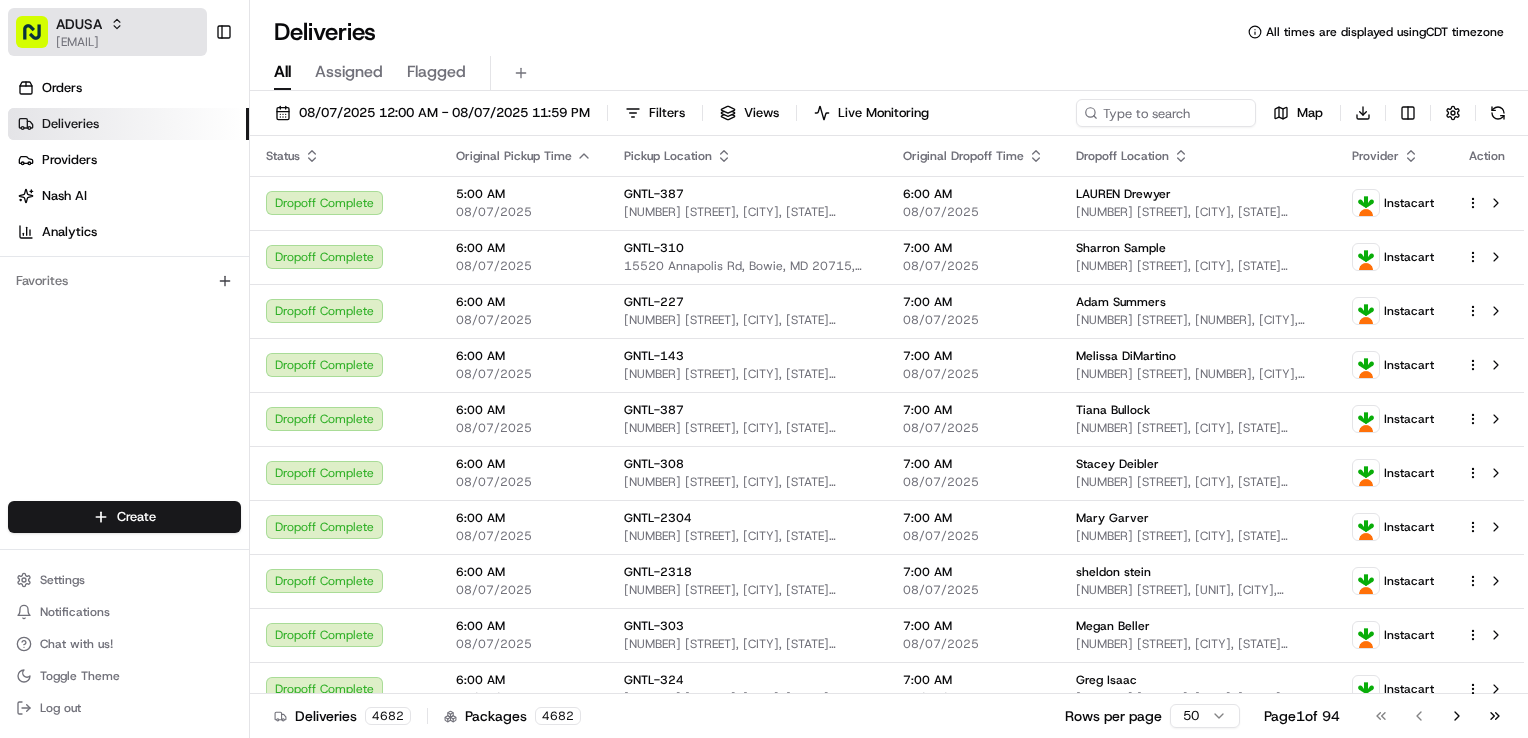 click on "ADUSA" at bounding box center [90, 24] 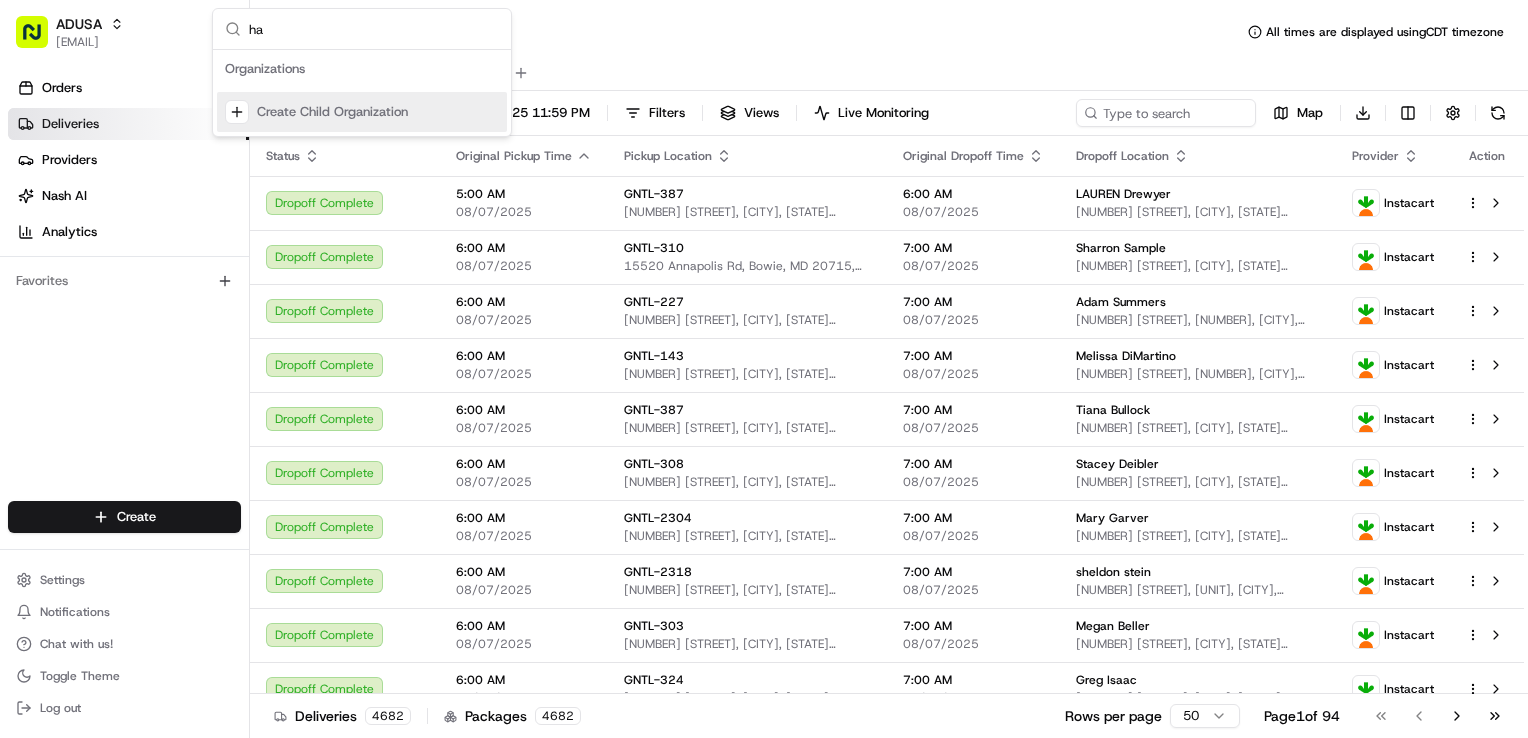 type on "h" 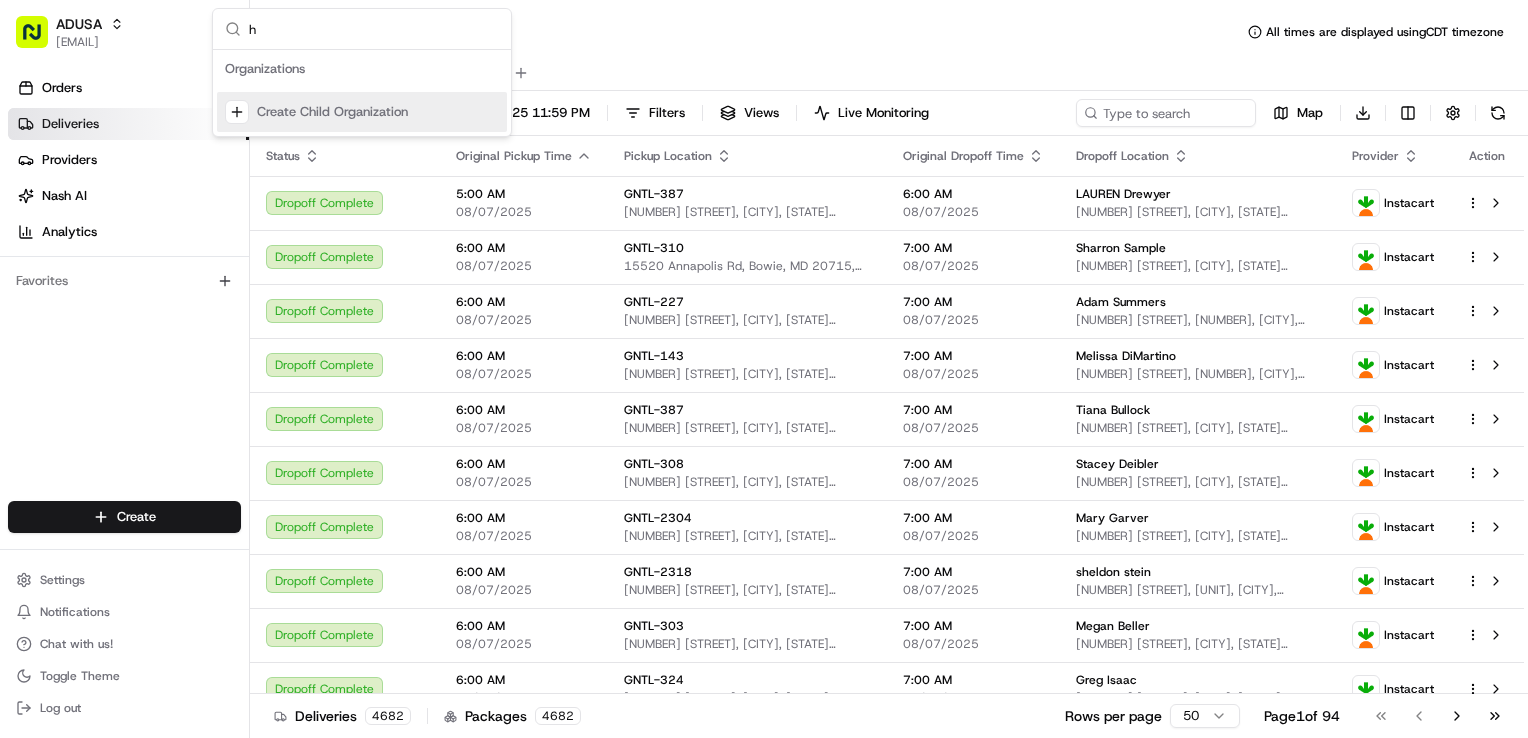 type 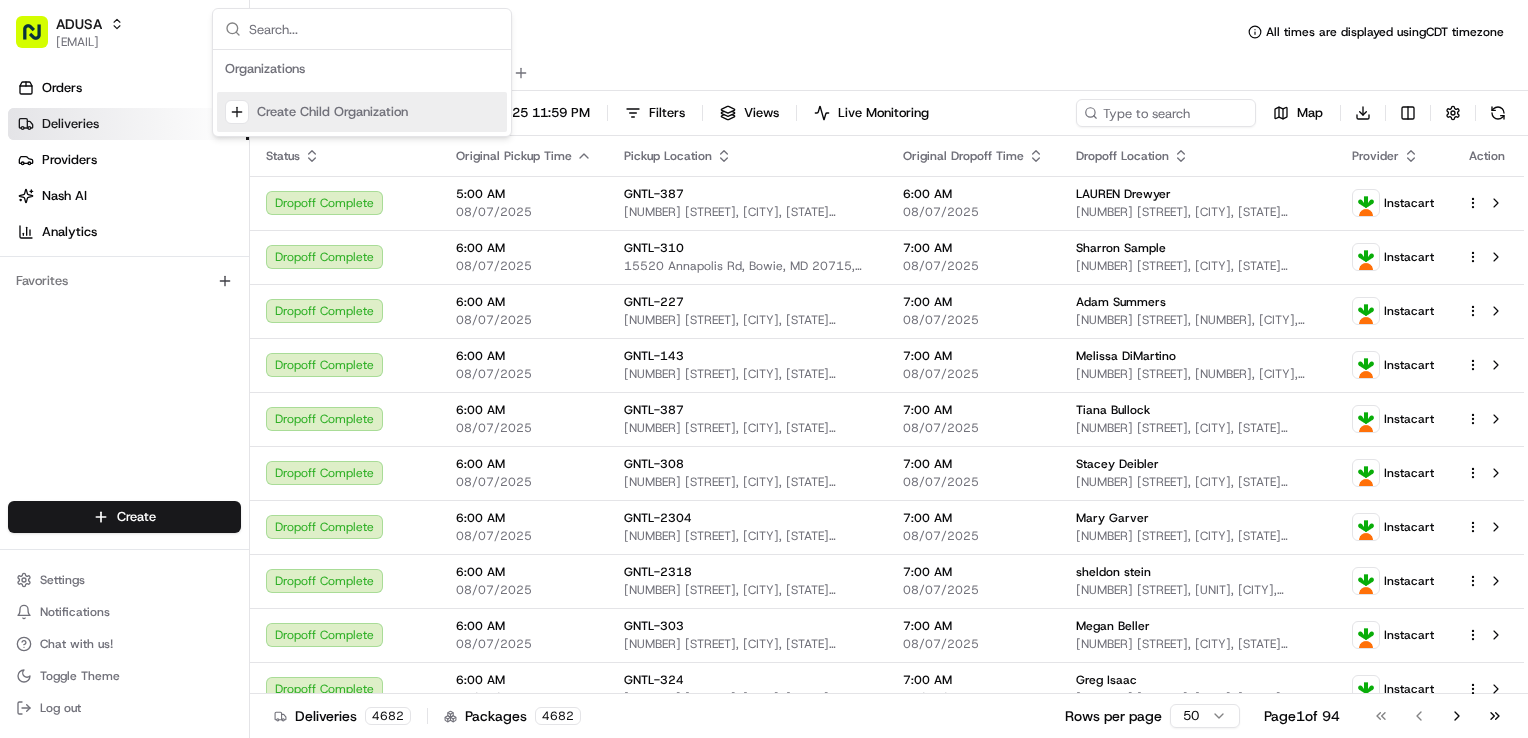 scroll, scrollTop: 28, scrollLeft: 0, axis: vertical 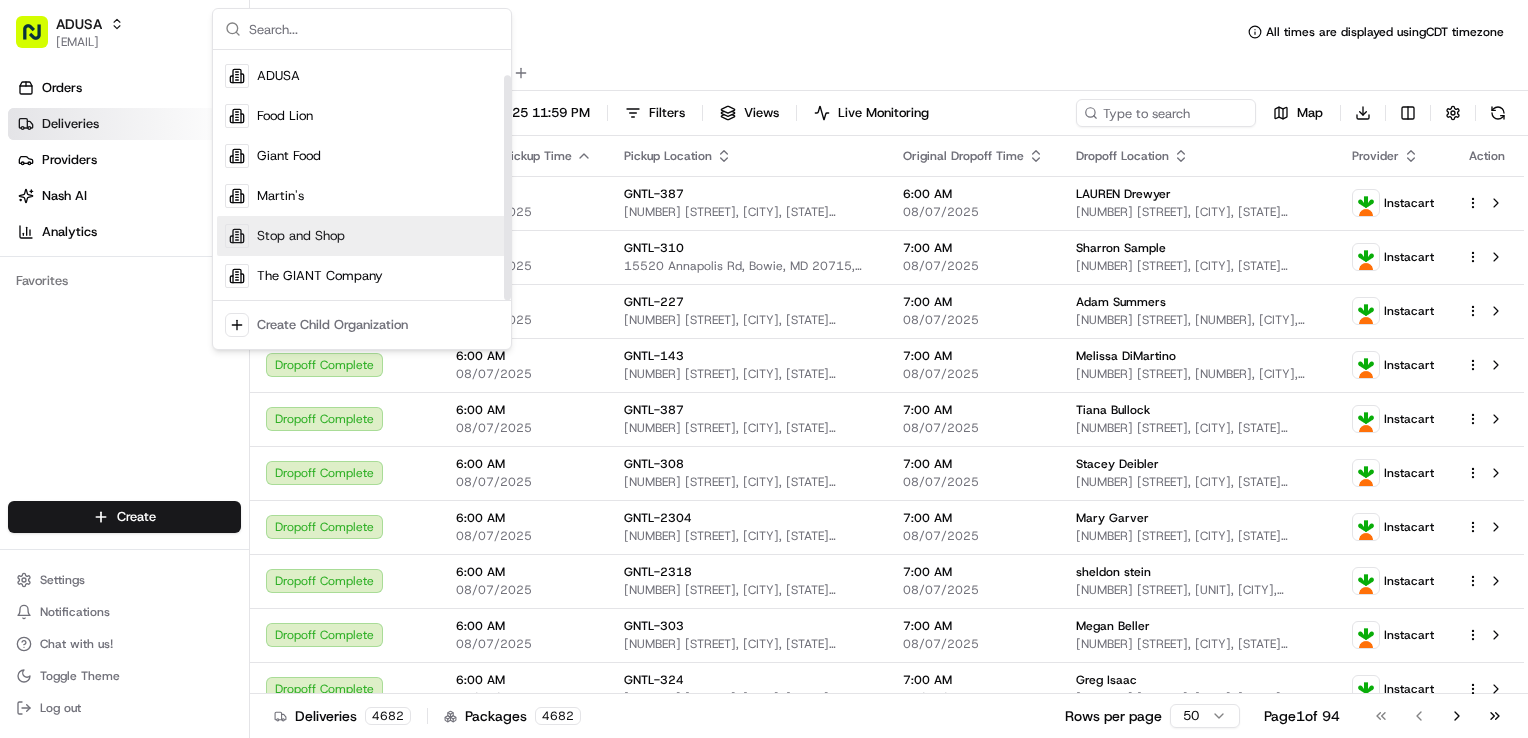 drag, startPoint x: 305, startPoint y: 218, endPoint x: 10, endPoint y: 386, distance: 339.48343 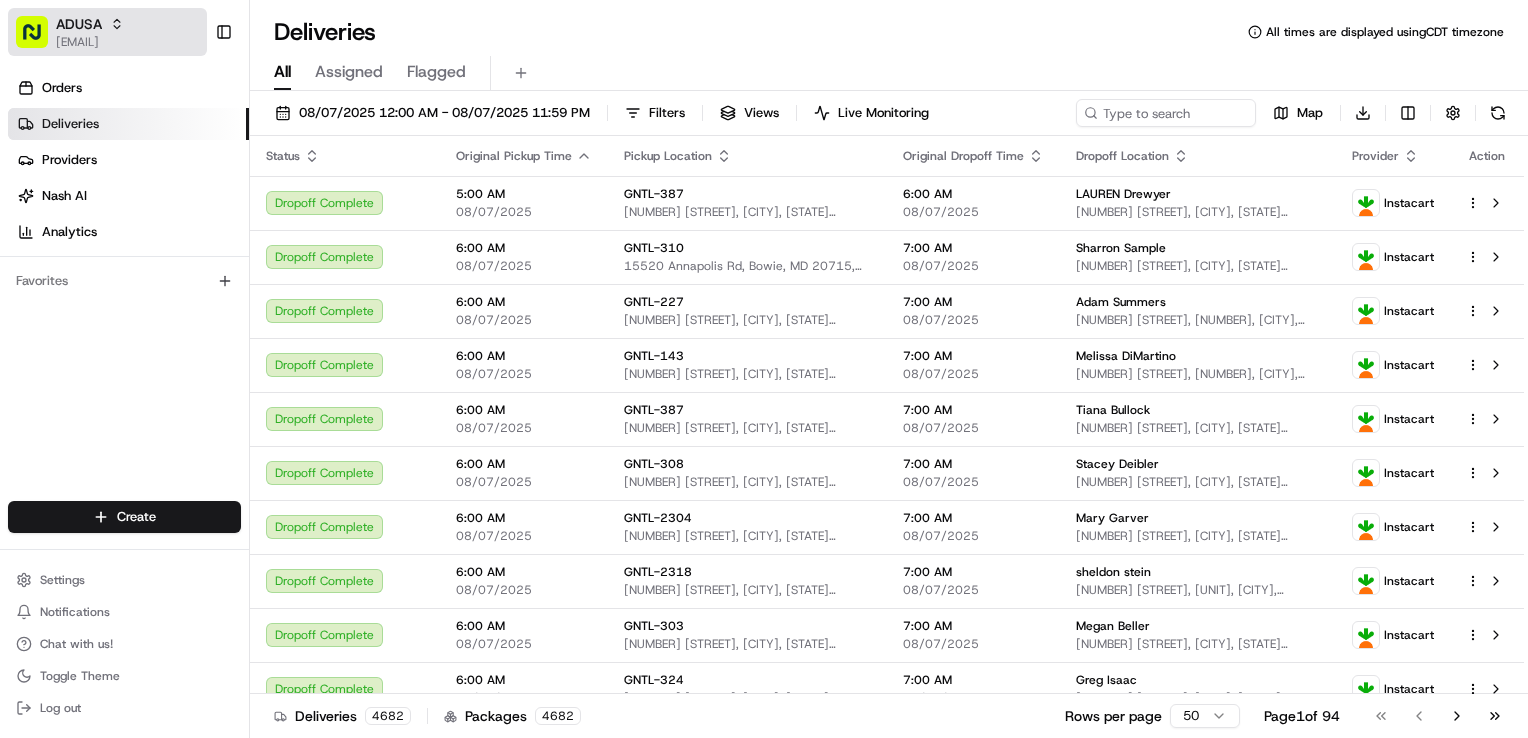 click on "ADUSA" at bounding box center [90, 24] 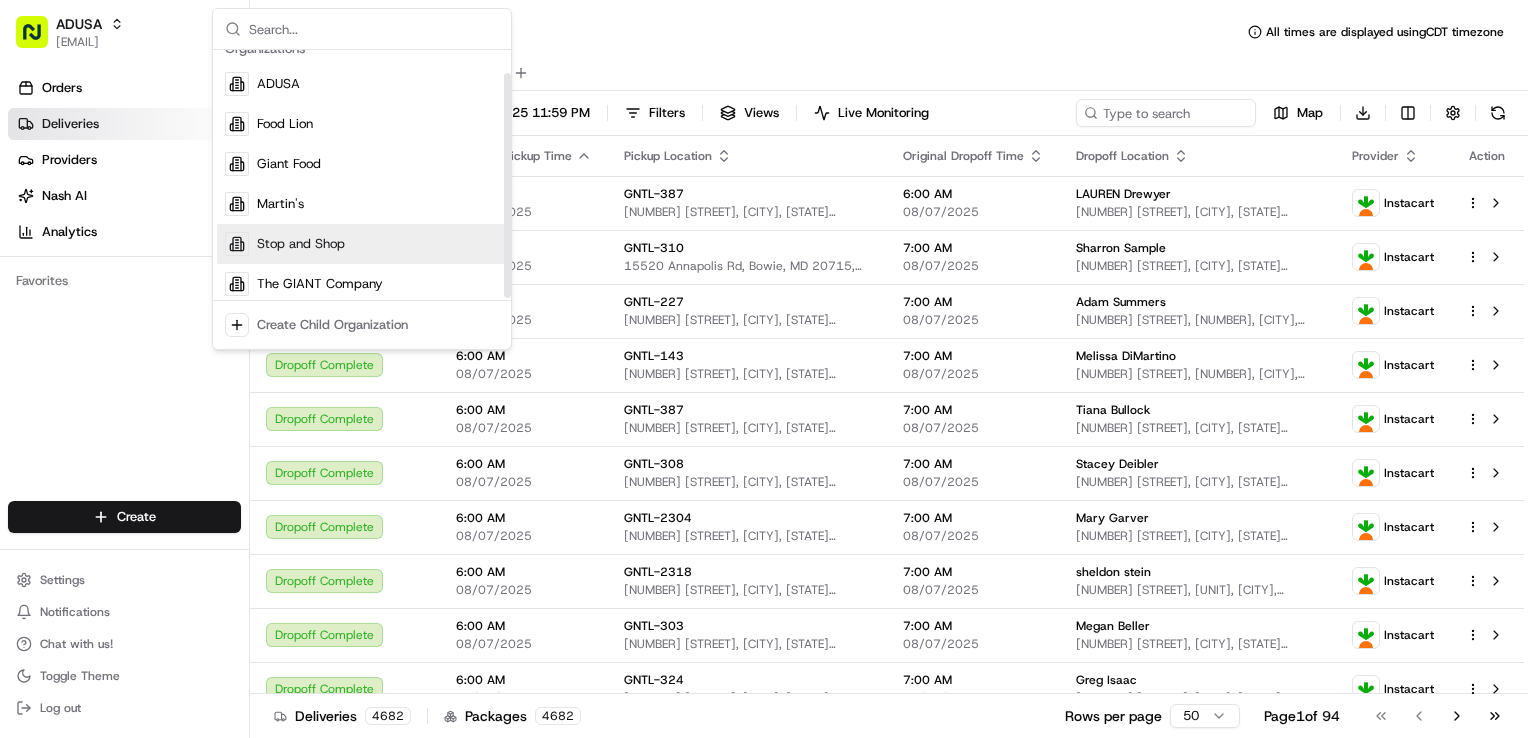scroll, scrollTop: 28, scrollLeft: 0, axis: vertical 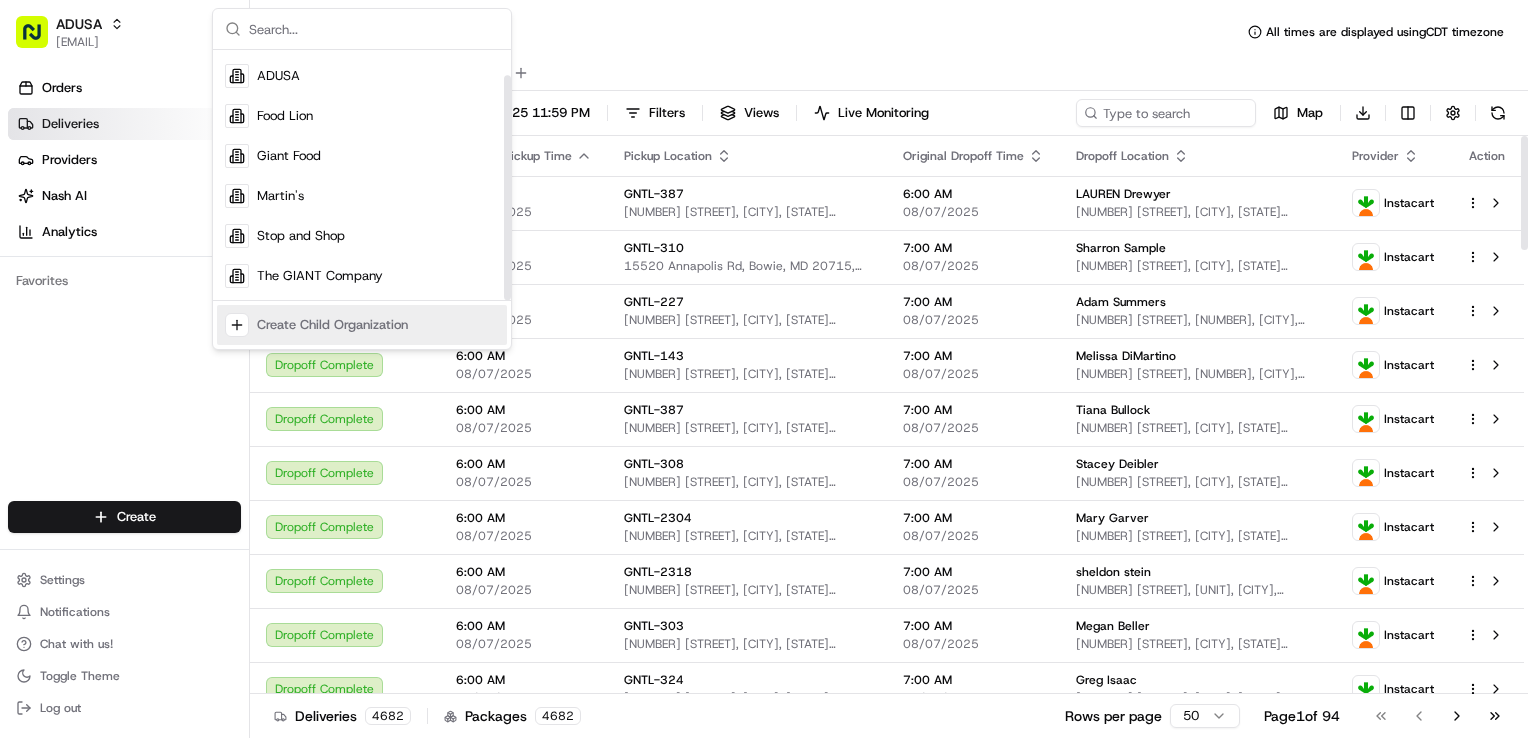 click on "Orders Deliveries Providers Nash AI Analytics Favorites" at bounding box center (124, 288) 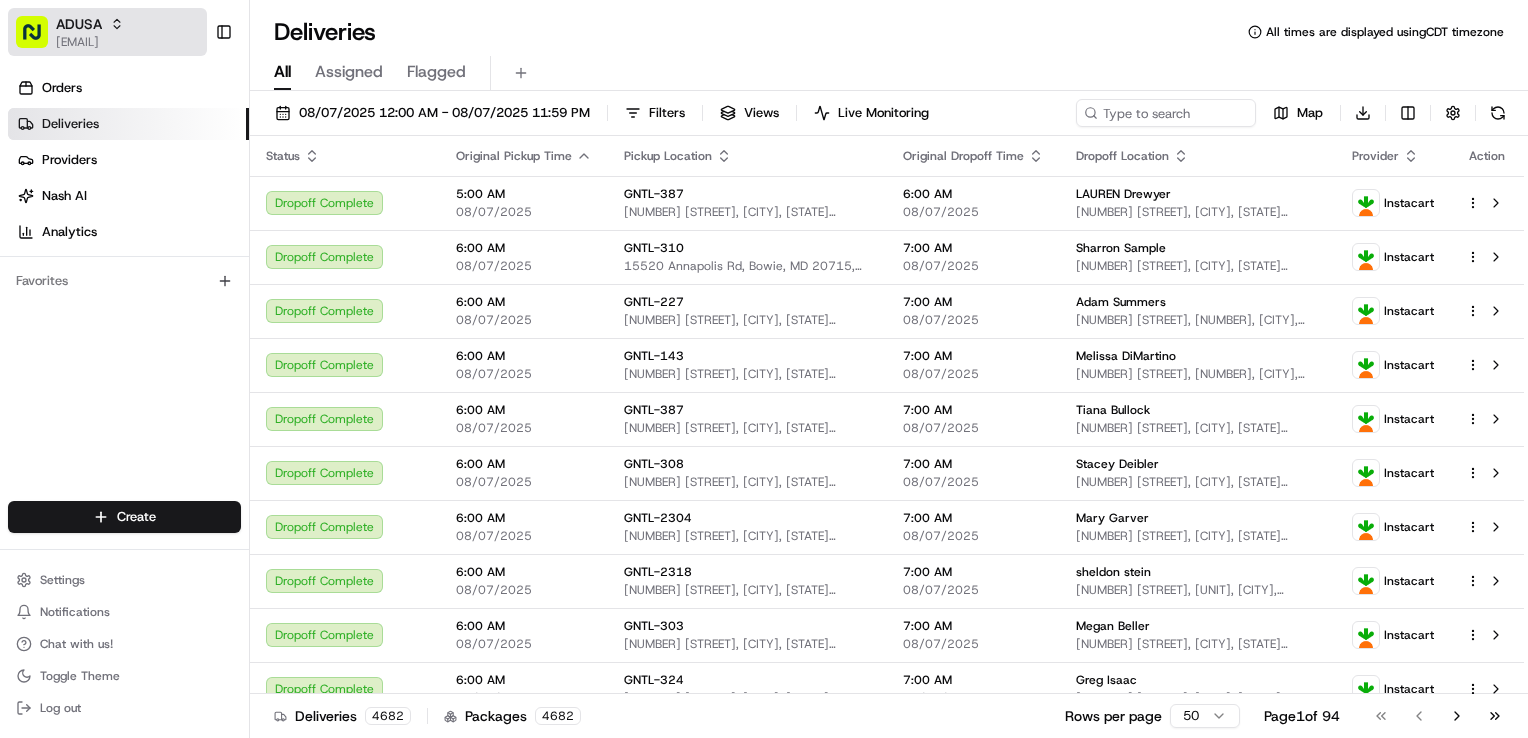 click on "ADUSA" at bounding box center (90, 24) 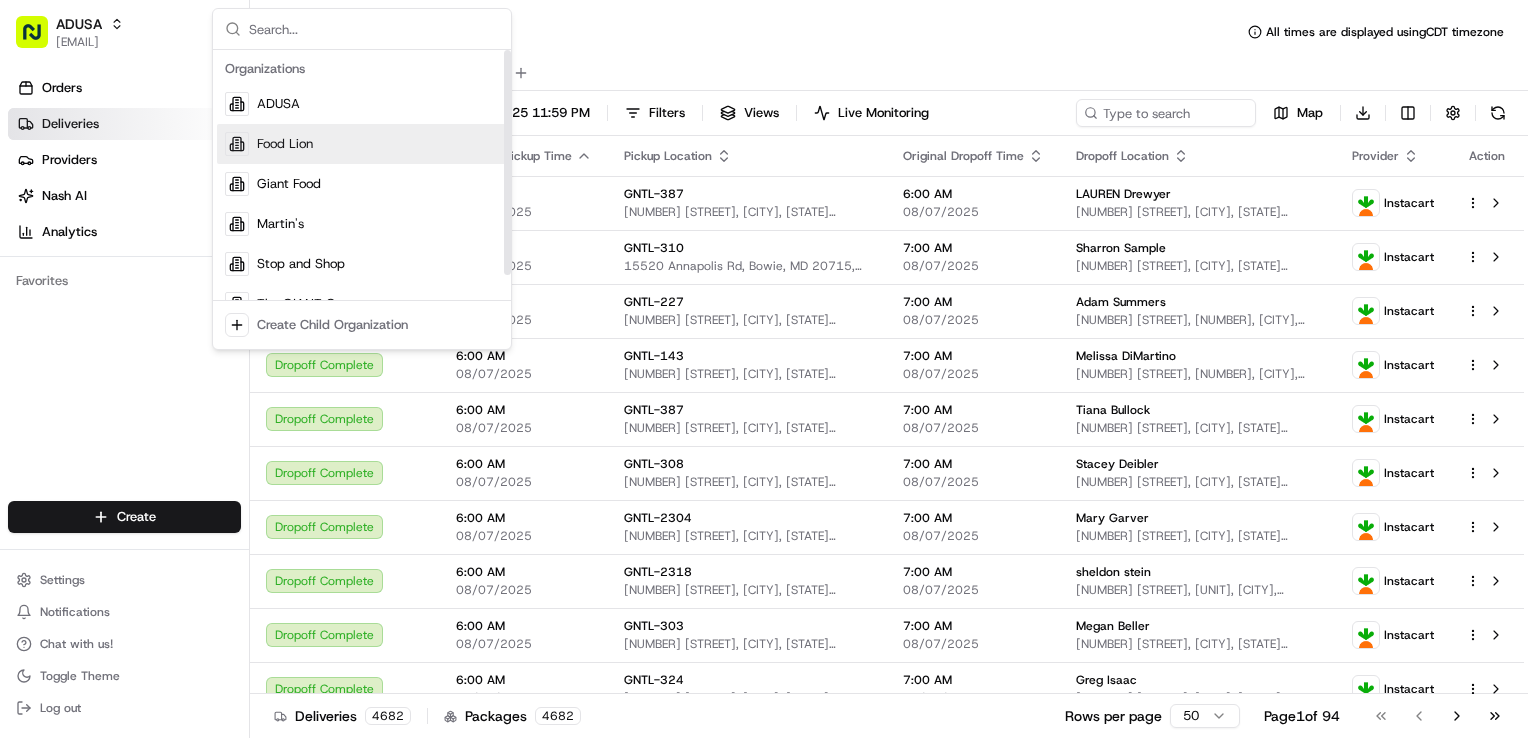 click on "Food Lion" at bounding box center (285, 144) 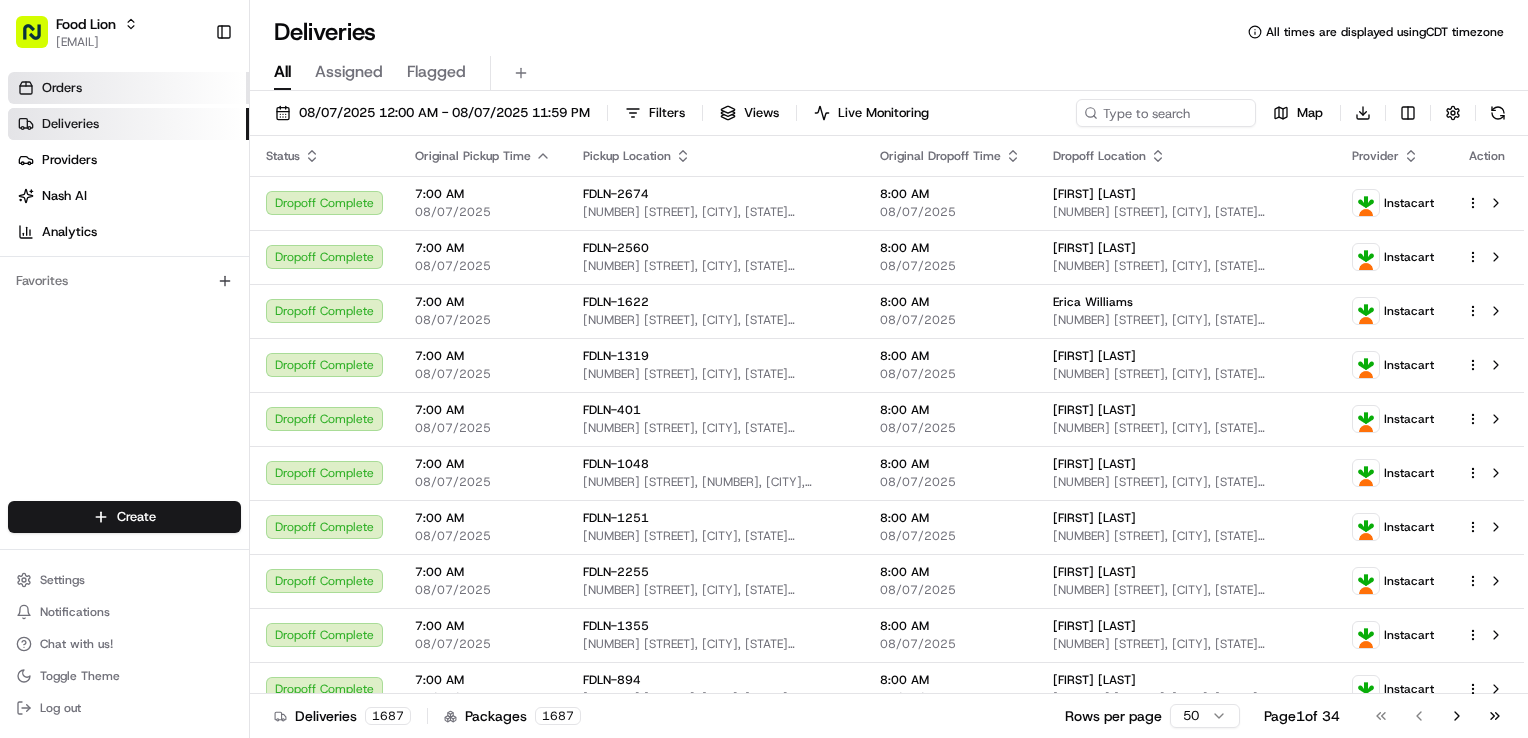 click on "Orders" at bounding box center (128, 88) 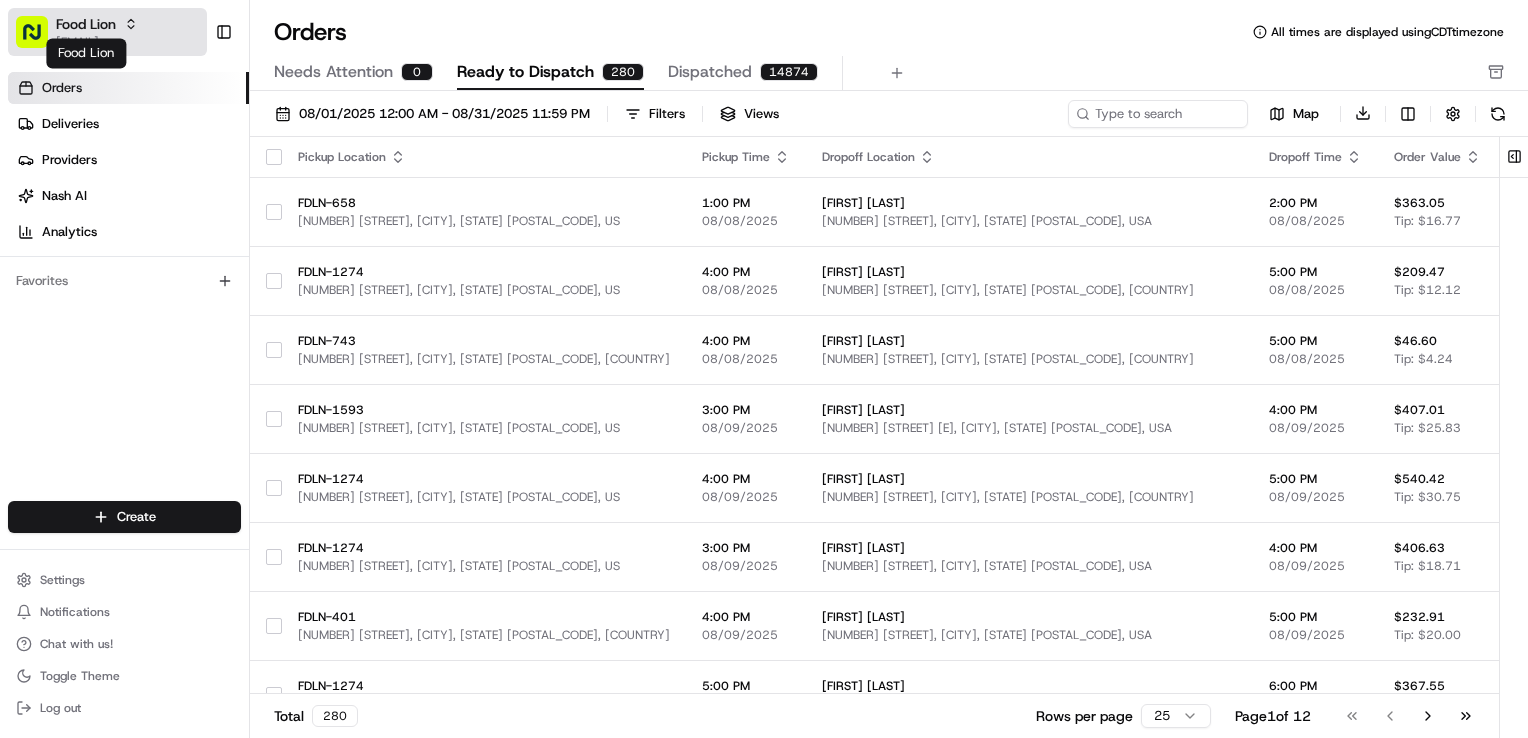 click on "Food Lion" at bounding box center [86, 24] 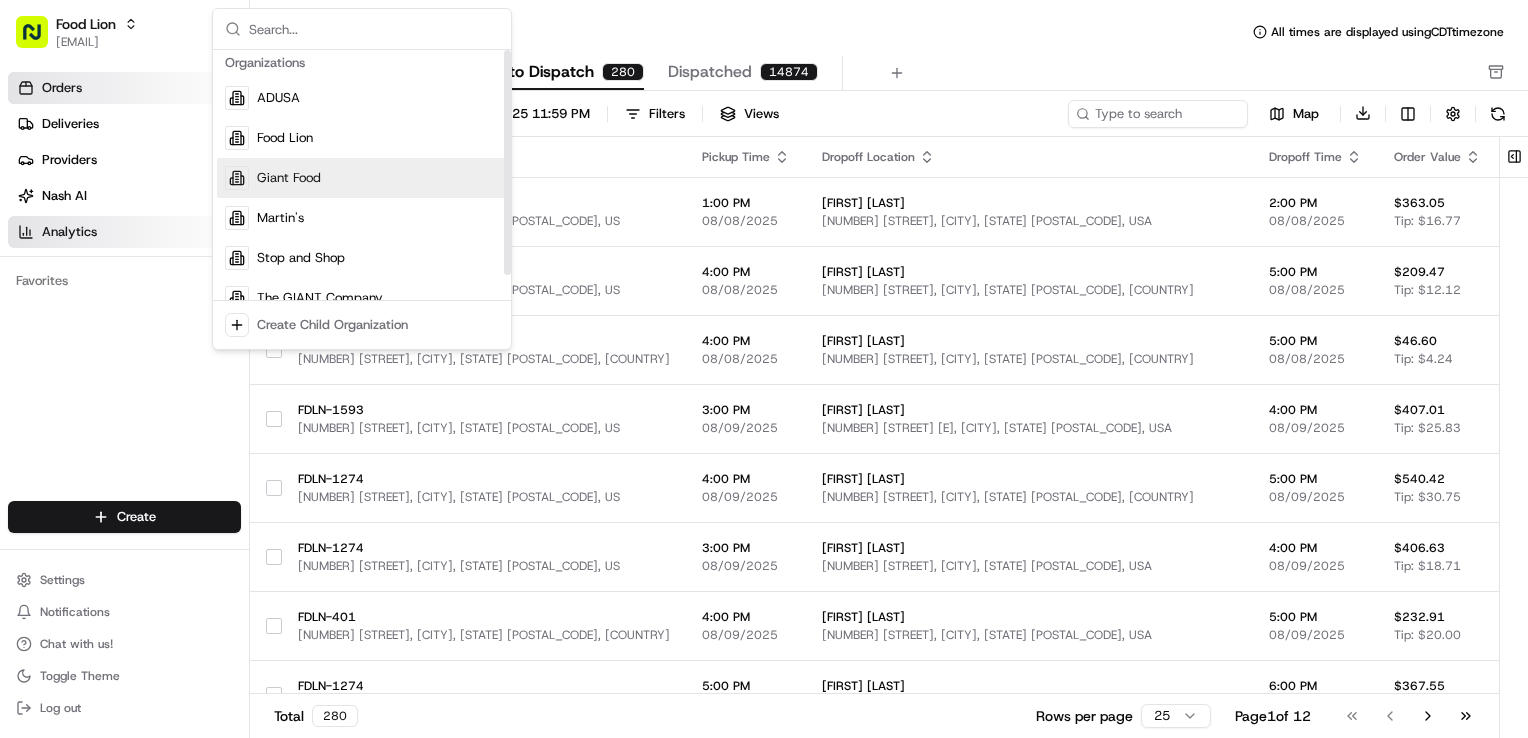 scroll, scrollTop: 0, scrollLeft: 0, axis: both 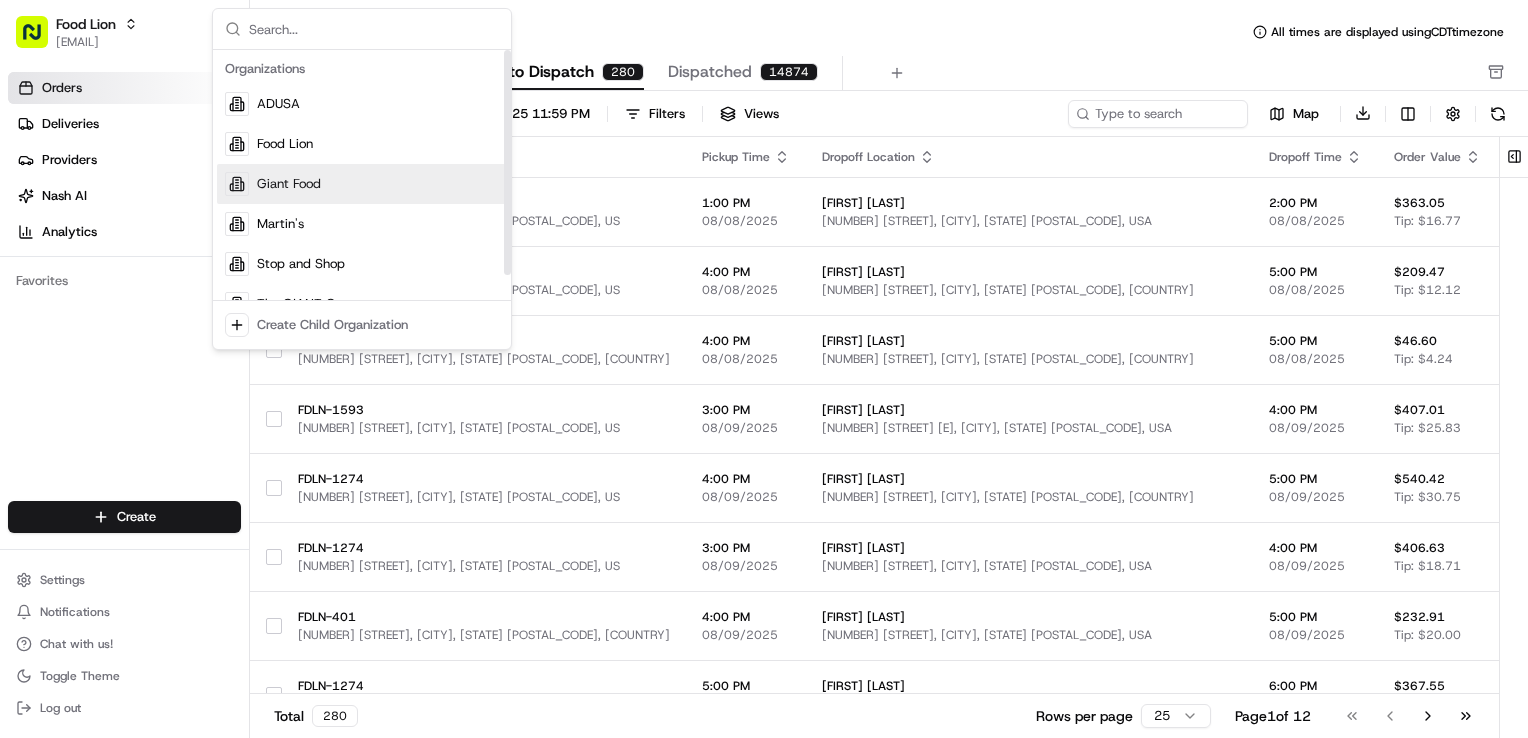 click on "Orders Deliveries Providers Nash AI Analytics Favorites" at bounding box center (124, 288) 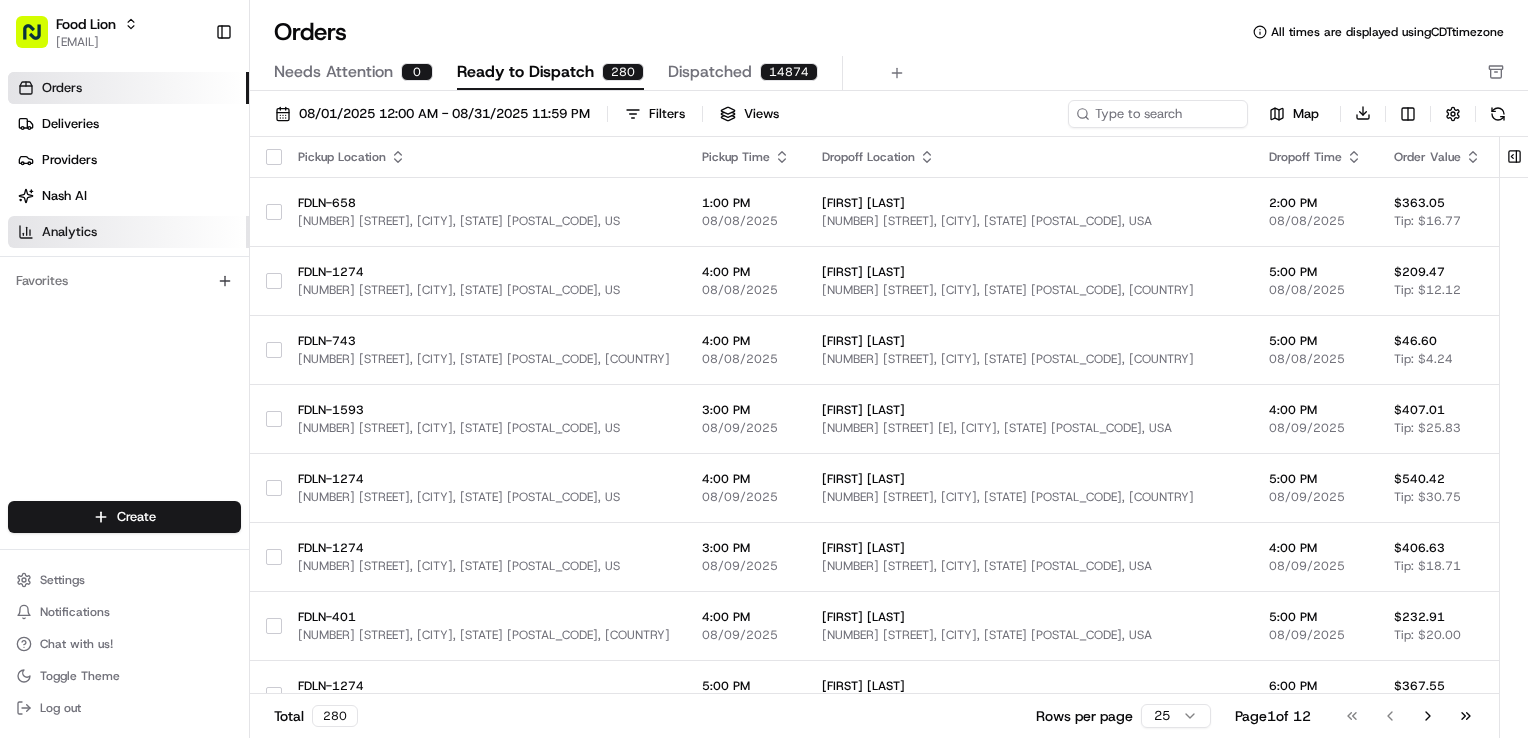 click on "Analytics" at bounding box center [69, 232] 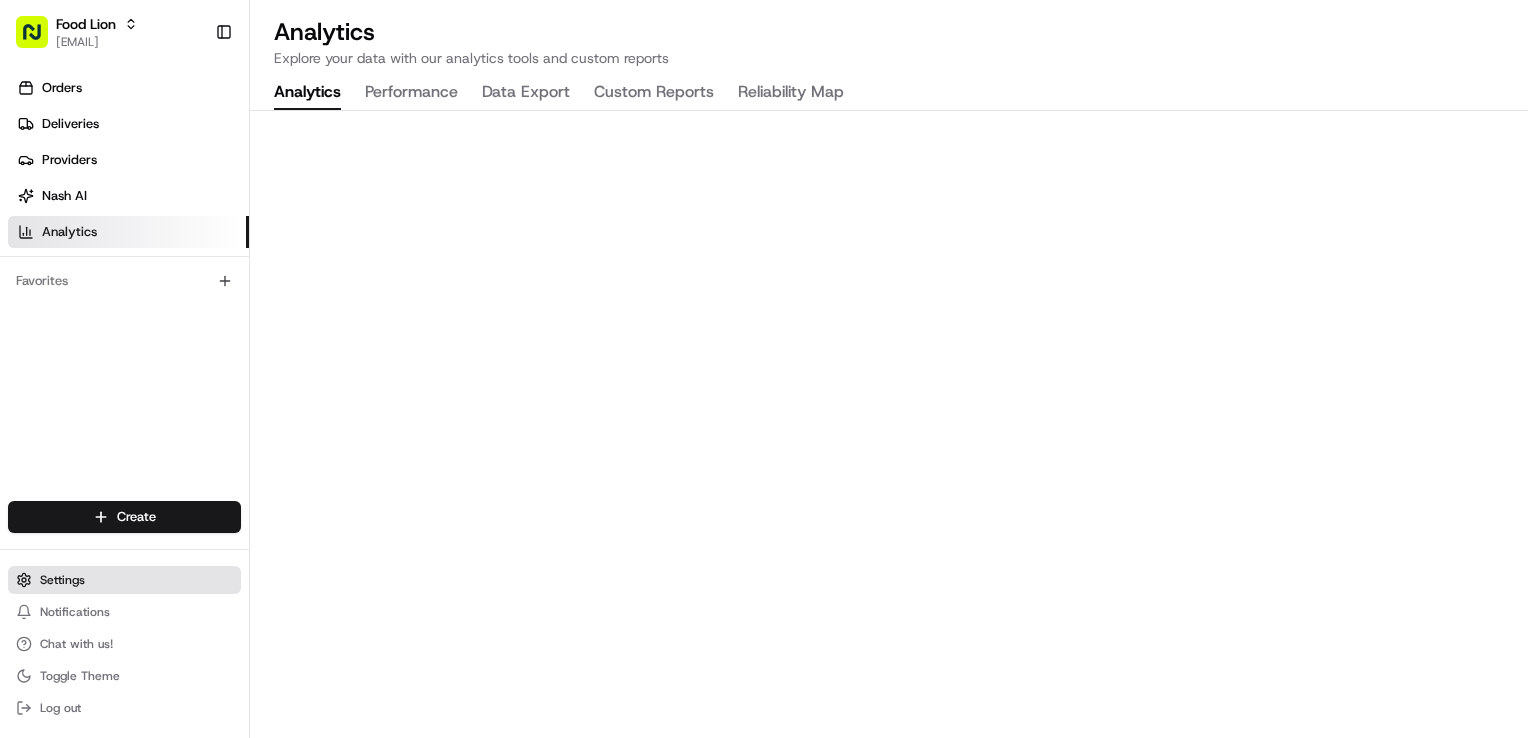 click on "Settings" at bounding box center (124, 580) 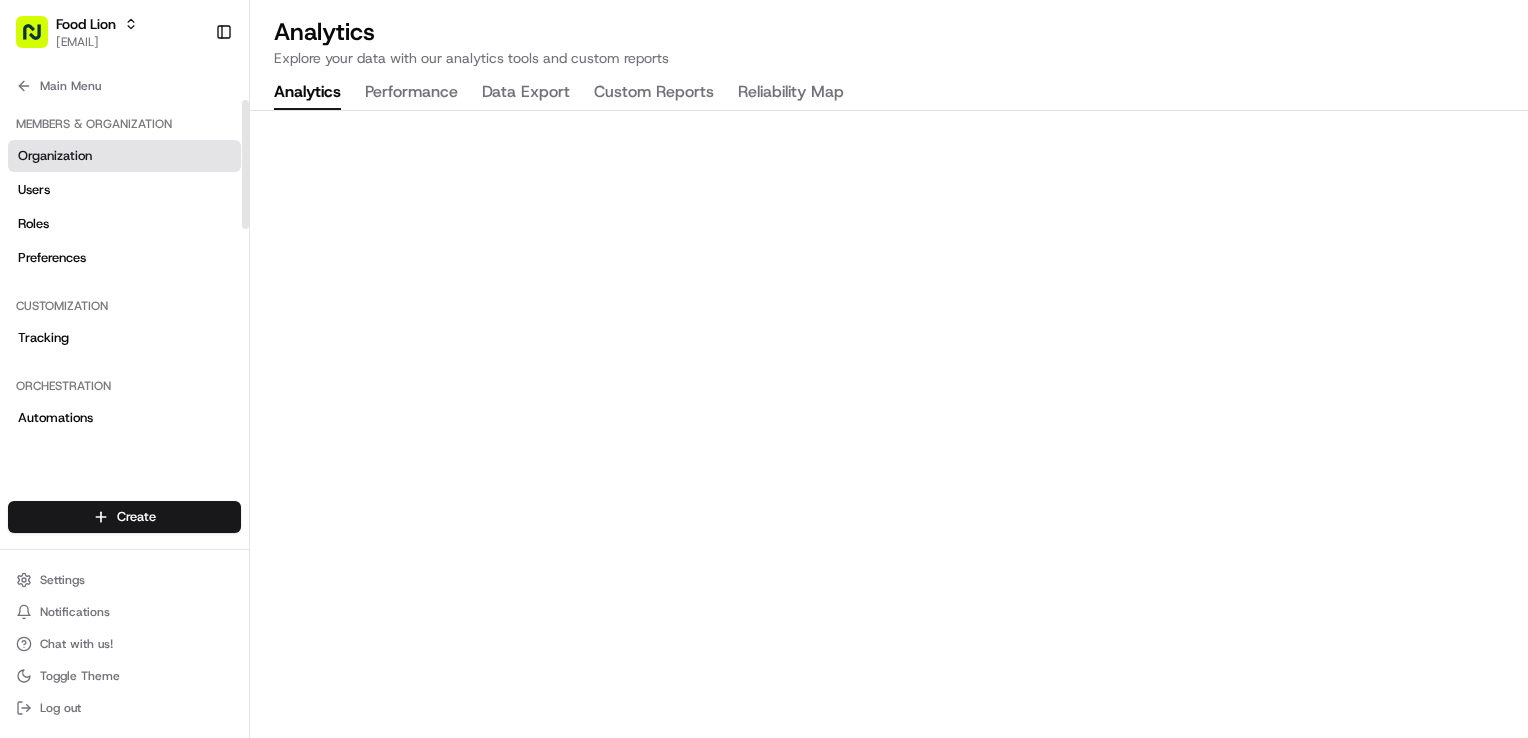 click on "Organization" at bounding box center (124, 156) 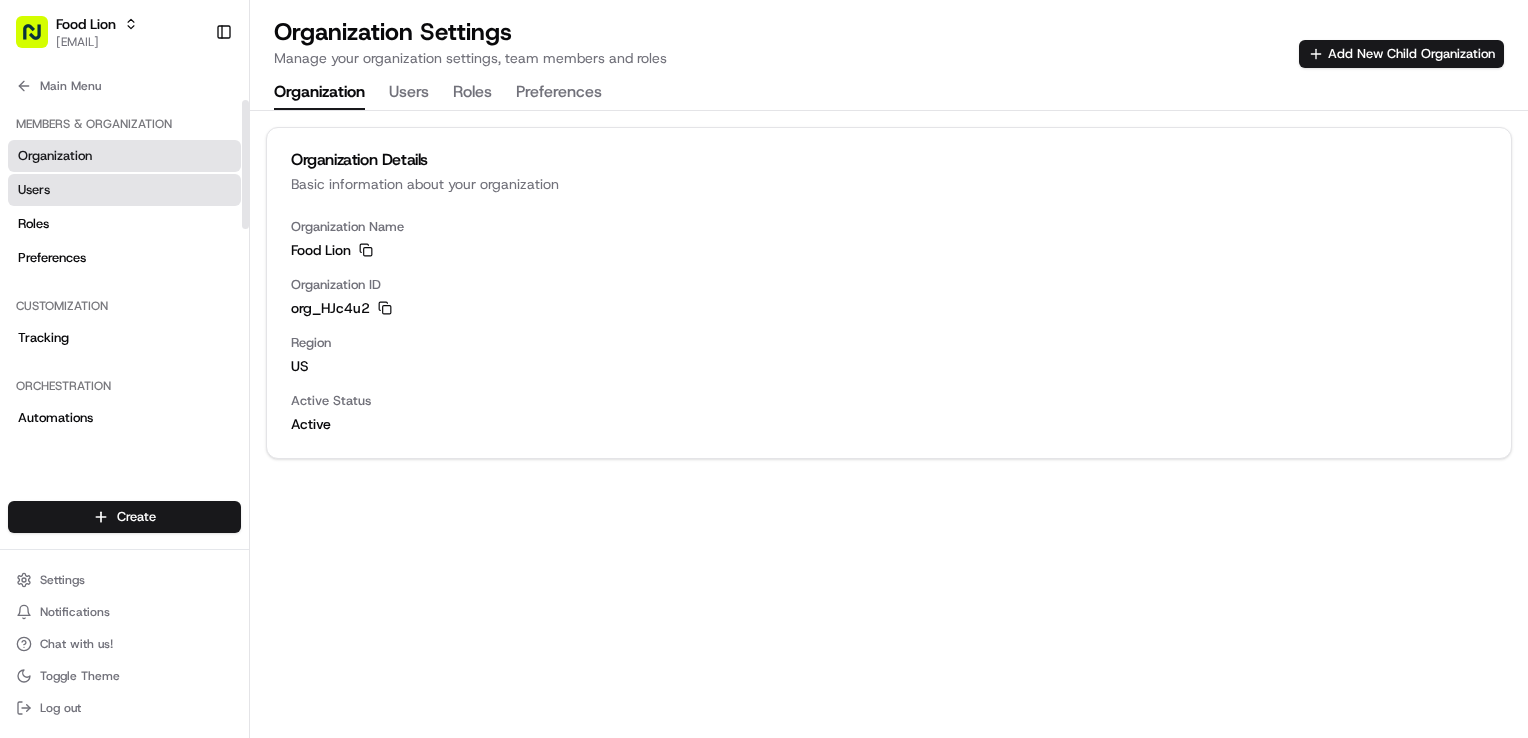 click on "Users" at bounding box center [124, 190] 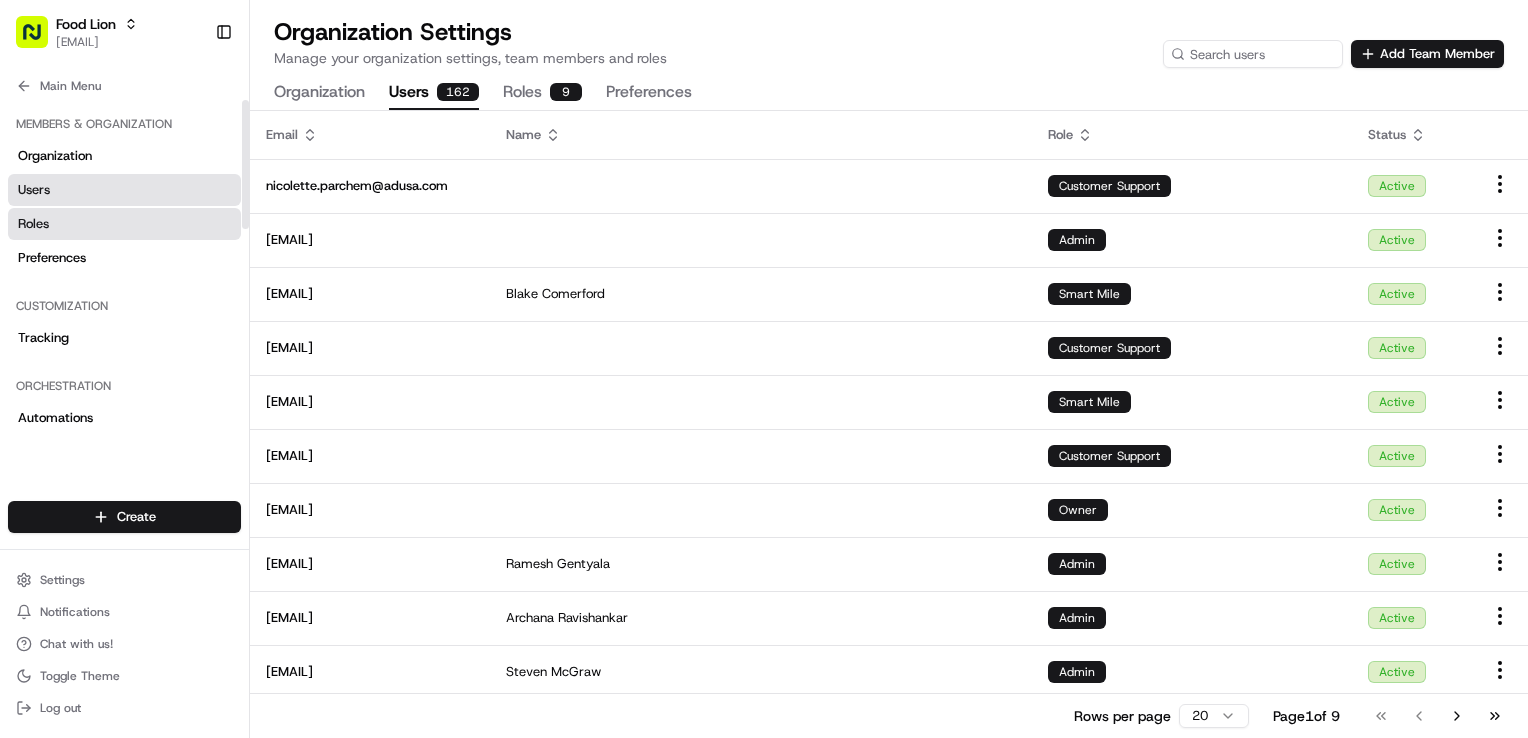click on "Roles" at bounding box center [124, 224] 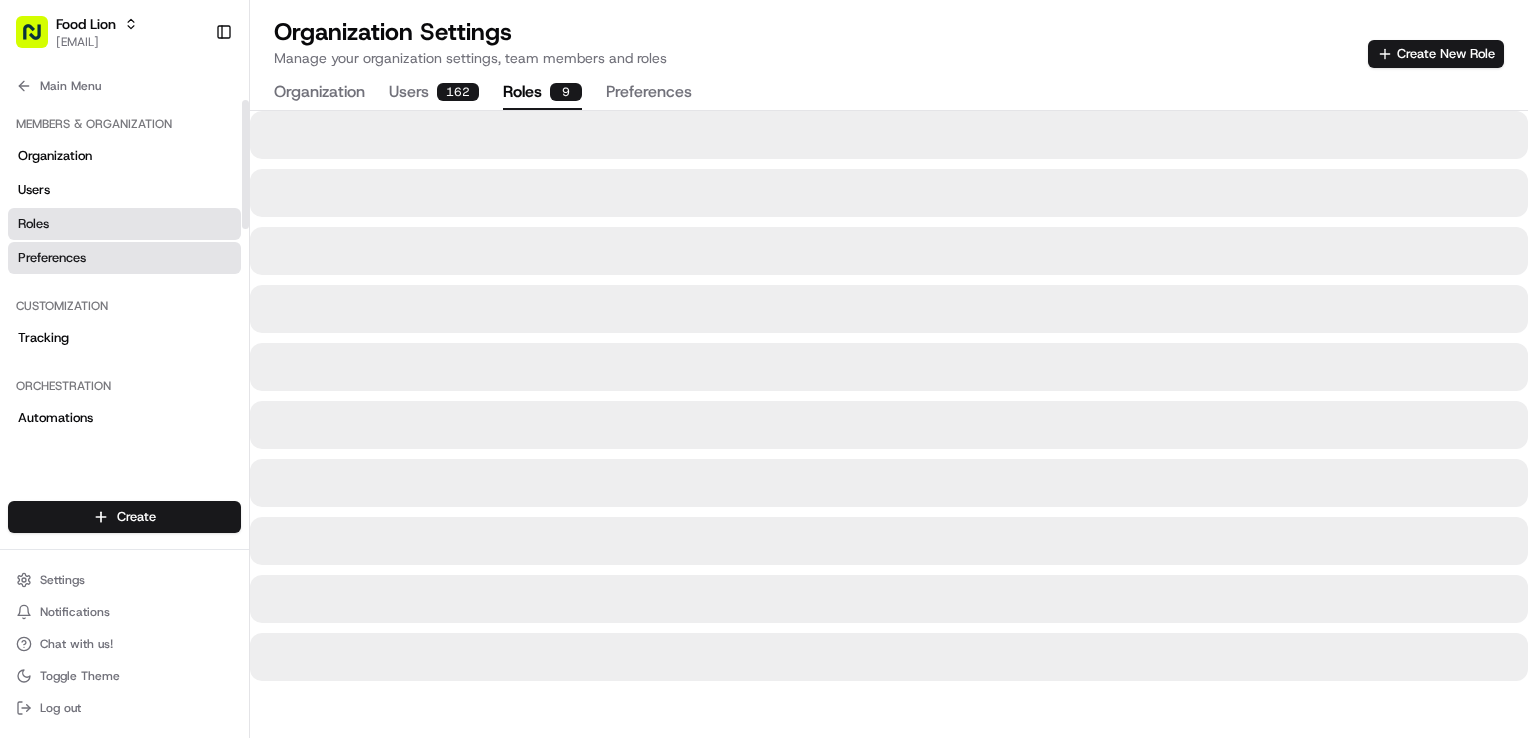 click on "Preferences" at bounding box center [52, 258] 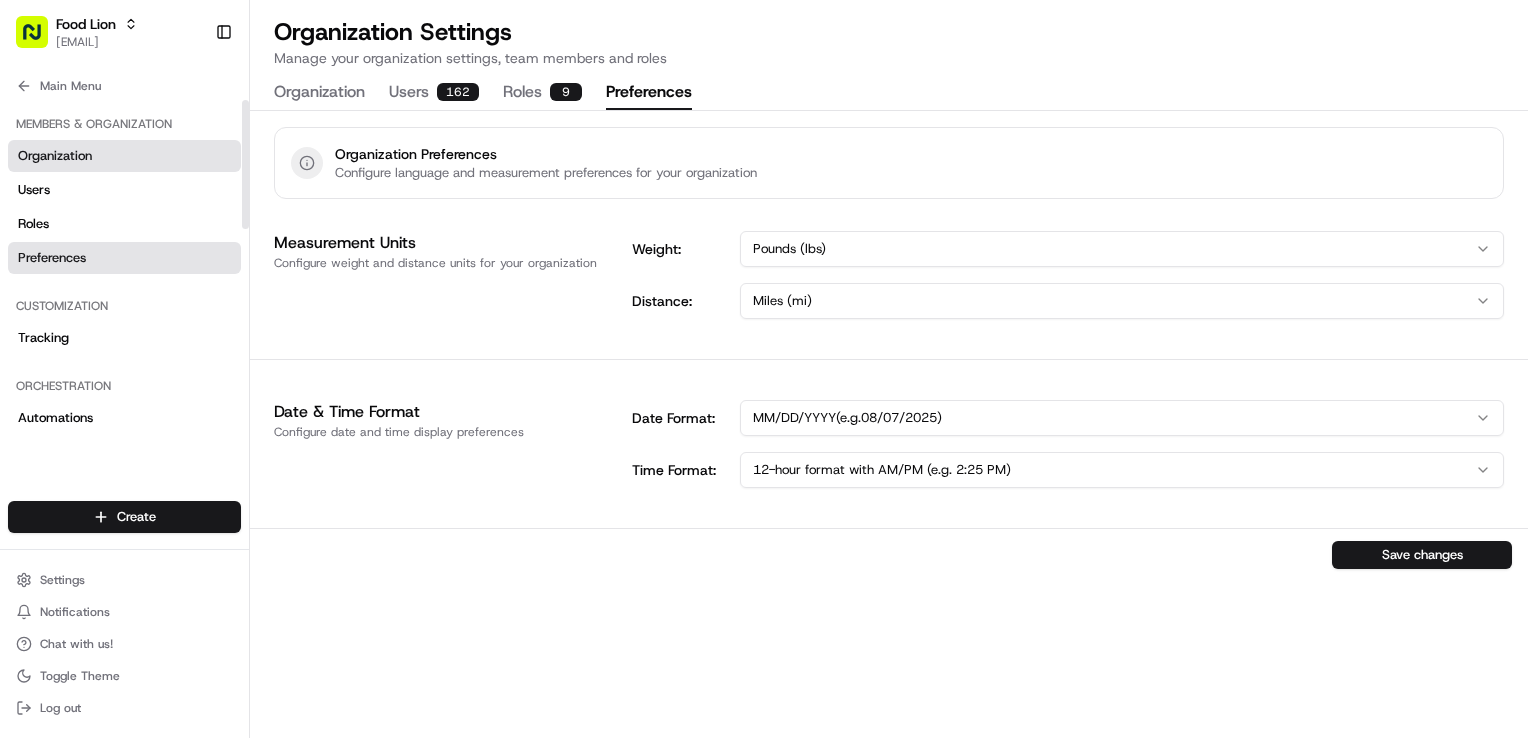 click on "Organization" at bounding box center (124, 156) 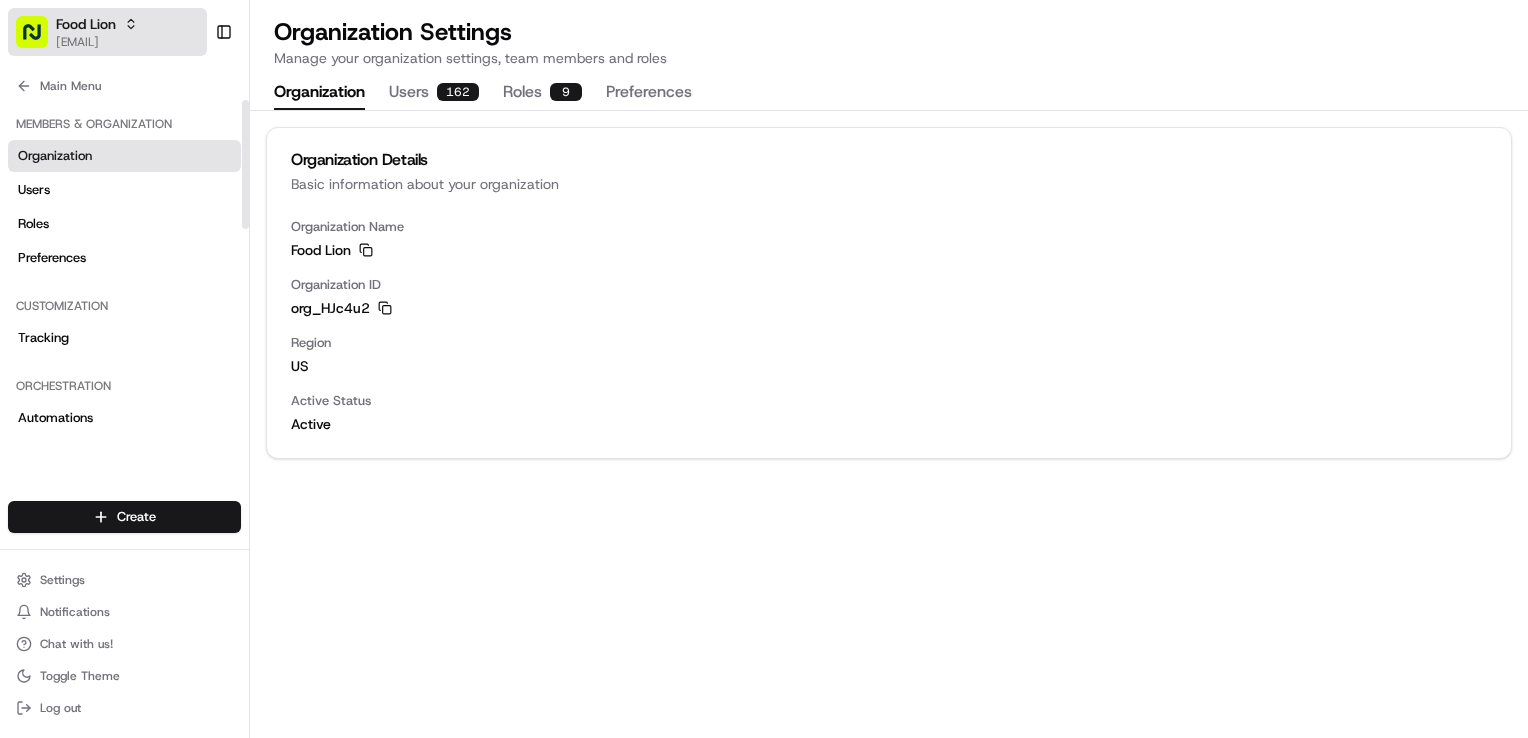 click on "Food Lion" at bounding box center (86, 24) 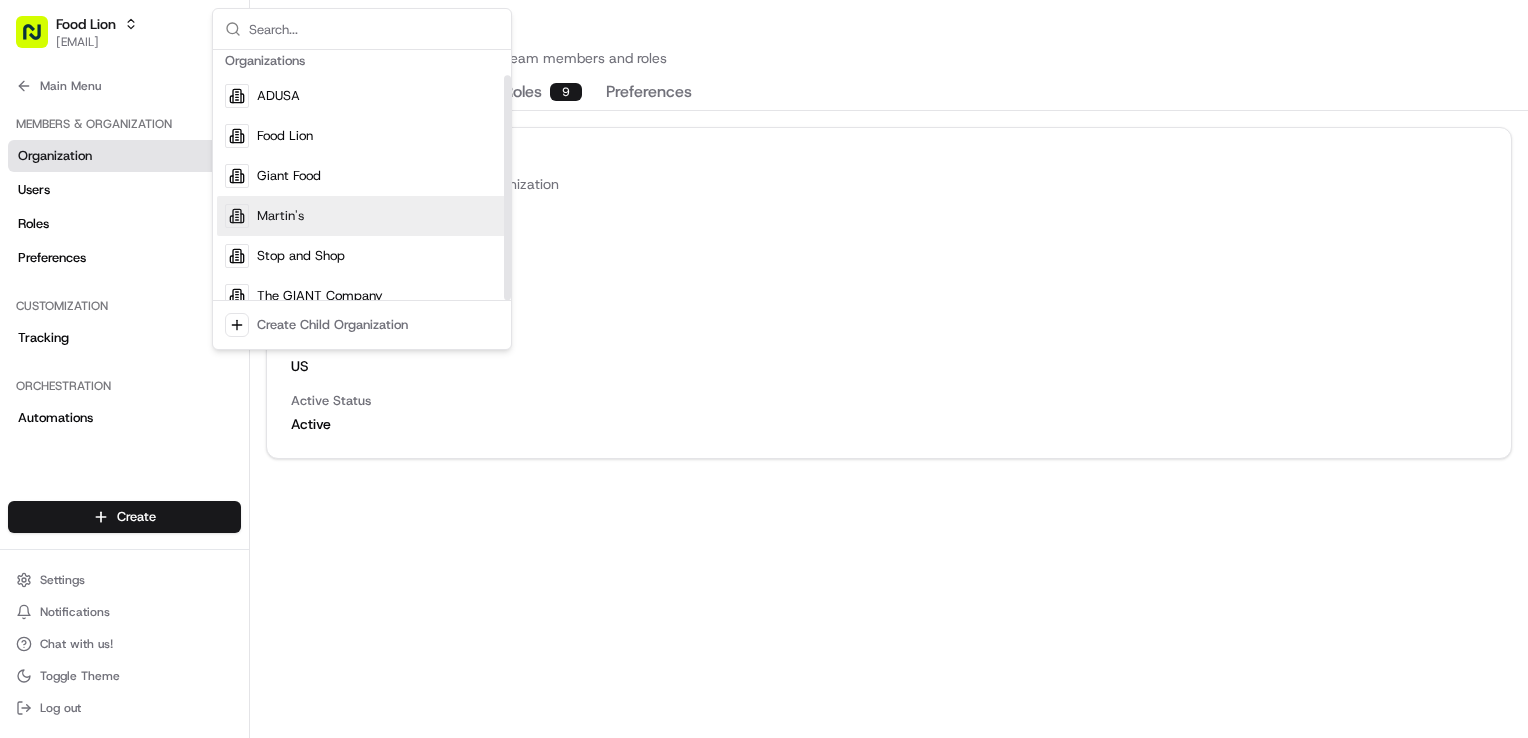 scroll, scrollTop: 0, scrollLeft: 0, axis: both 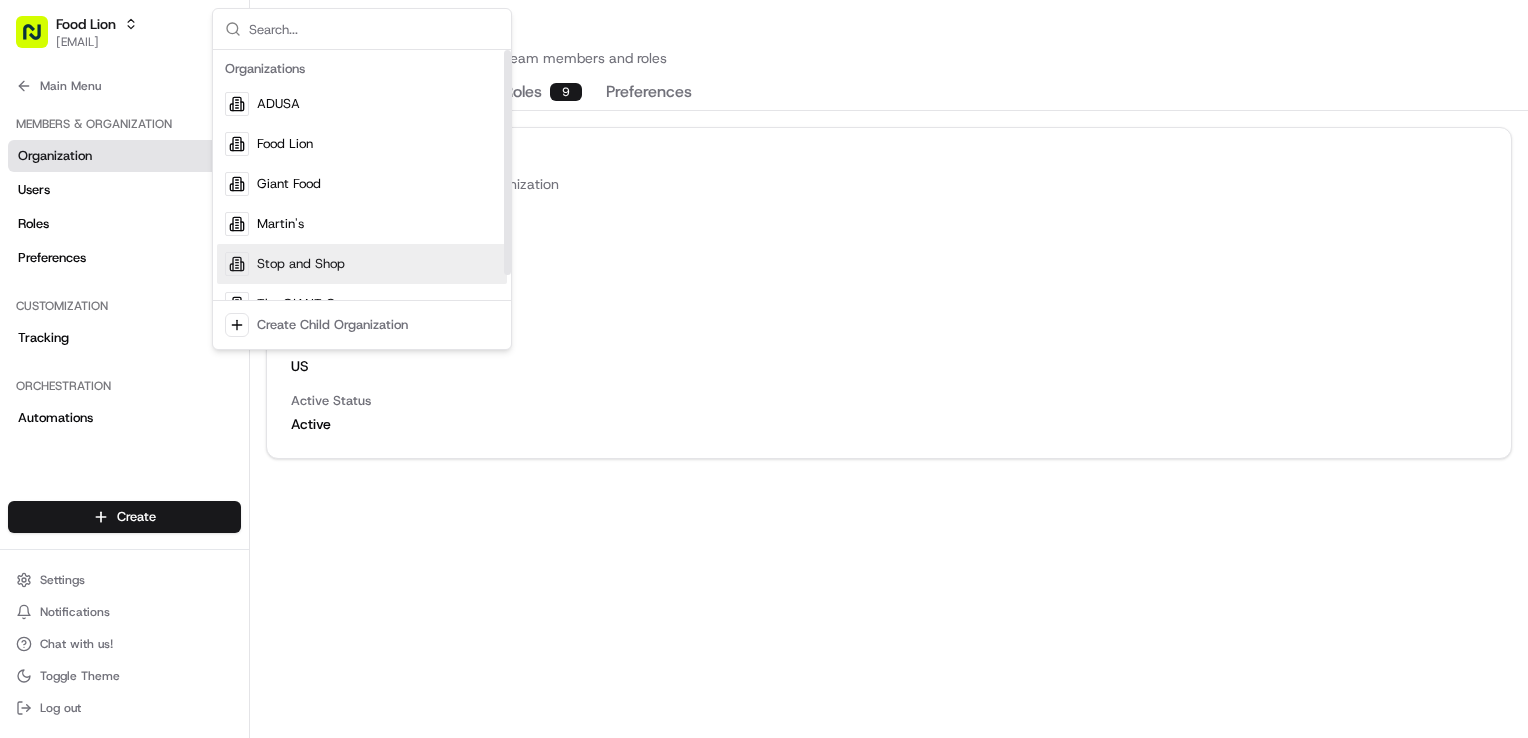 click on "Organization Details Basic information about your organization Organization Name Food Lion Copy  Food Lion Organization ID org_HJc4u2 Copy  org_HJc4u2 Region us Active Status Active" at bounding box center (889, 424) 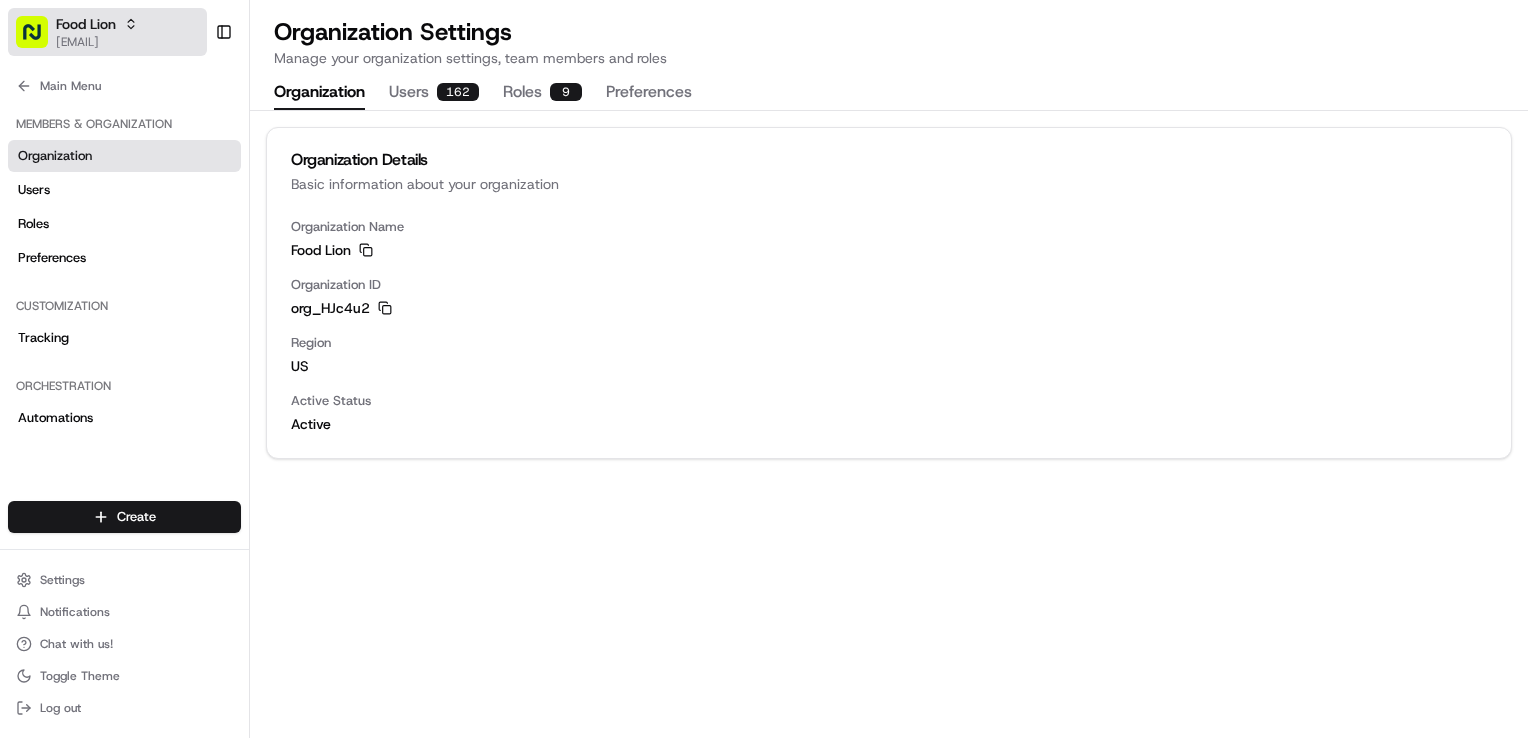 click on "Food Lion" at bounding box center (97, 24) 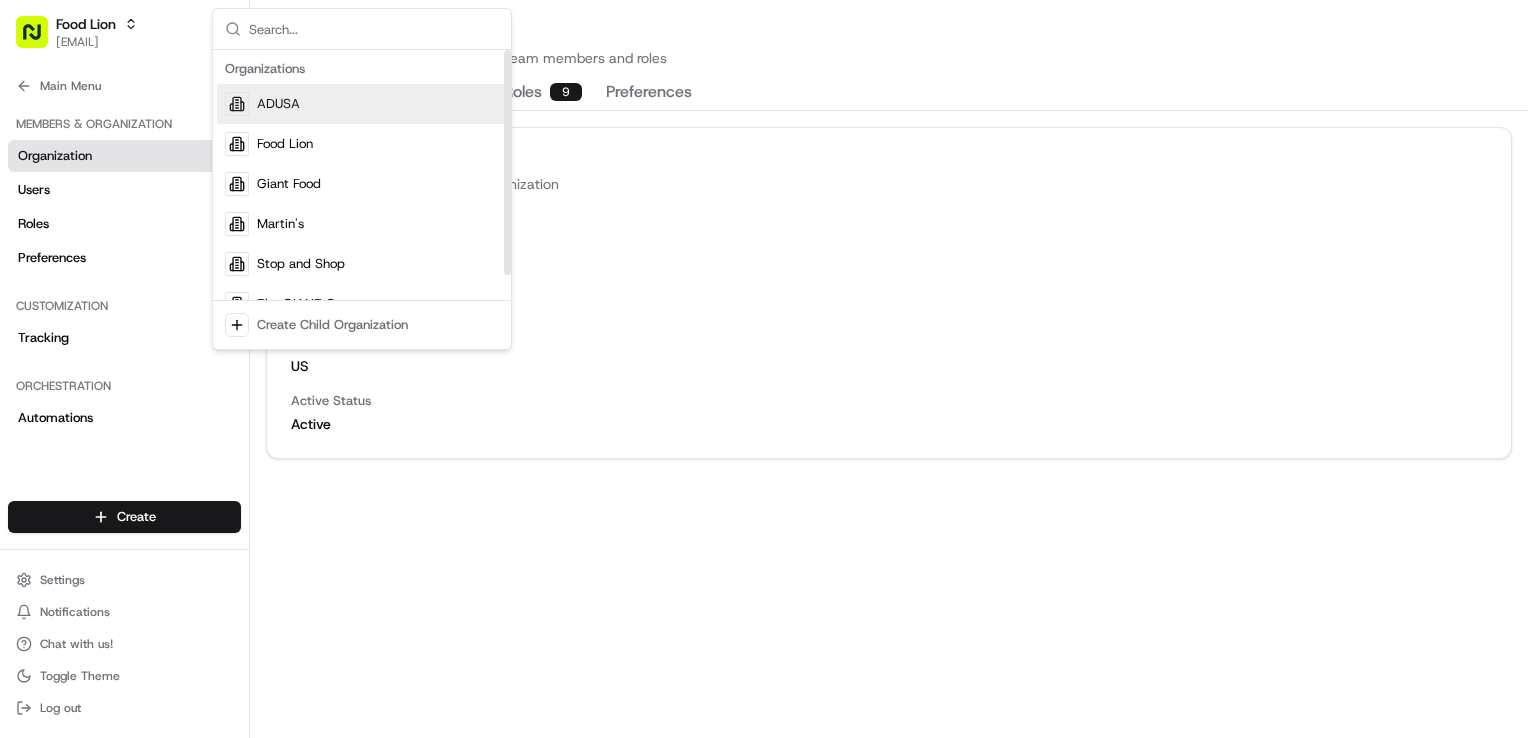 click on "ADUSA" at bounding box center (362, 104) 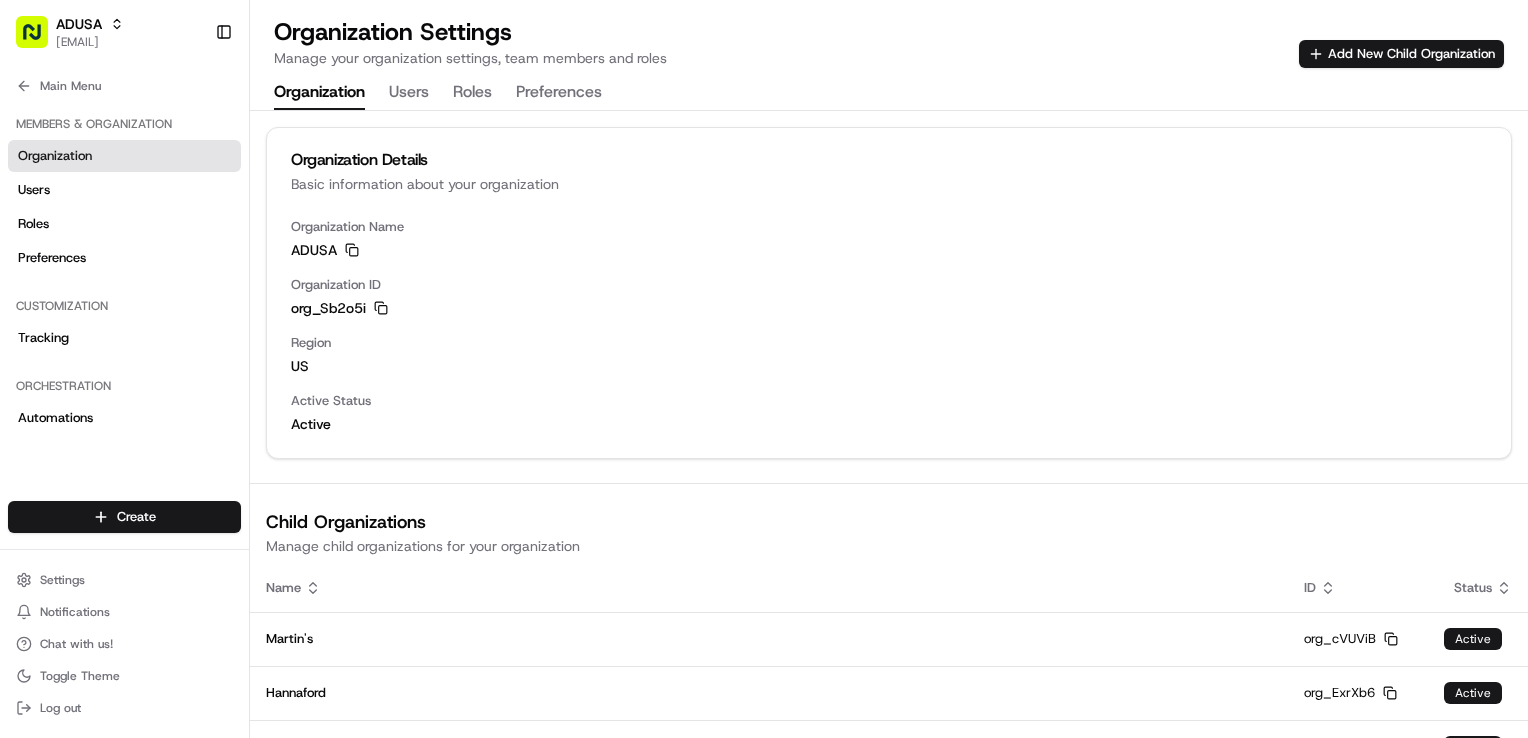 click on "Roles" at bounding box center (472, 93) 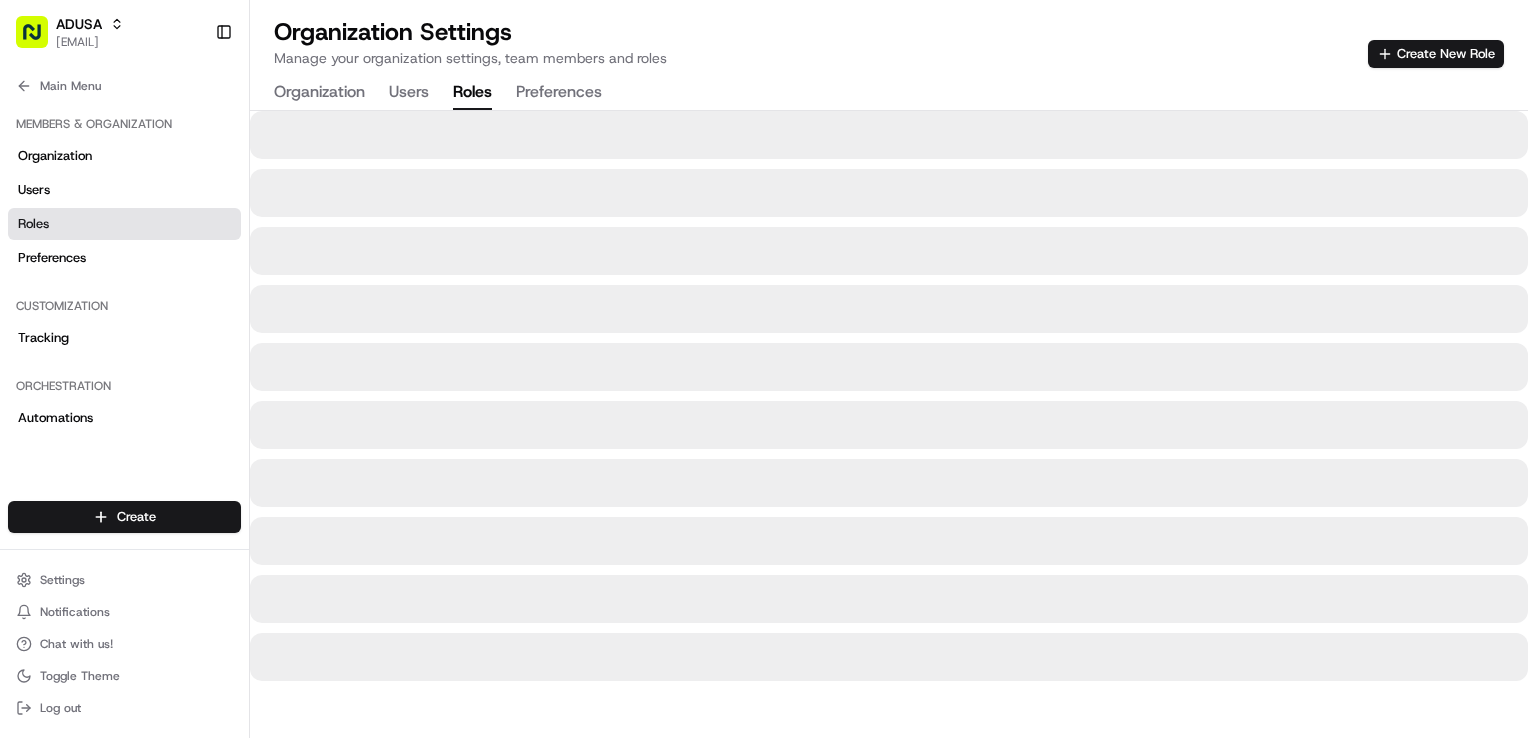 click on "Users" at bounding box center [409, 93] 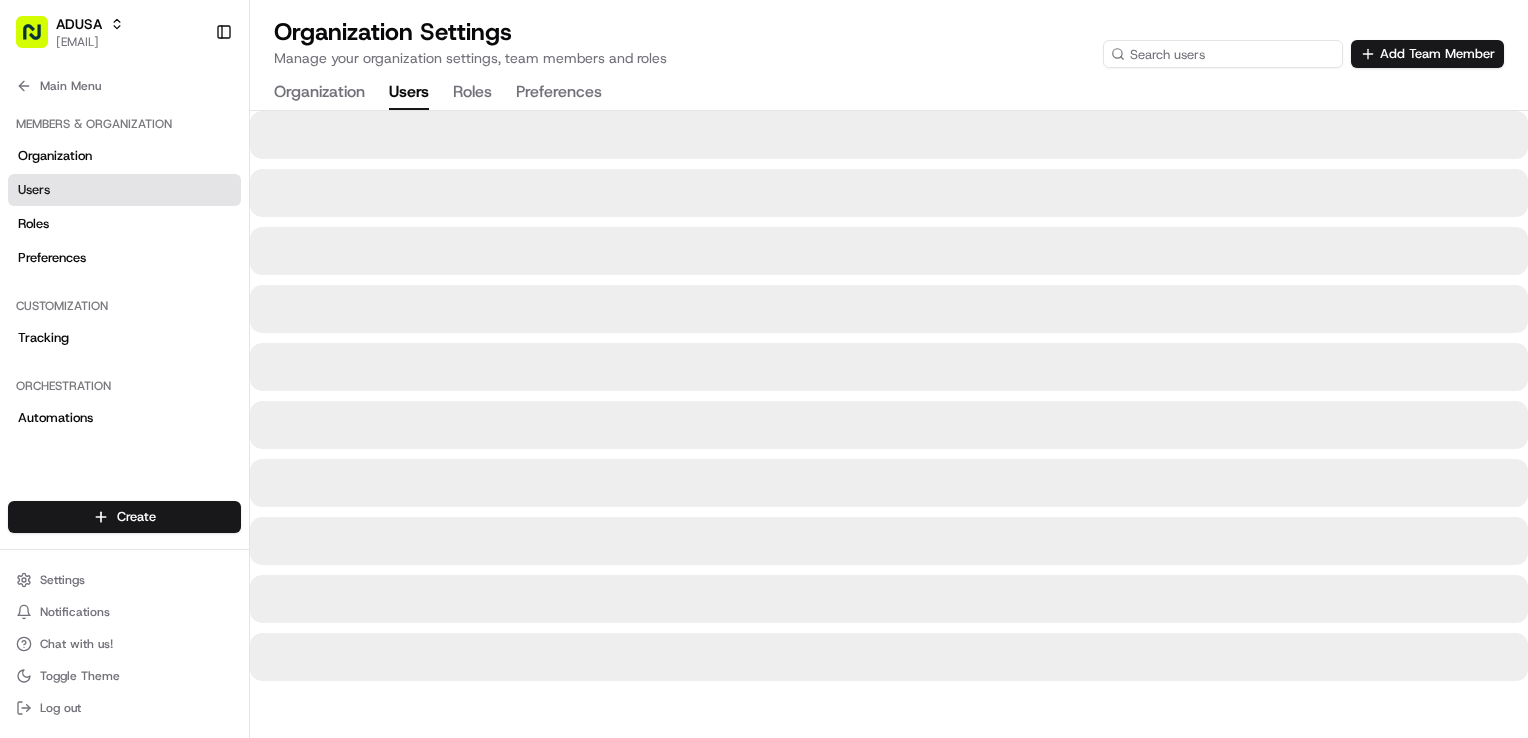 click at bounding box center [1223, 54] 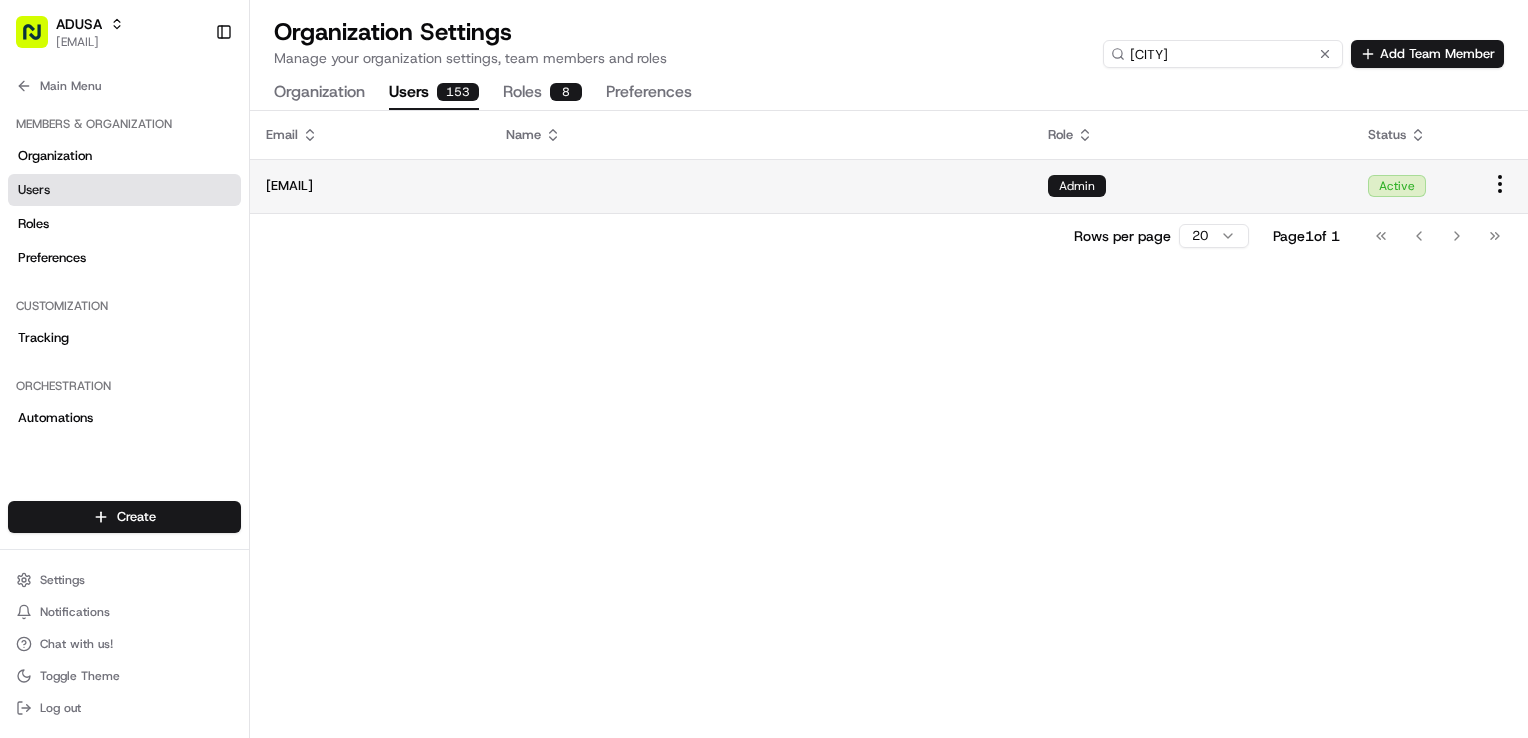 type on "dc" 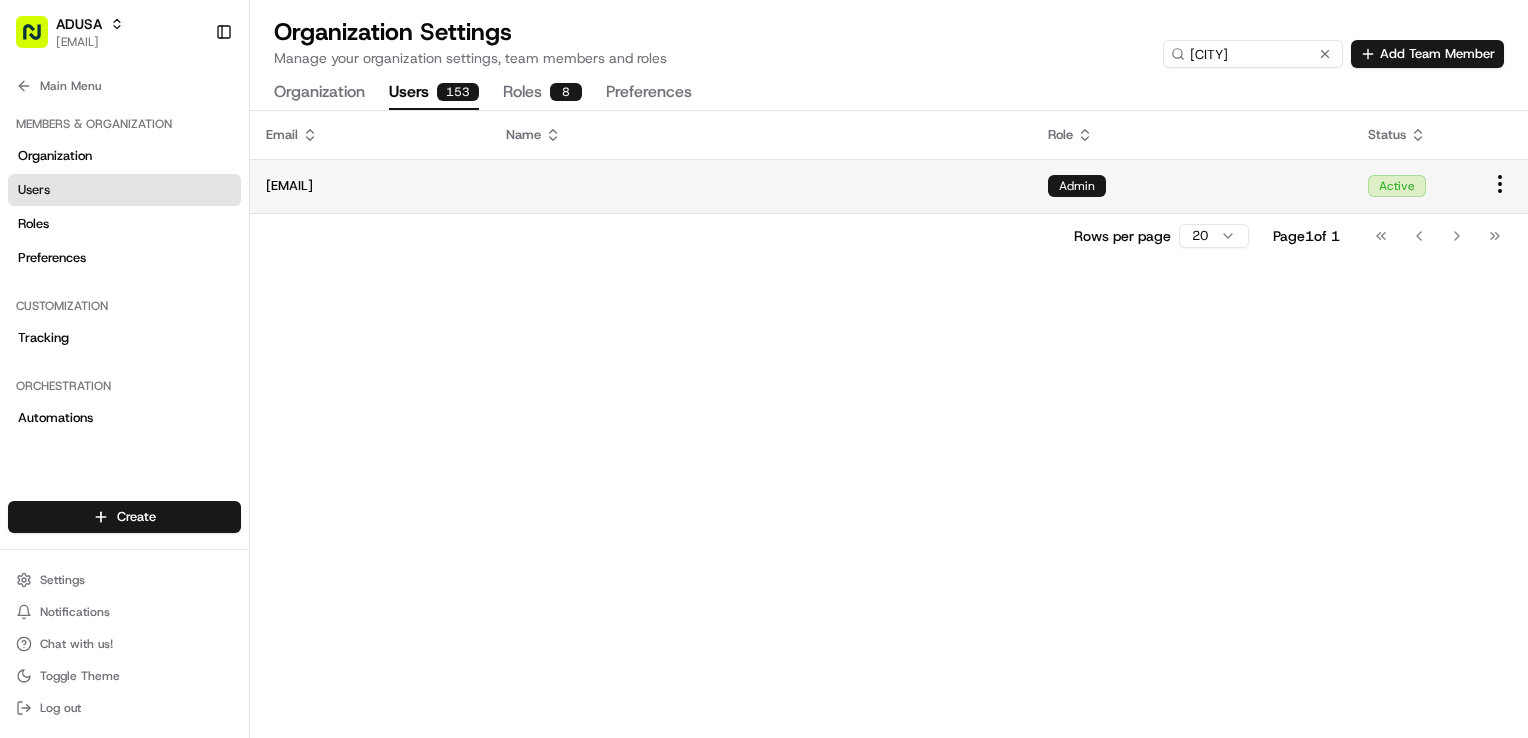 click at bounding box center [761, 186] 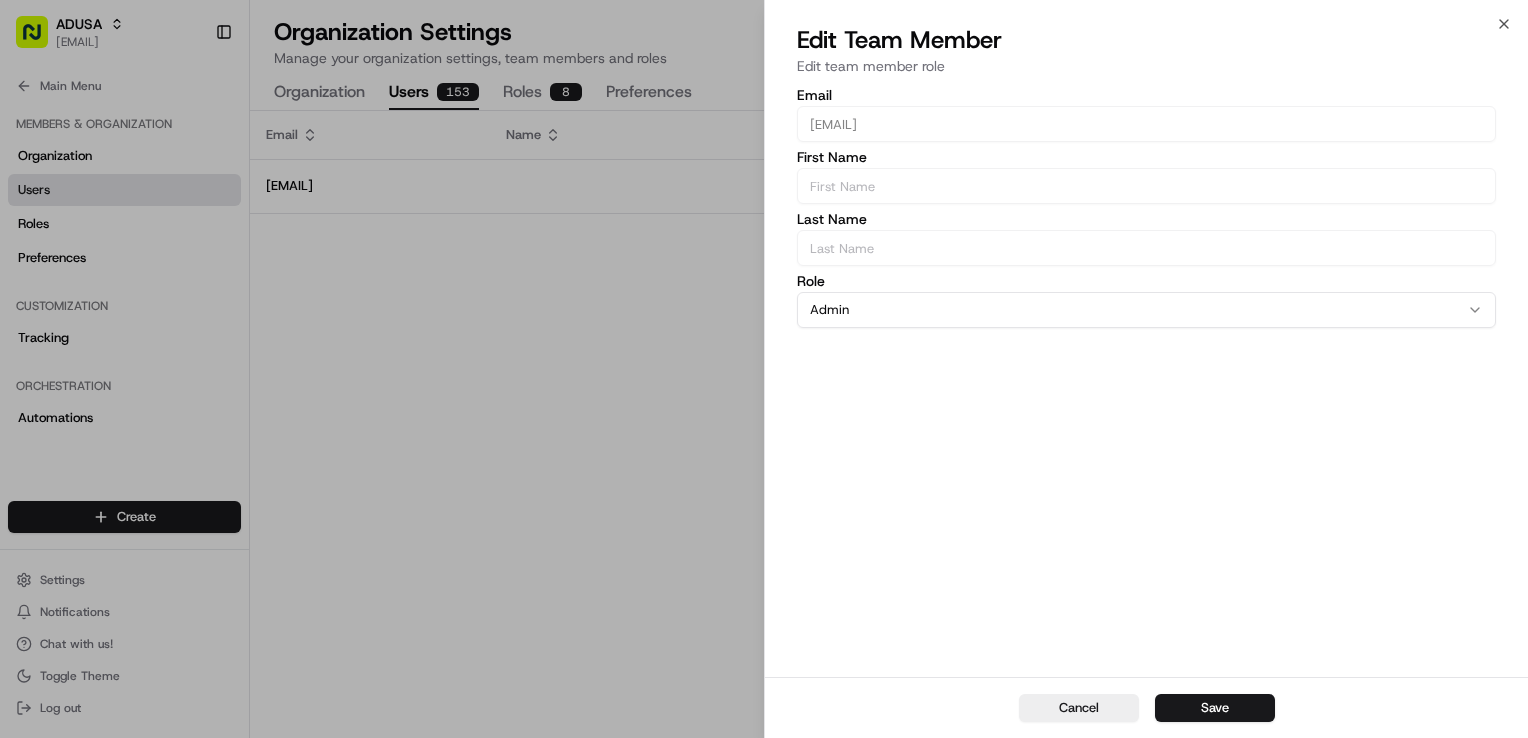 drag, startPoint x: 1063, startPoint y: 707, endPoint x: 1067, endPoint y: 694, distance: 13.601471 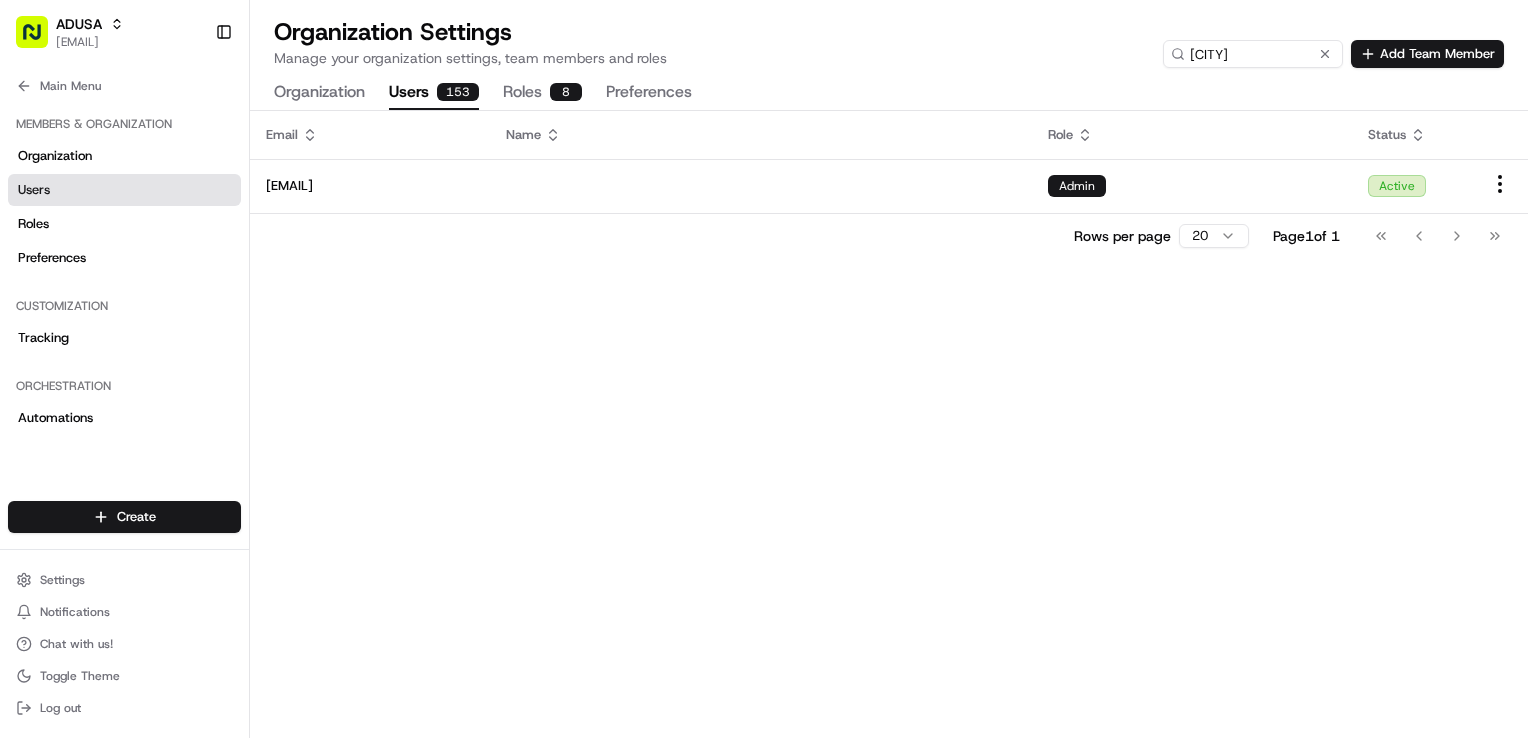 click on "Roles 8" at bounding box center [542, 93] 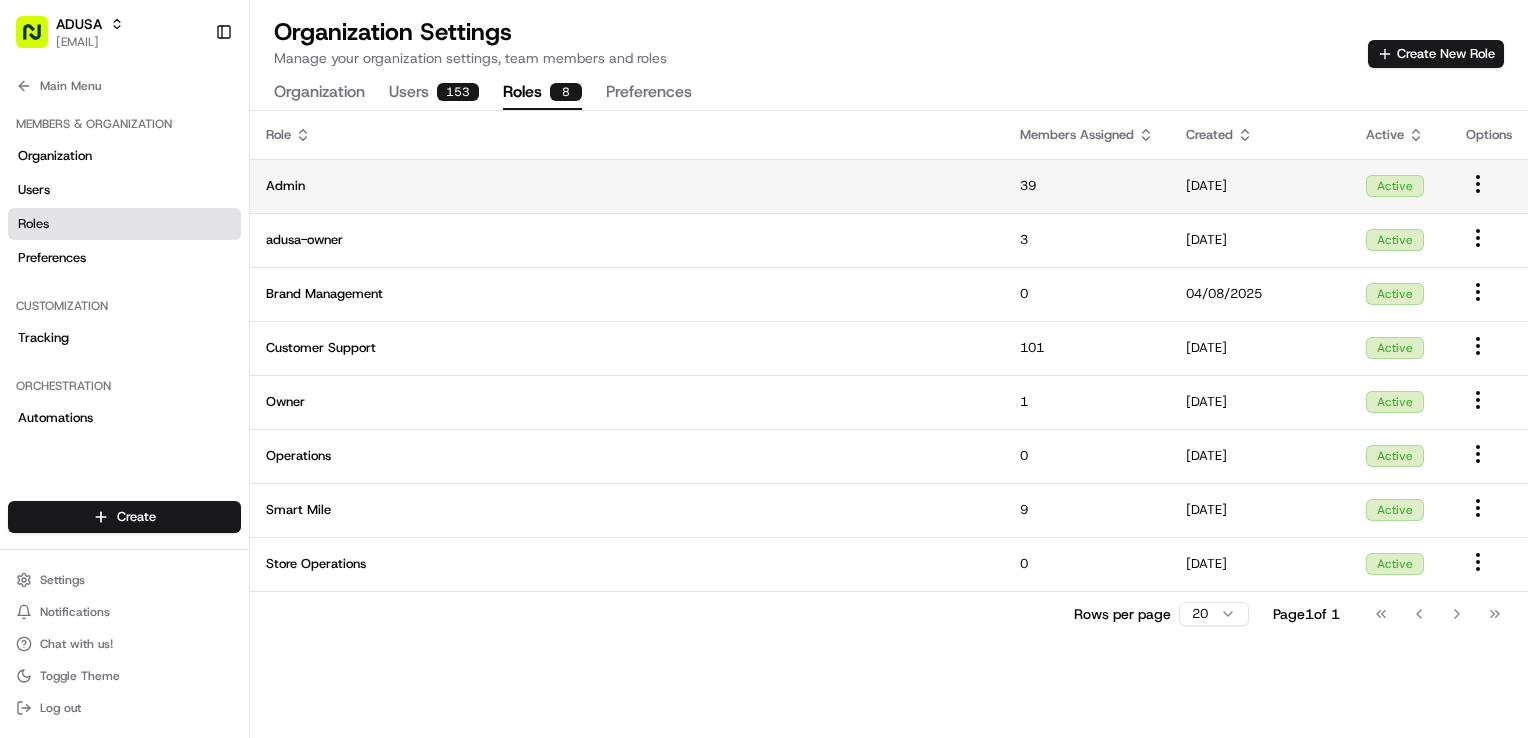 click on "ADUSA dclegg@adusa.com Toggle Sidebar Orders Deliveries Providers Nash AI Analytics Favorites Main Menu Members & Organization Organization Users Roles Preferences Customization Tracking Orchestration Automations Dispatch Strategy Locations Pickup Locations Dropoff Locations Zones Shifts Delivery Windows Billing Billing Refund Requests Integrations Notification Triggers Webhooks API Keys Request Logs Create Settings Notifications Chat with us! Toggle Theme Log out Organization Settings Manage your organization settings, team members and roles Create New Role Organization Users 153 Roles 8 Preferences Role Members Assigned Created Active Options Admin 39 01/10/2025 Active adusa-owner 3 05/30/2025 Active Brand Management 0 04/08/2025 Active Customer Support 101 05/16/2025 Active Owner 1 01/10/2025 Active Operations 0 01/10/2025 Active Smart Mile 9 05/16/2025 Active Store Operations 0 05/16/2025 Active Rows per page 20 Page  1  of   1 Go to first page Go to previous page Go to next page" at bounding box center (764, 369) 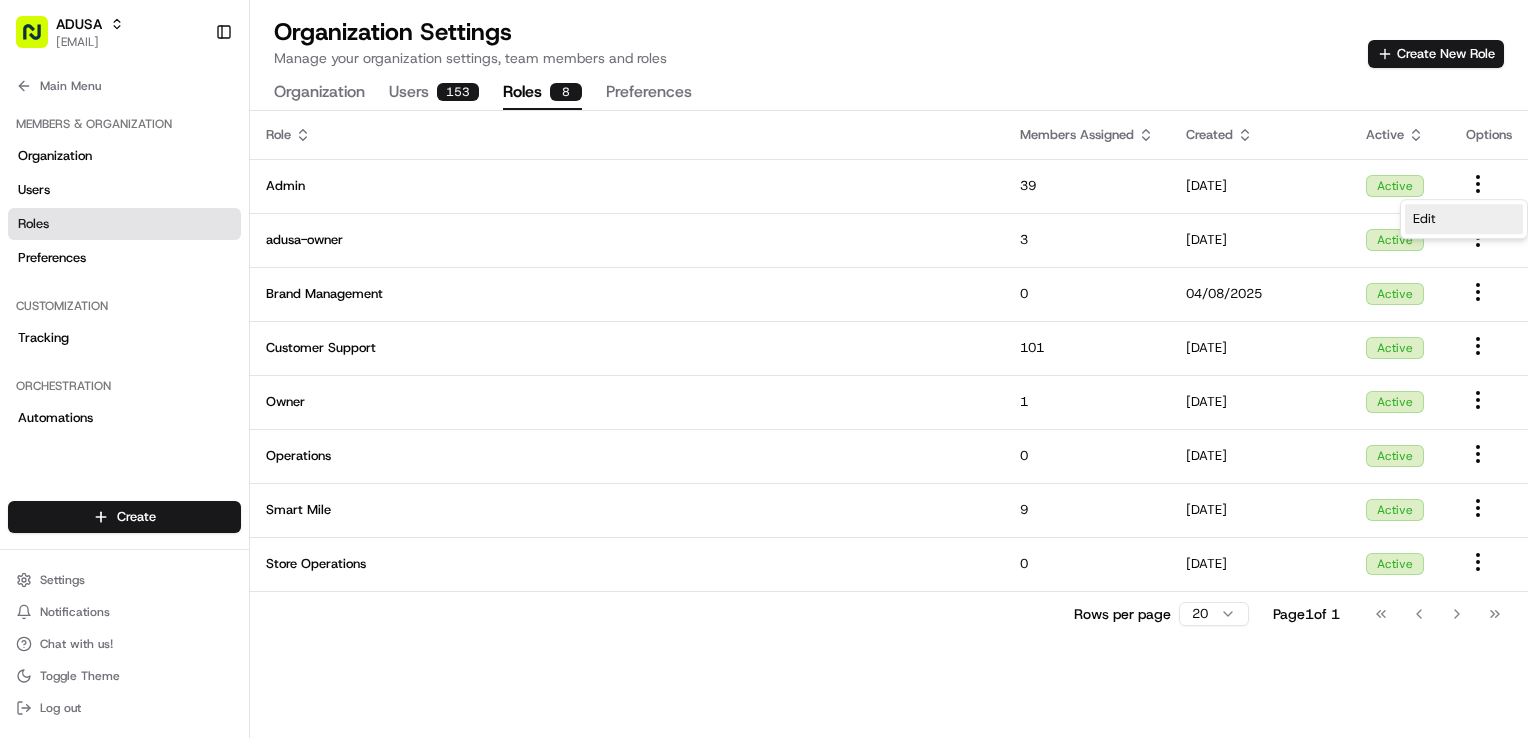 click on "Edit" at bounding box center [1464, 219] 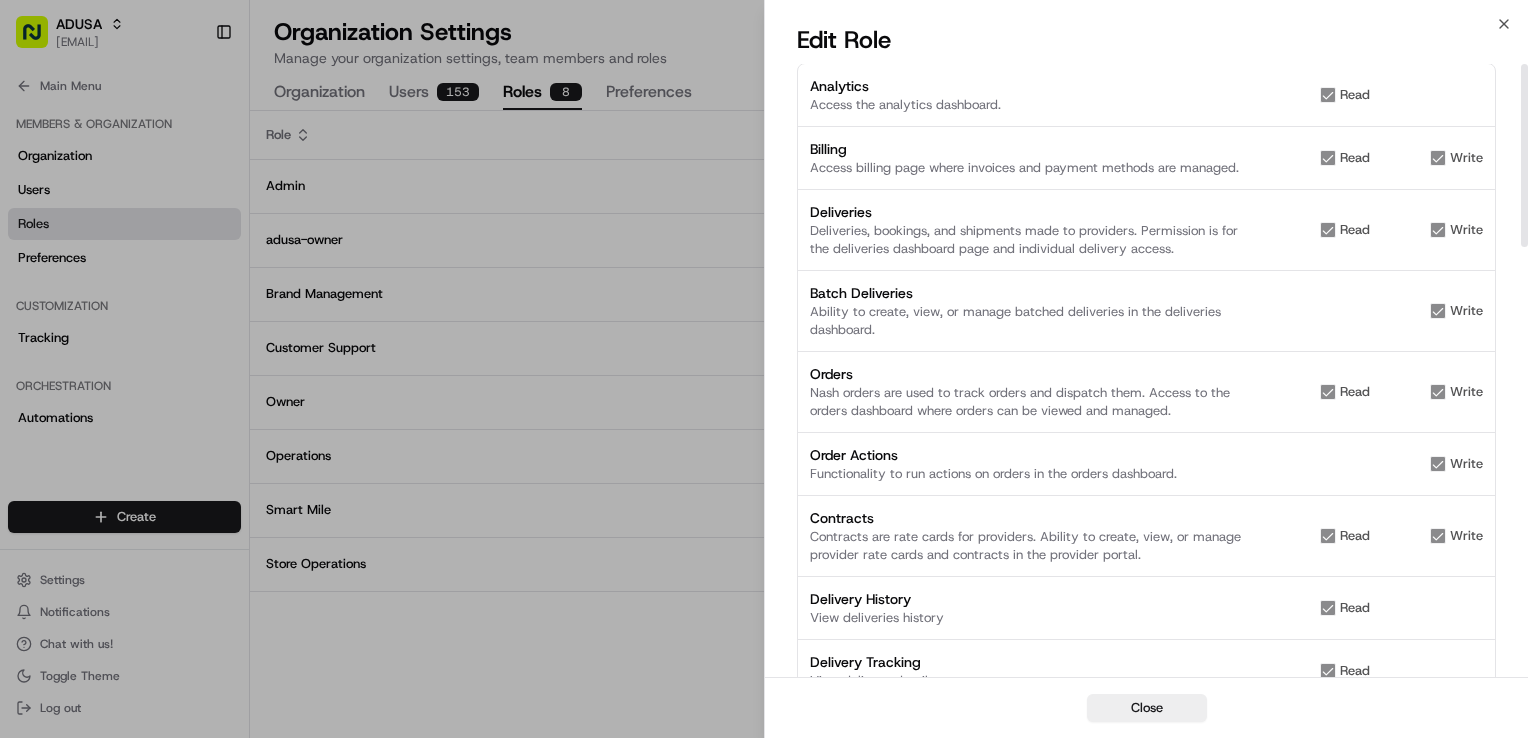 scroll, scrollTop: 0, scrollLeft: 0, axis: both 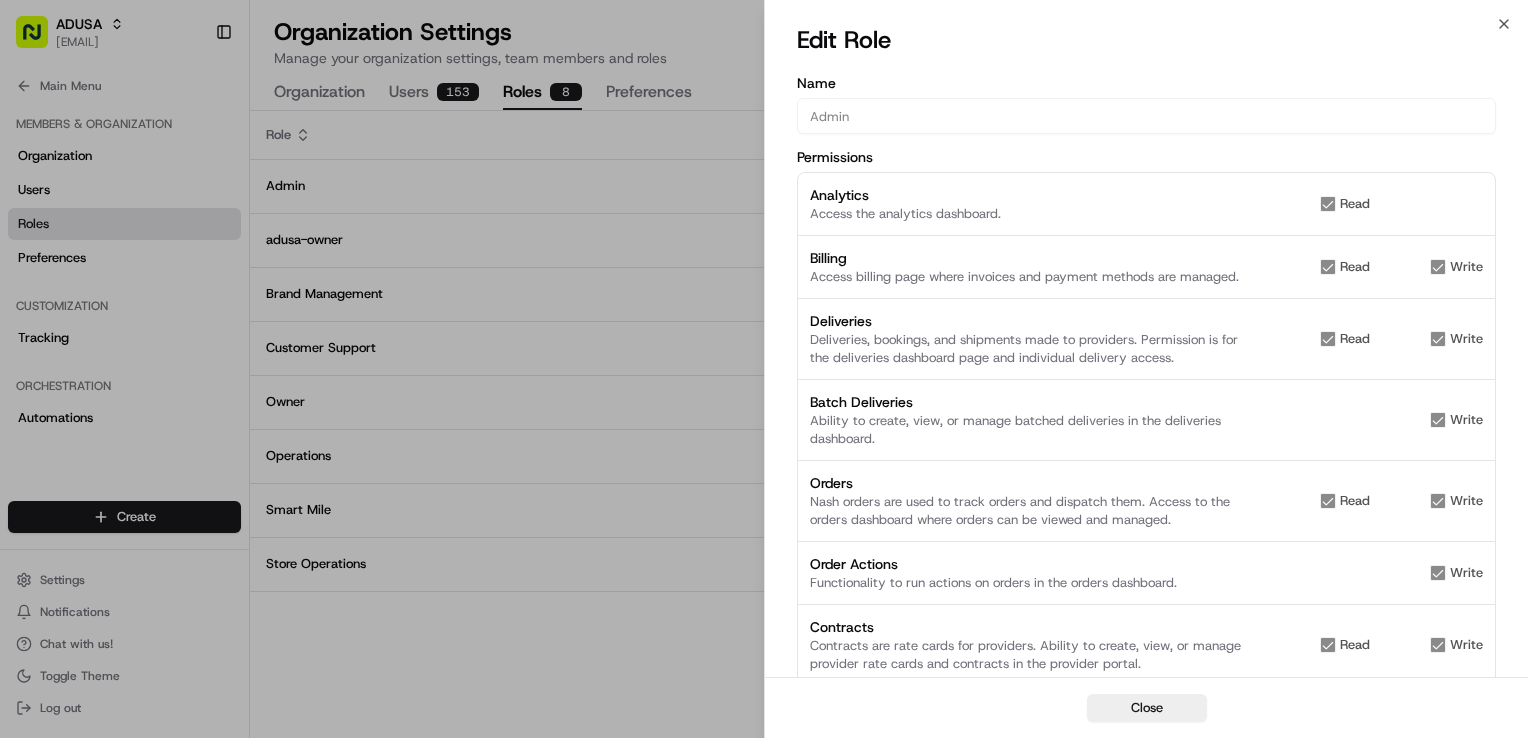click 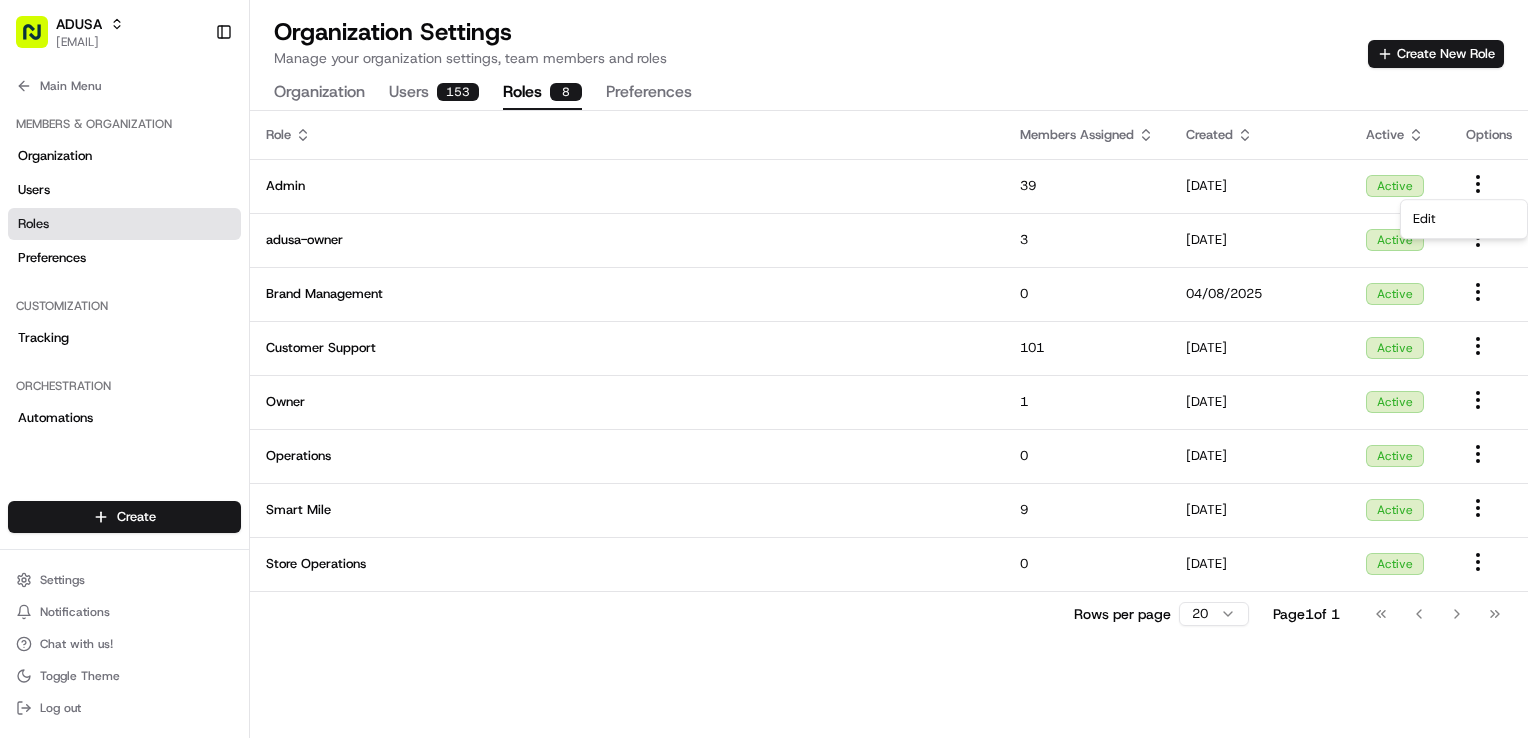 click on "Users 153" at bounding box center [434, 93] 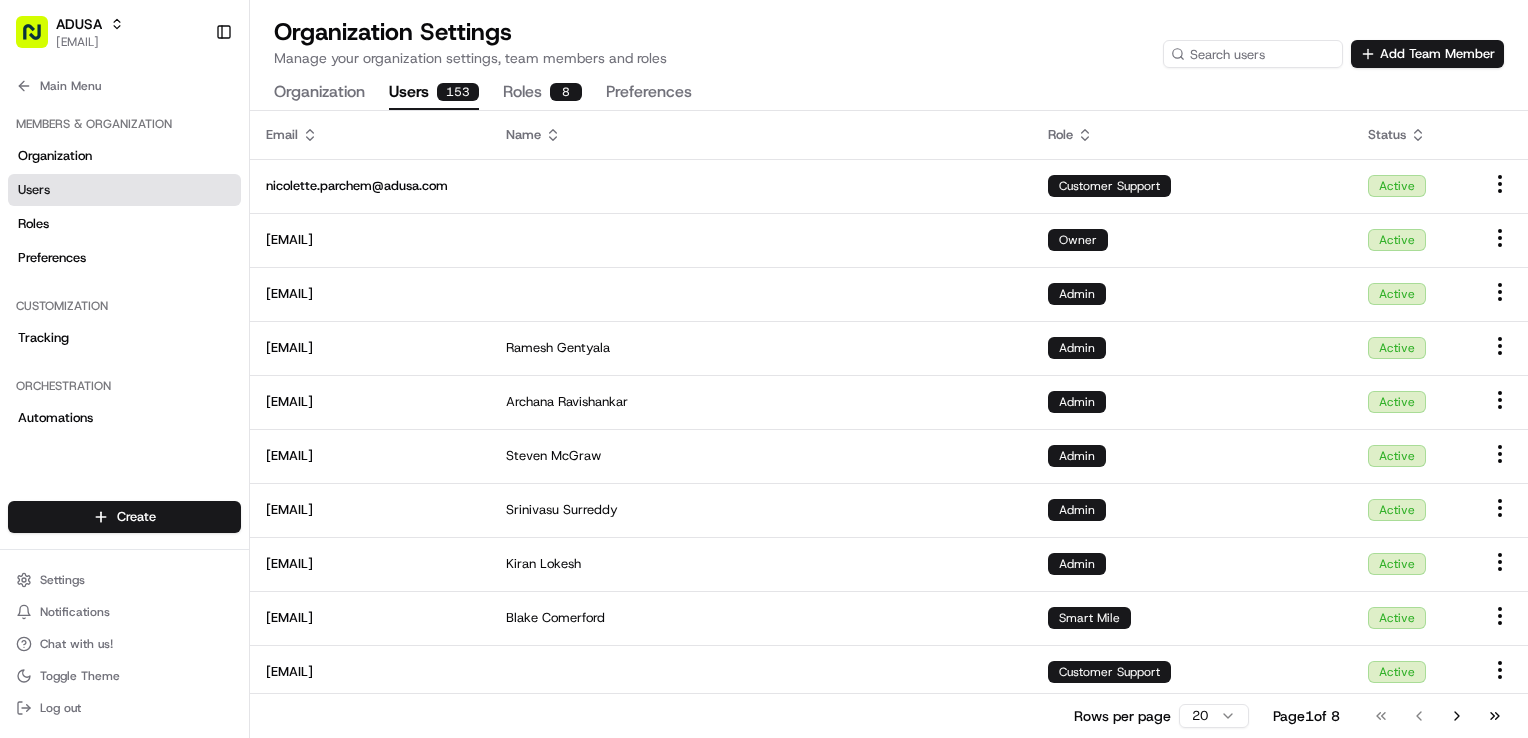 click on "Organization" at bounding box center [319, 93] 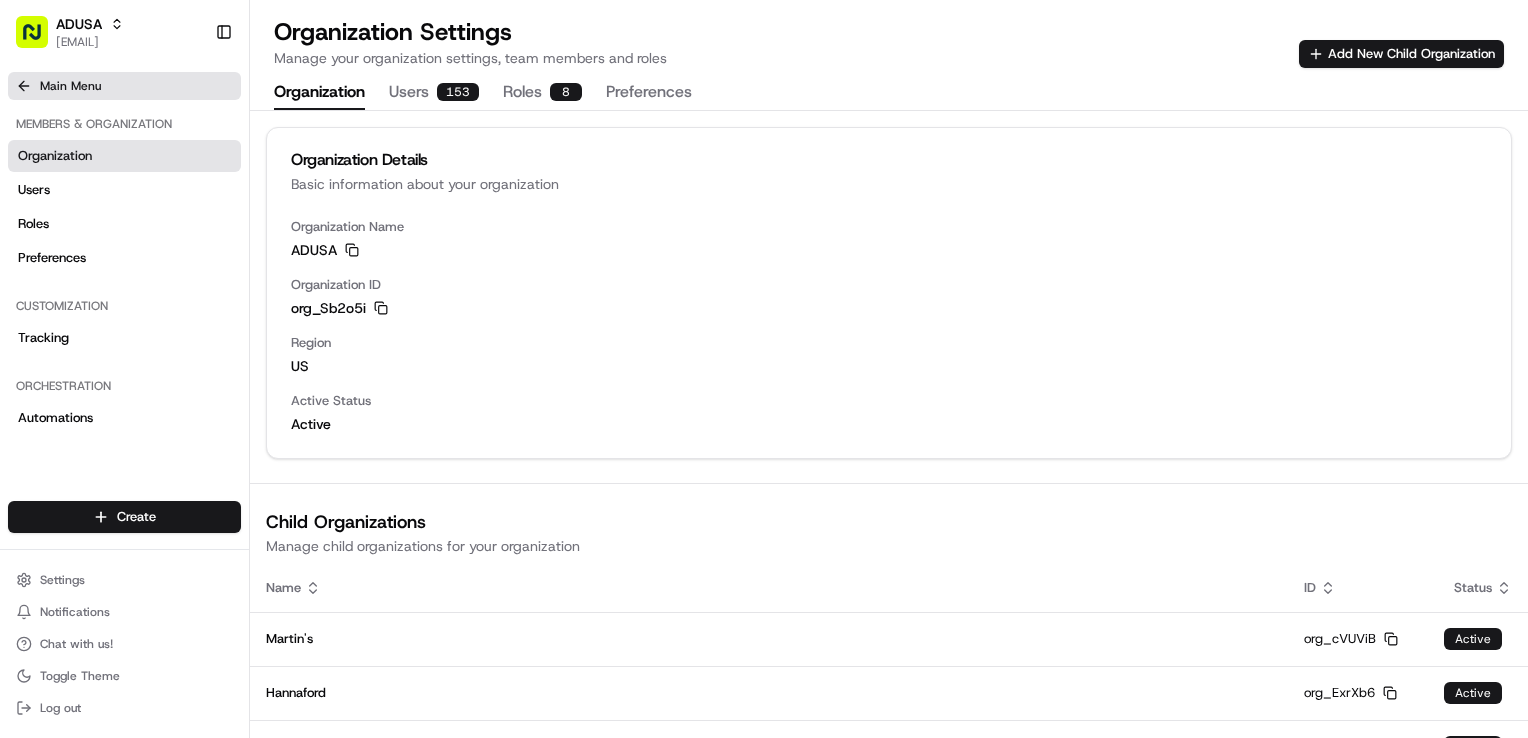 click on "Main Menu" at bounding box center [124, 86] 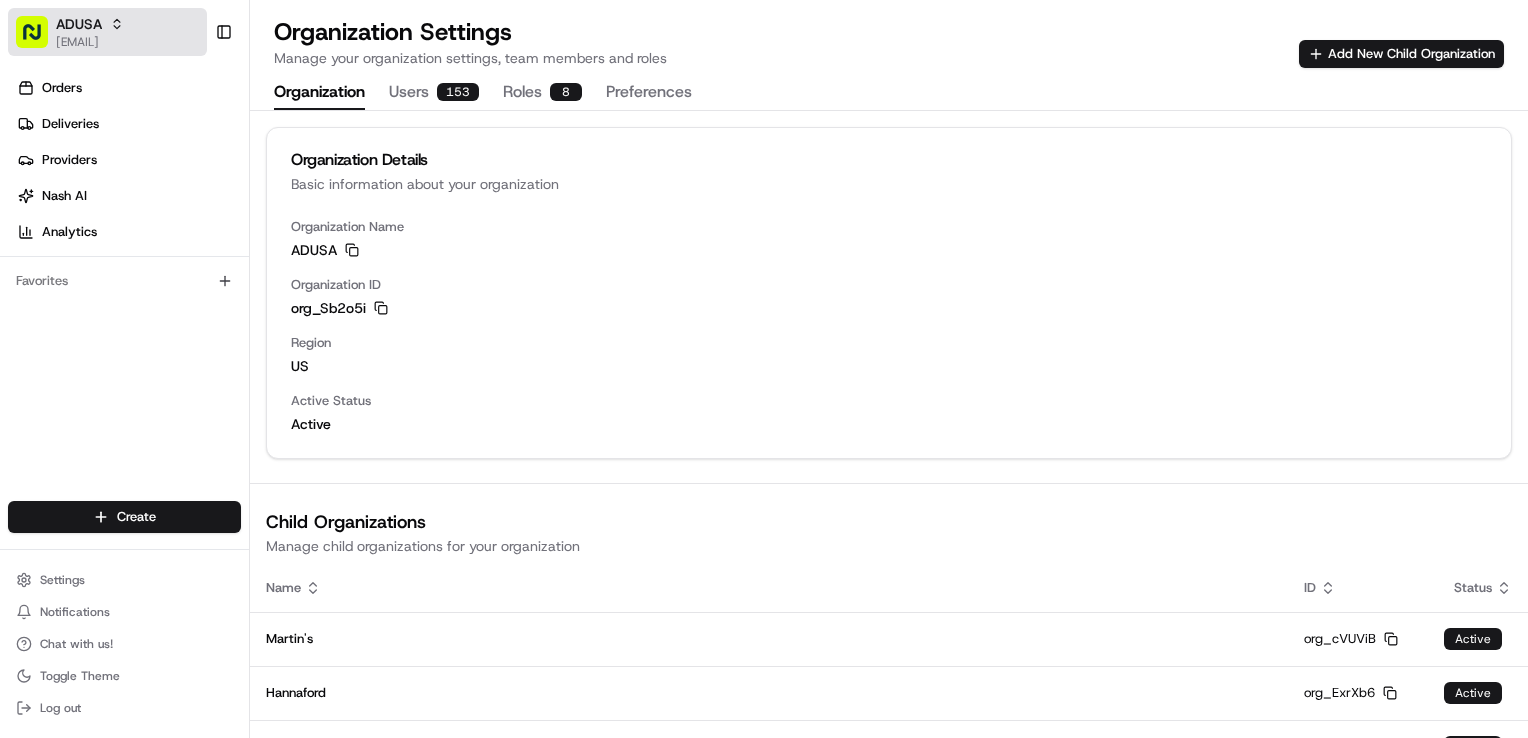 click on "ADUSA" at bounding box center (79, 24) 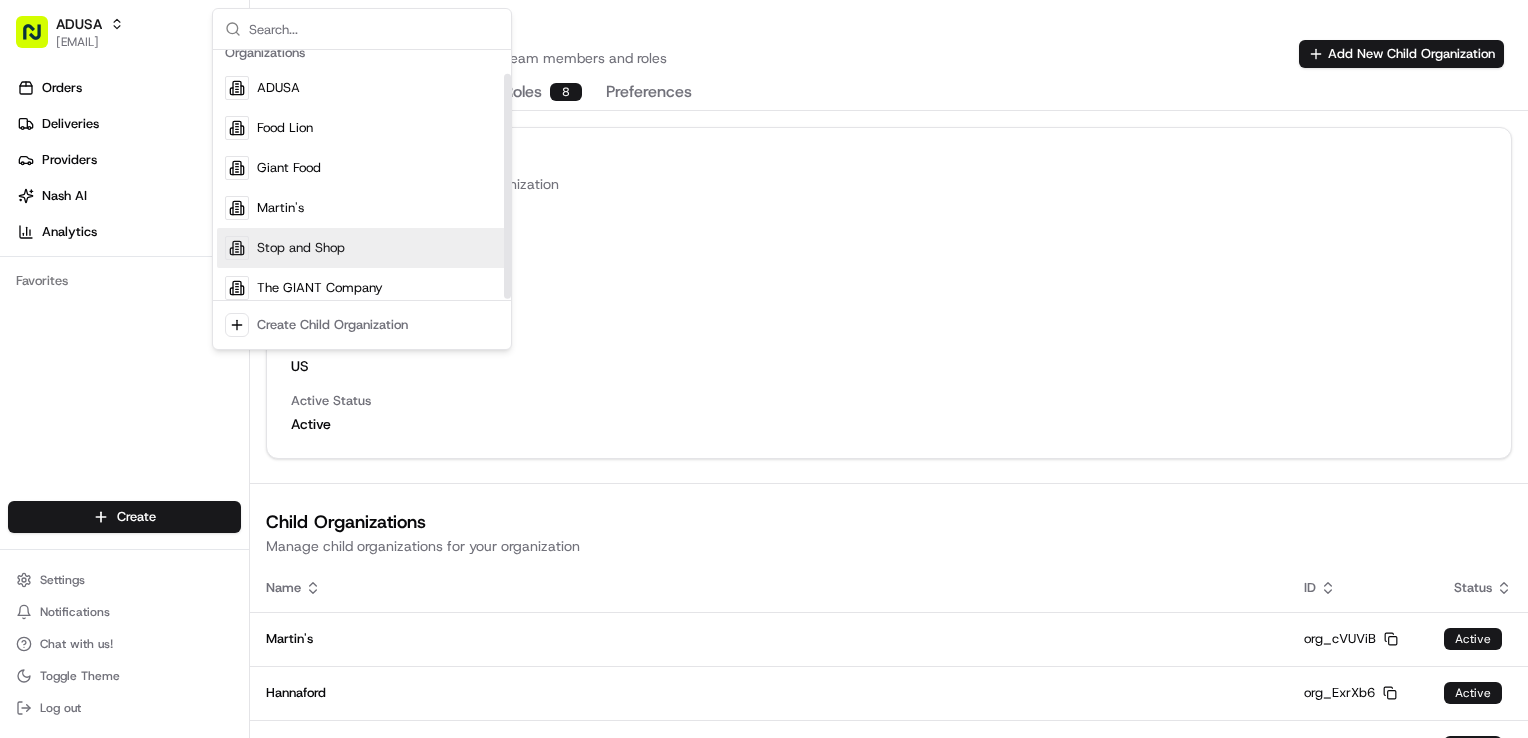 scroll, scrollTop: 0, scrollLeft: 0, axis: both 